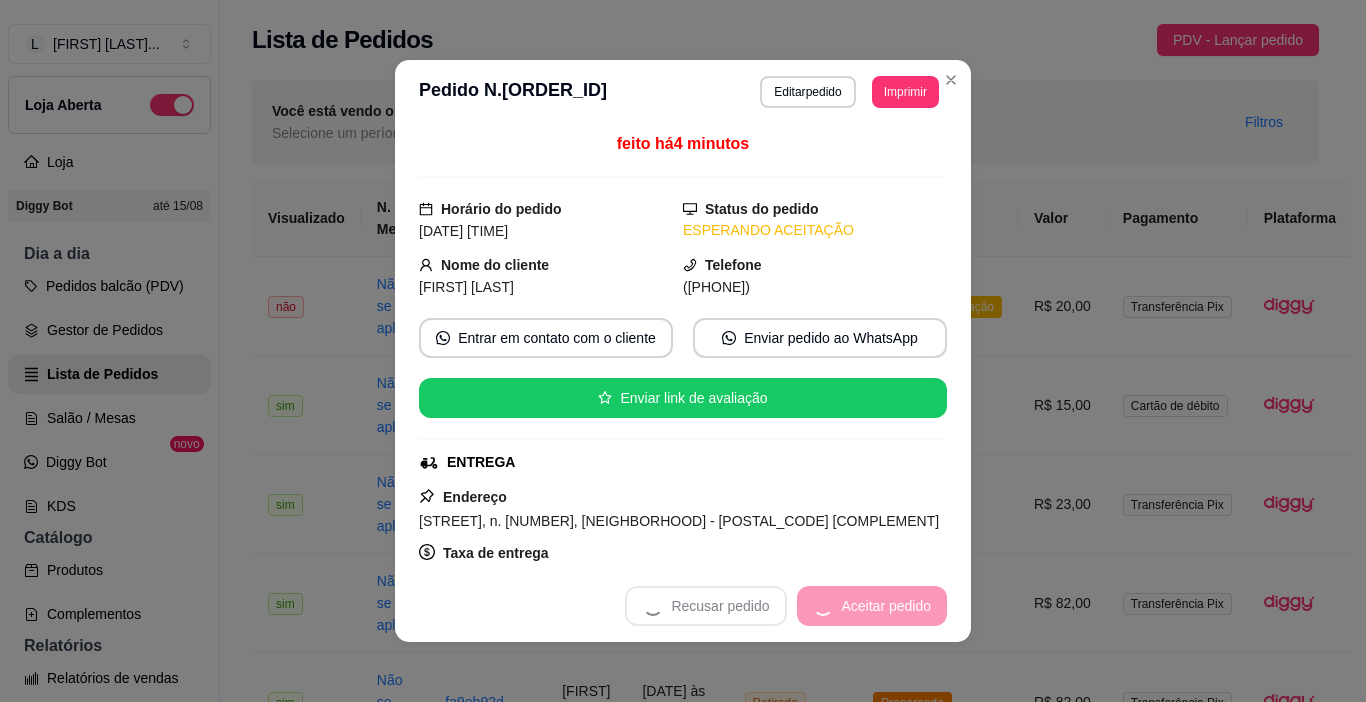 scroll, scrollTop: 0, scrollLeft: 0, axis: both 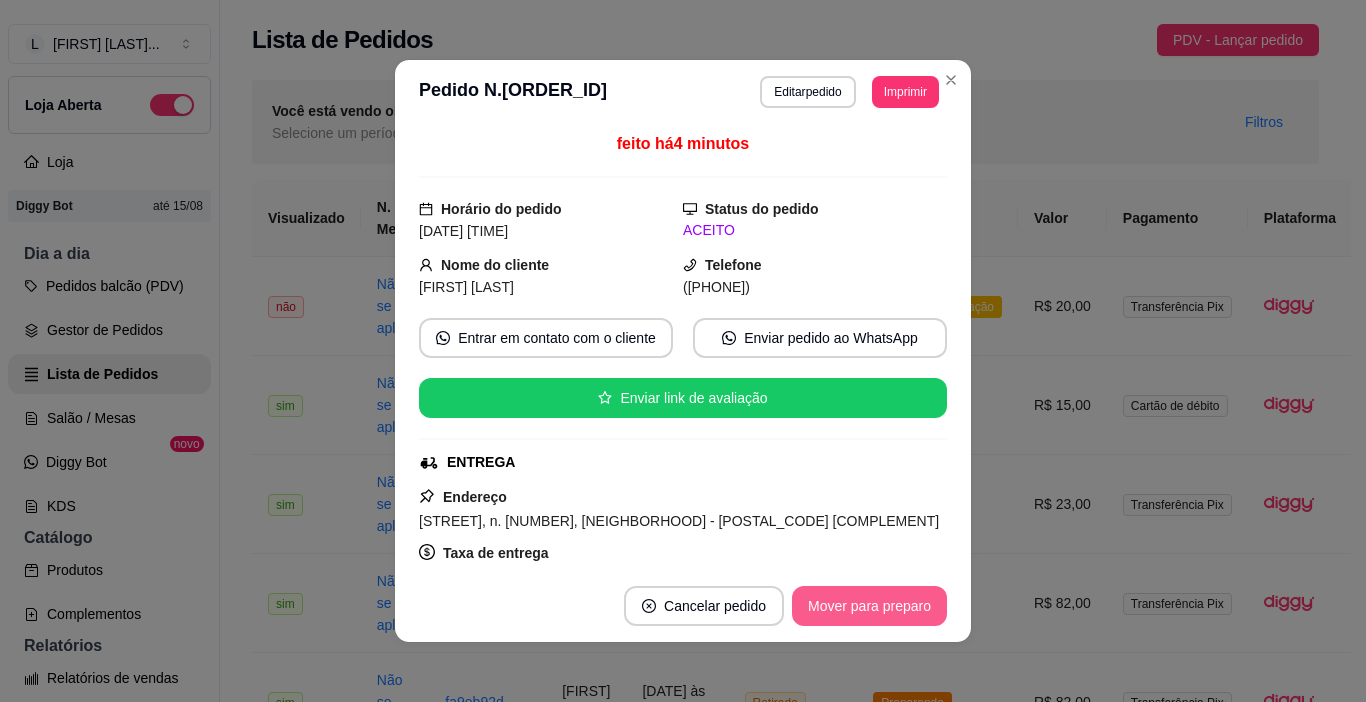 click on "Mover para preparo" at bounding box center [869, 606] 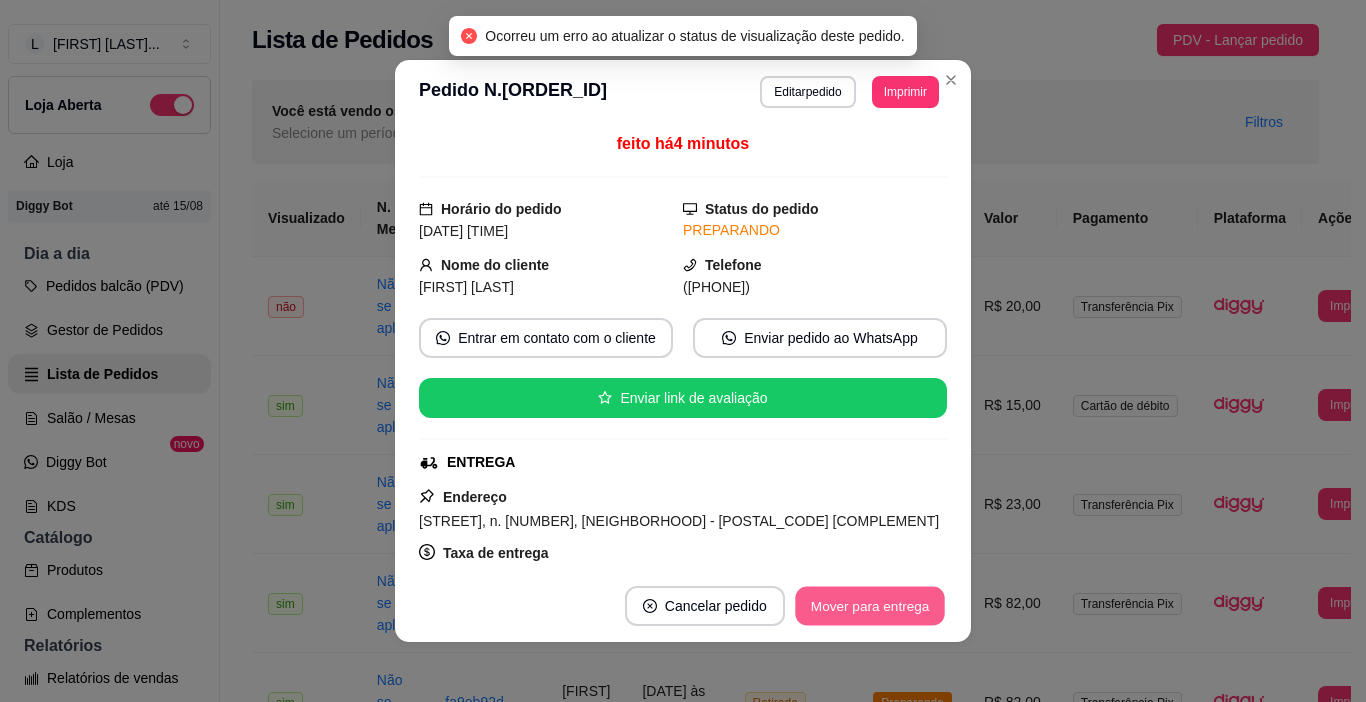 click on "Mover para entrega" at bounding box center [870, 606] 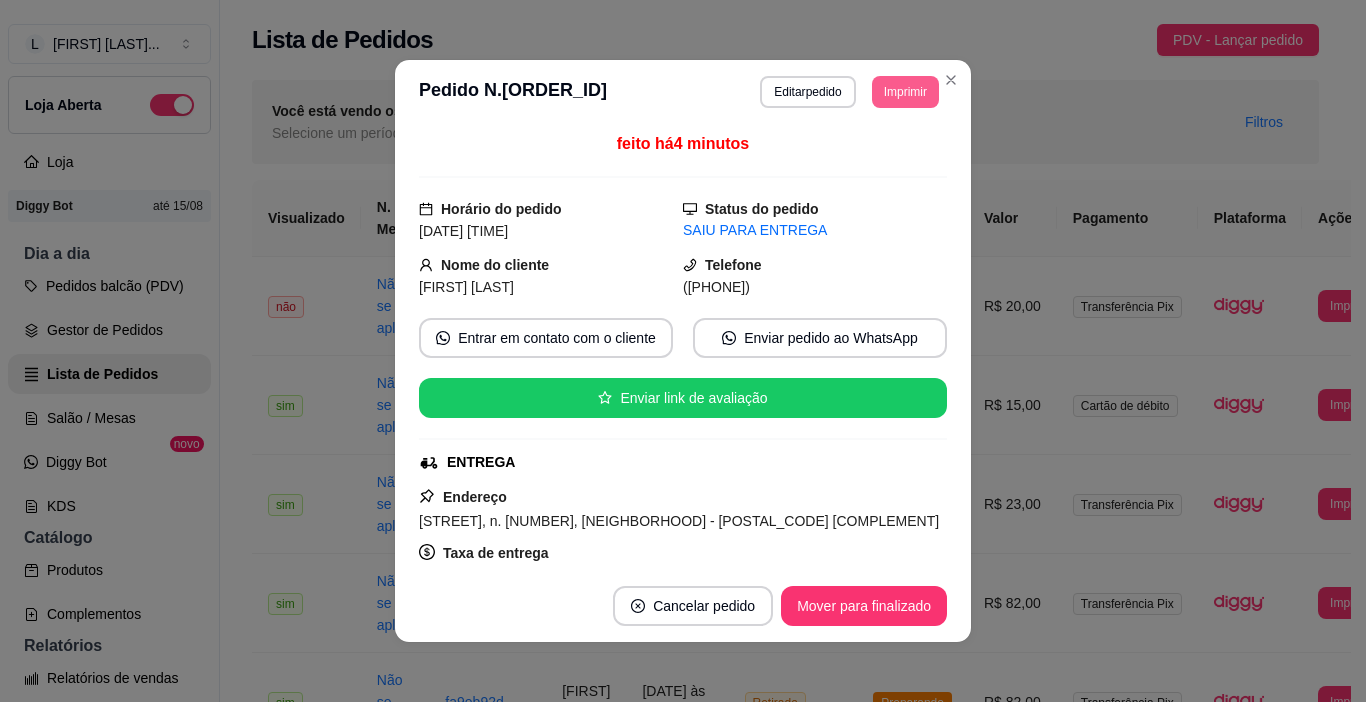 click on "Imprimir" at bounding box center (905, 92) 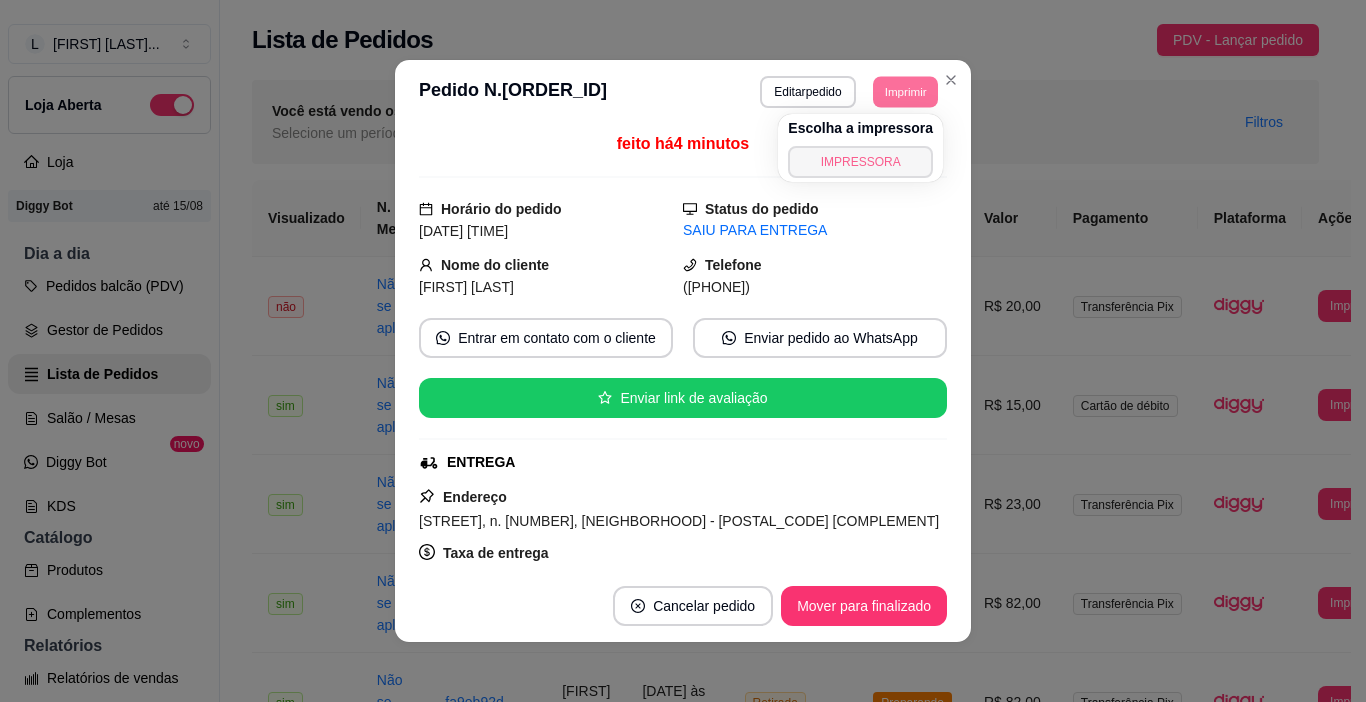 click on "IMPRESSORA" at bounding box center (860, 162) 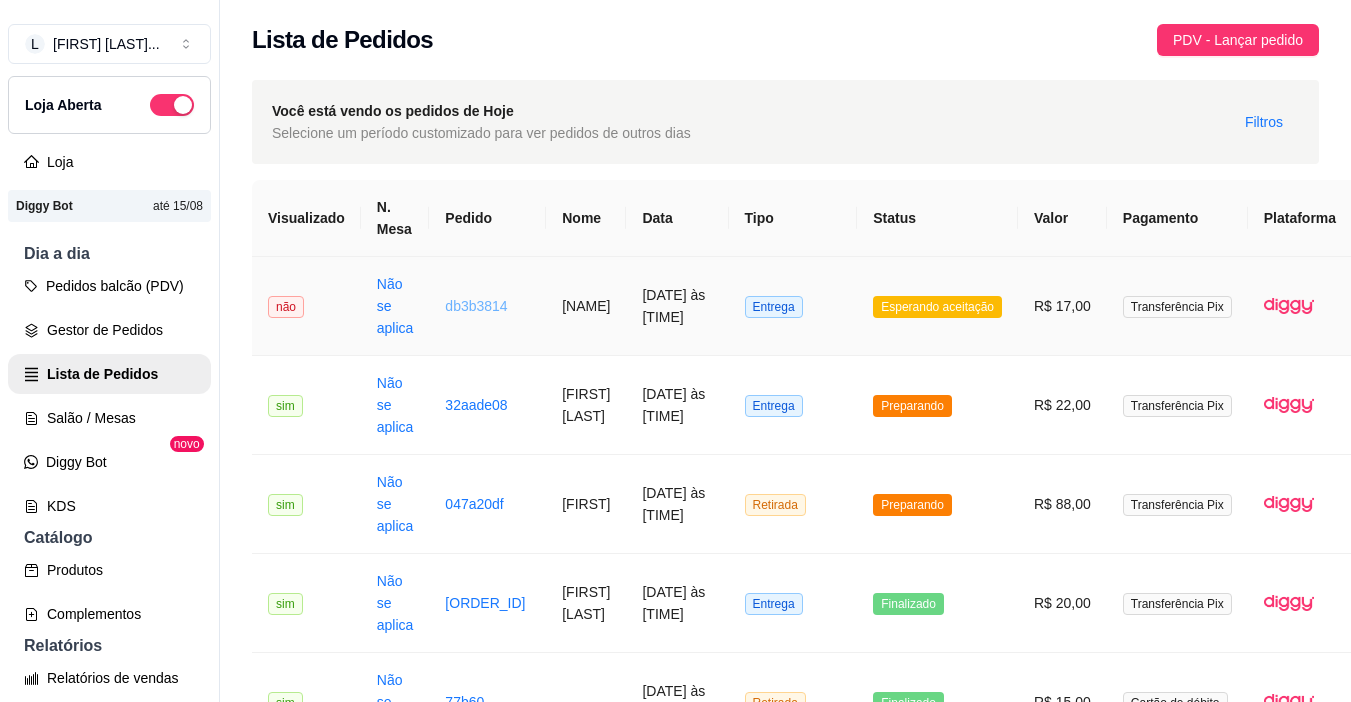 click on "db3b3814" at bounding box center (476, 306) 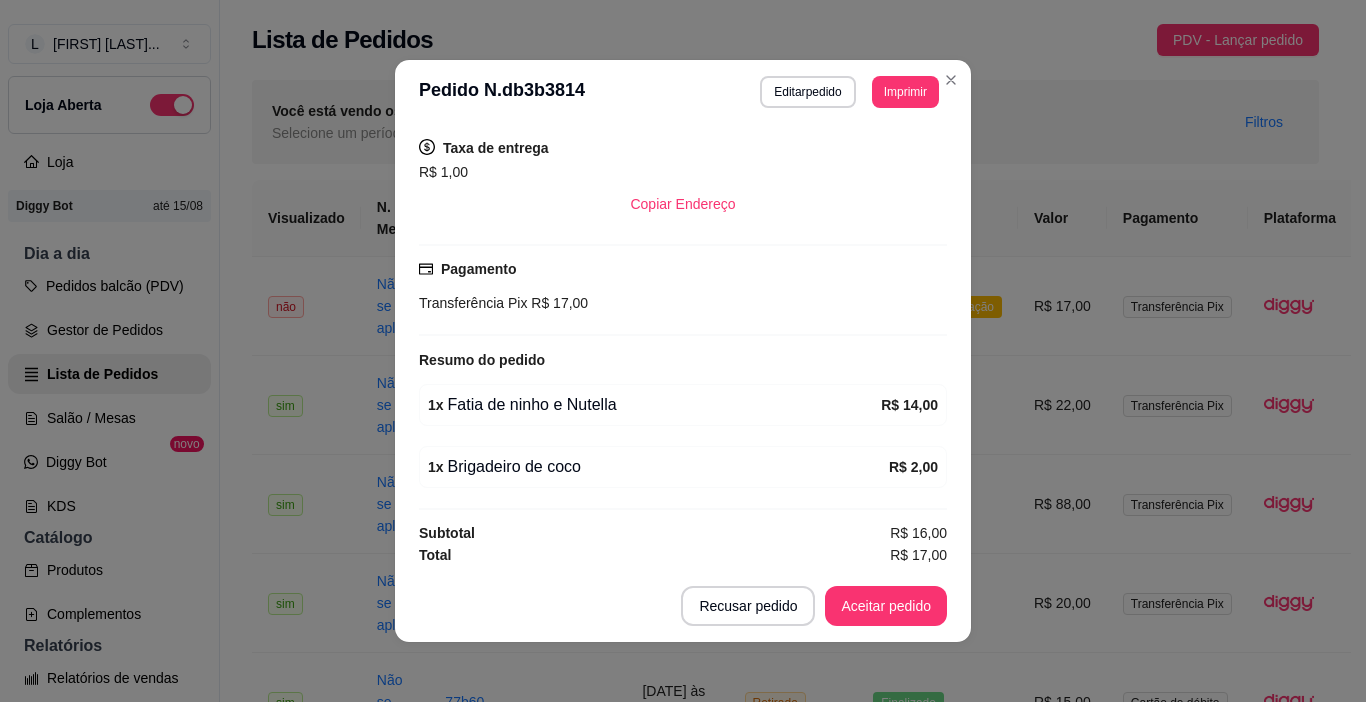 scroll, scrollTop: 409, scrollLeft: 0, axis: vertical 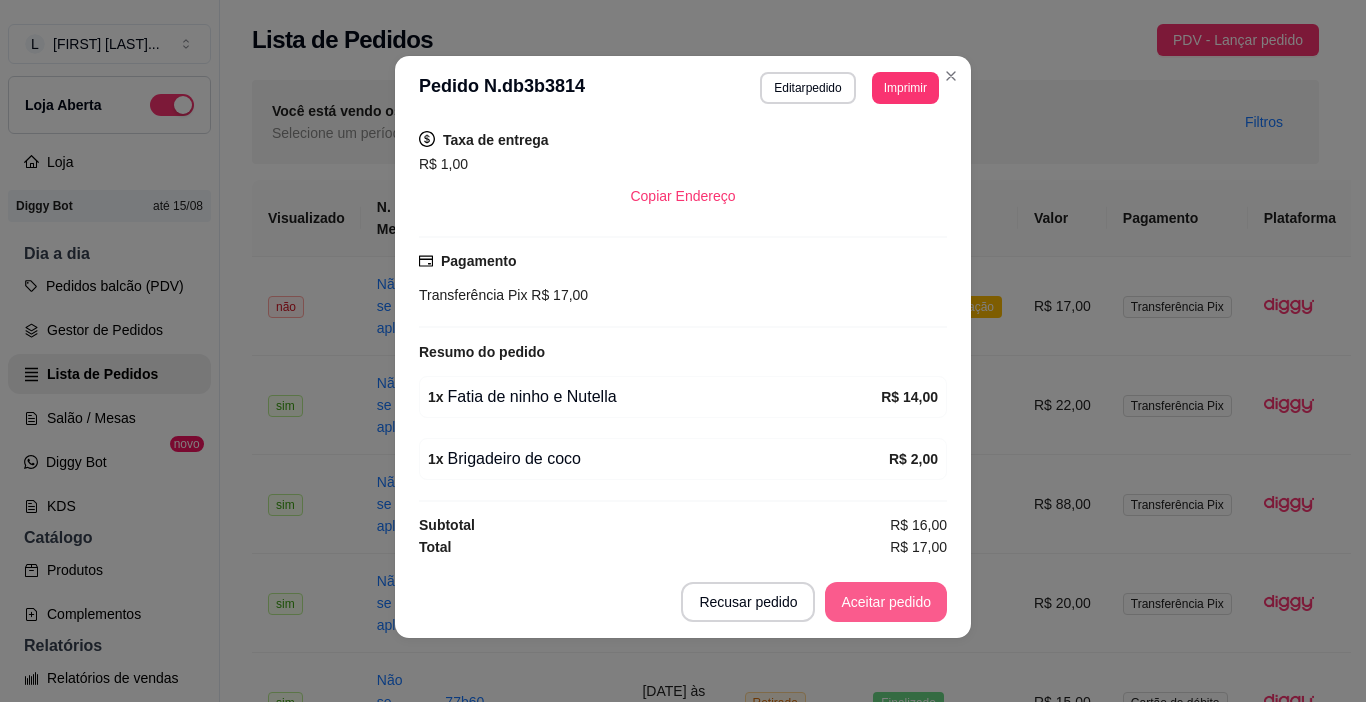 click on "Aceitar pedido" at bounding box center (886, 602) 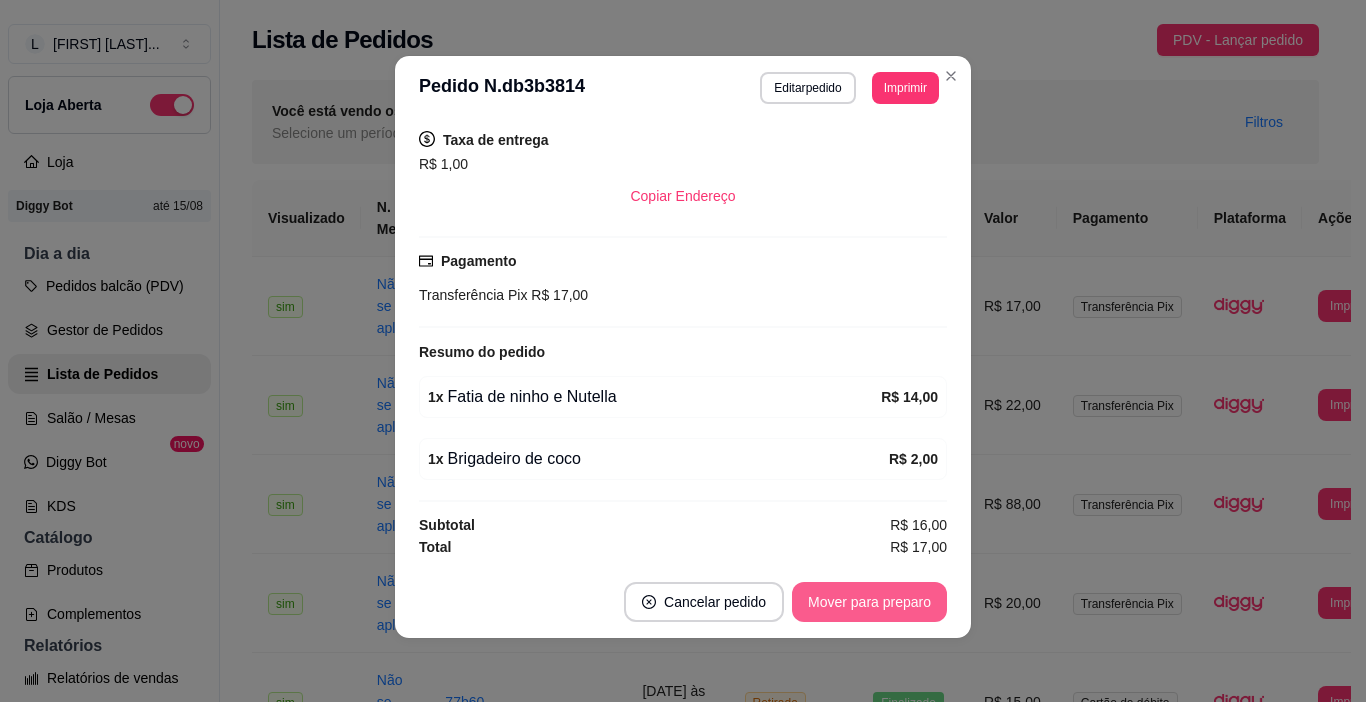 click on "Mover para preparo" at bounding box center [869, 602] 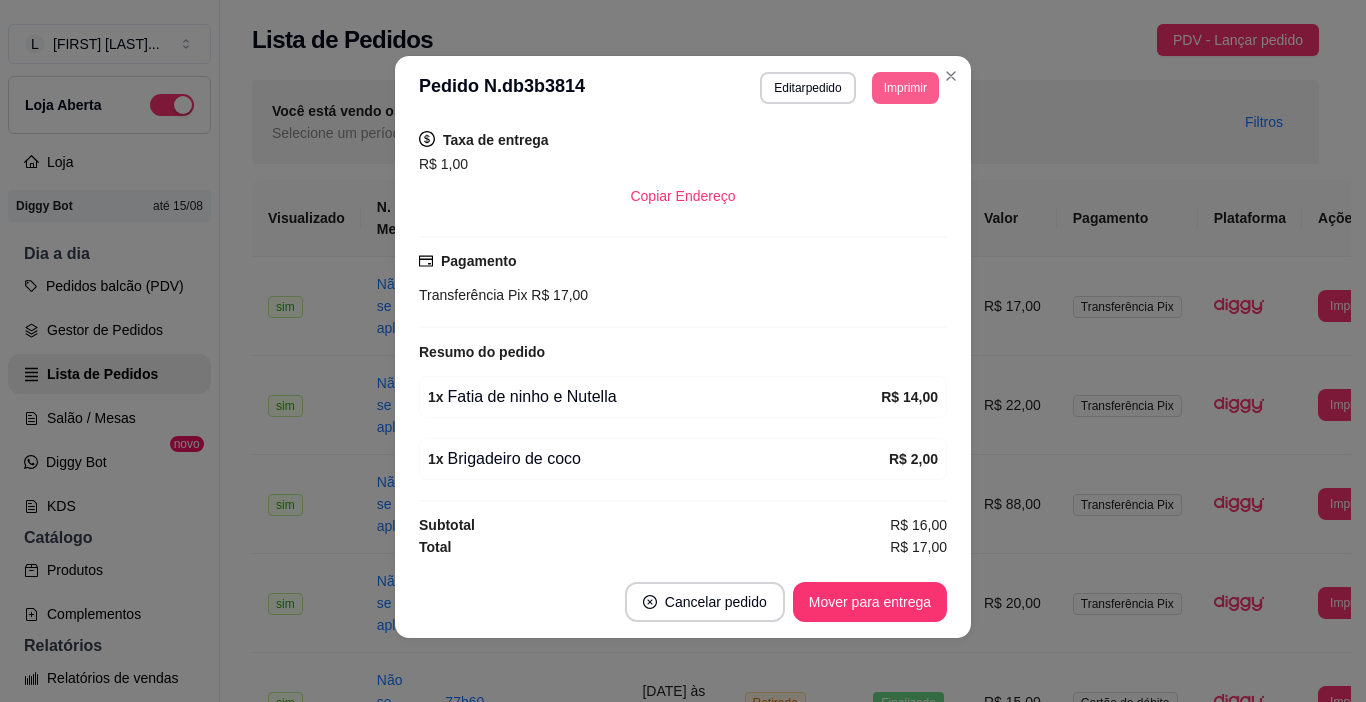 click on "Imprimir" at bounding box center (905, 88) 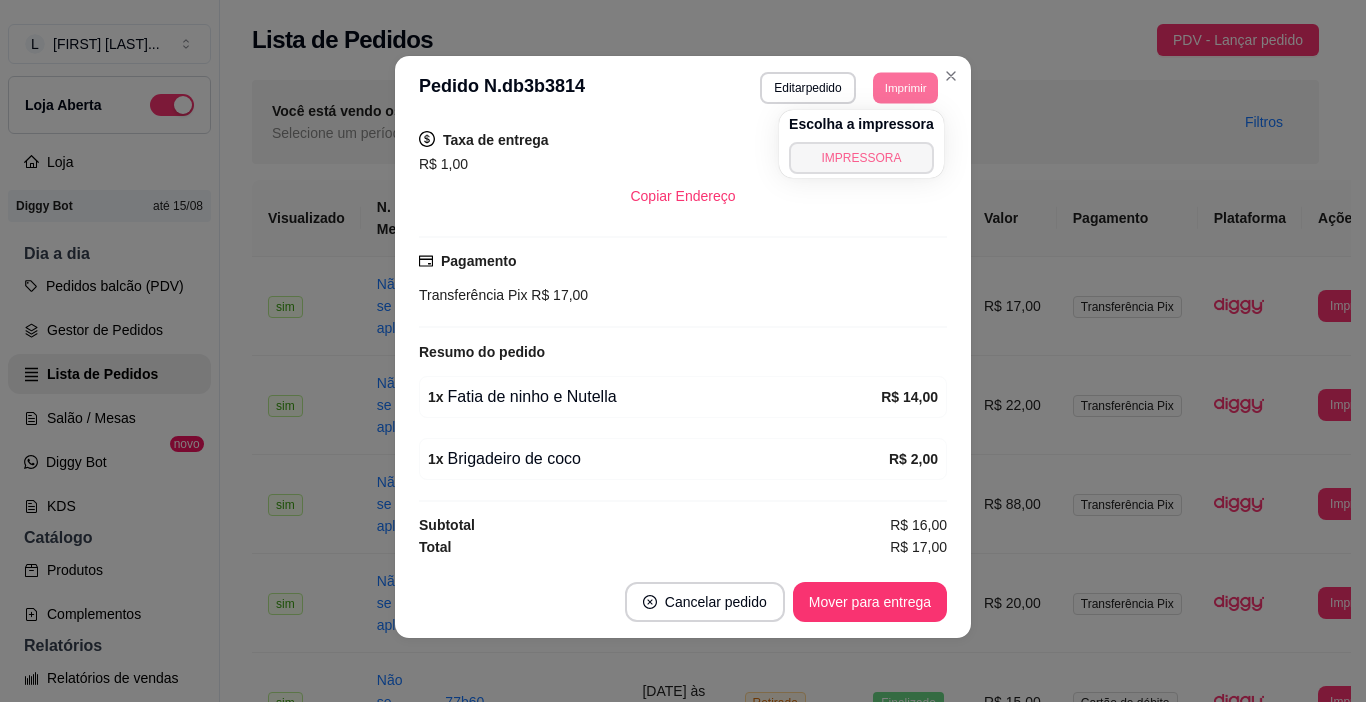 click on "IMPRESSORA" at bounding box center [861, 158] 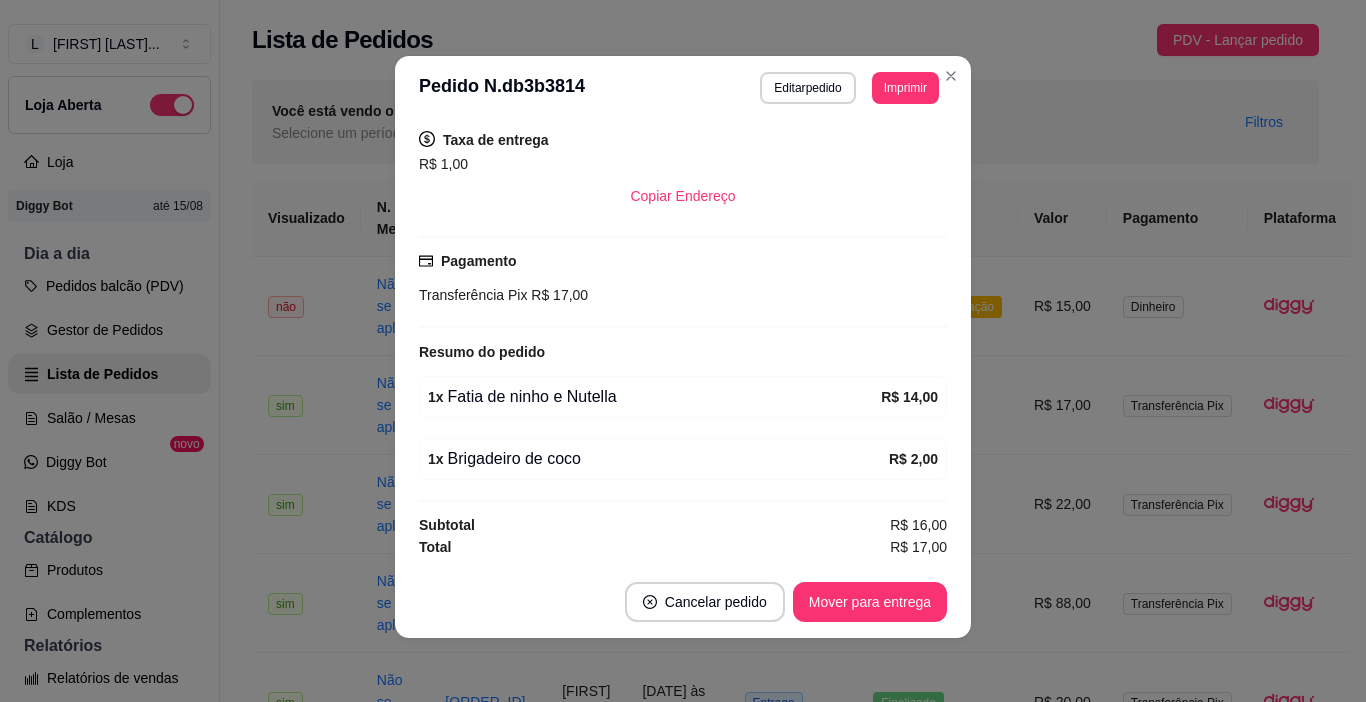 scroll, scrollTop: 0, scrollLeft: 0, axis: both 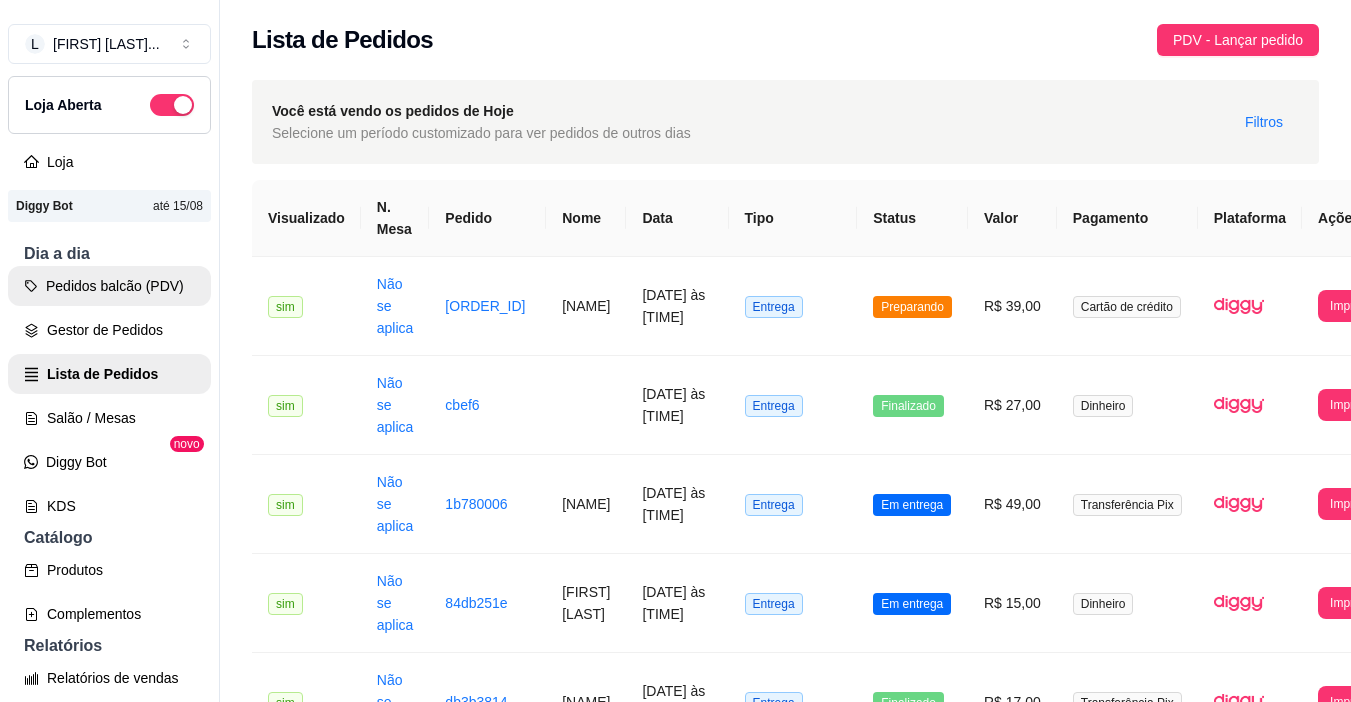 click on "Pedidos balcão (PDV)" at bounding box center (109, 286) 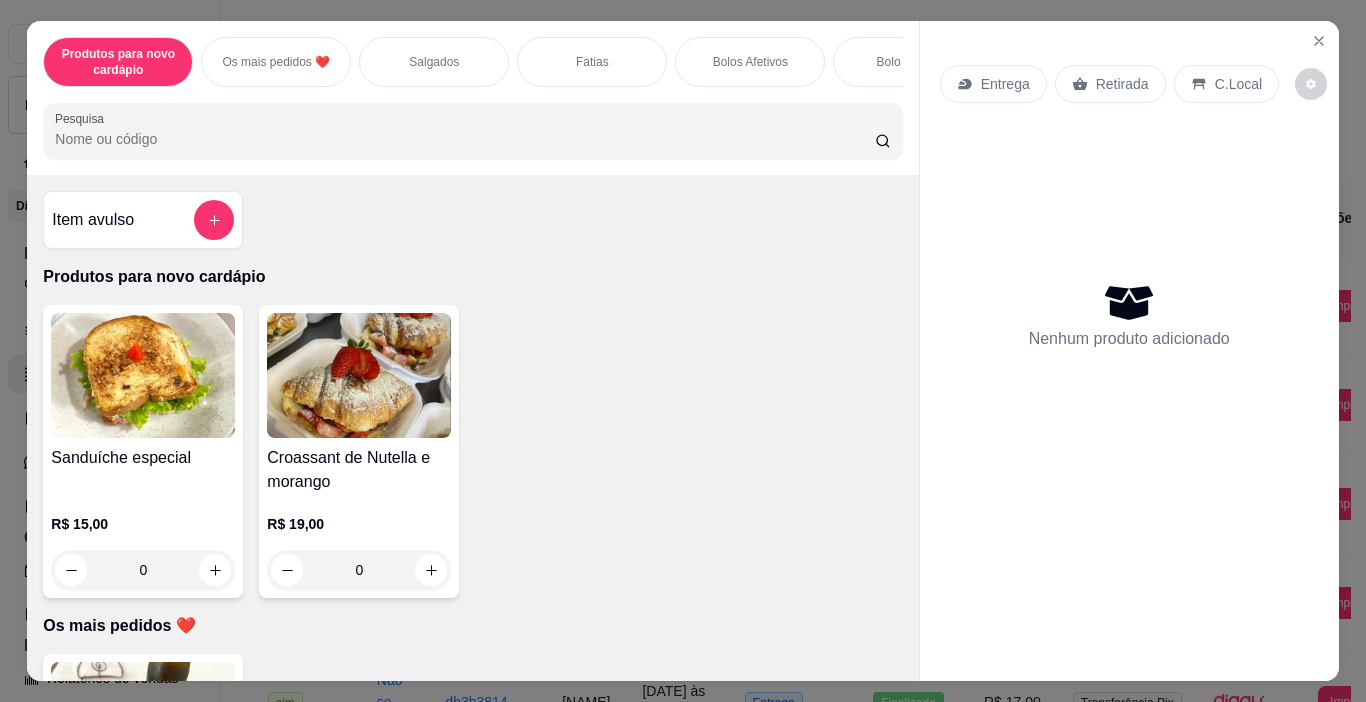 click on "Fatias" at bounding box center [592, 62] 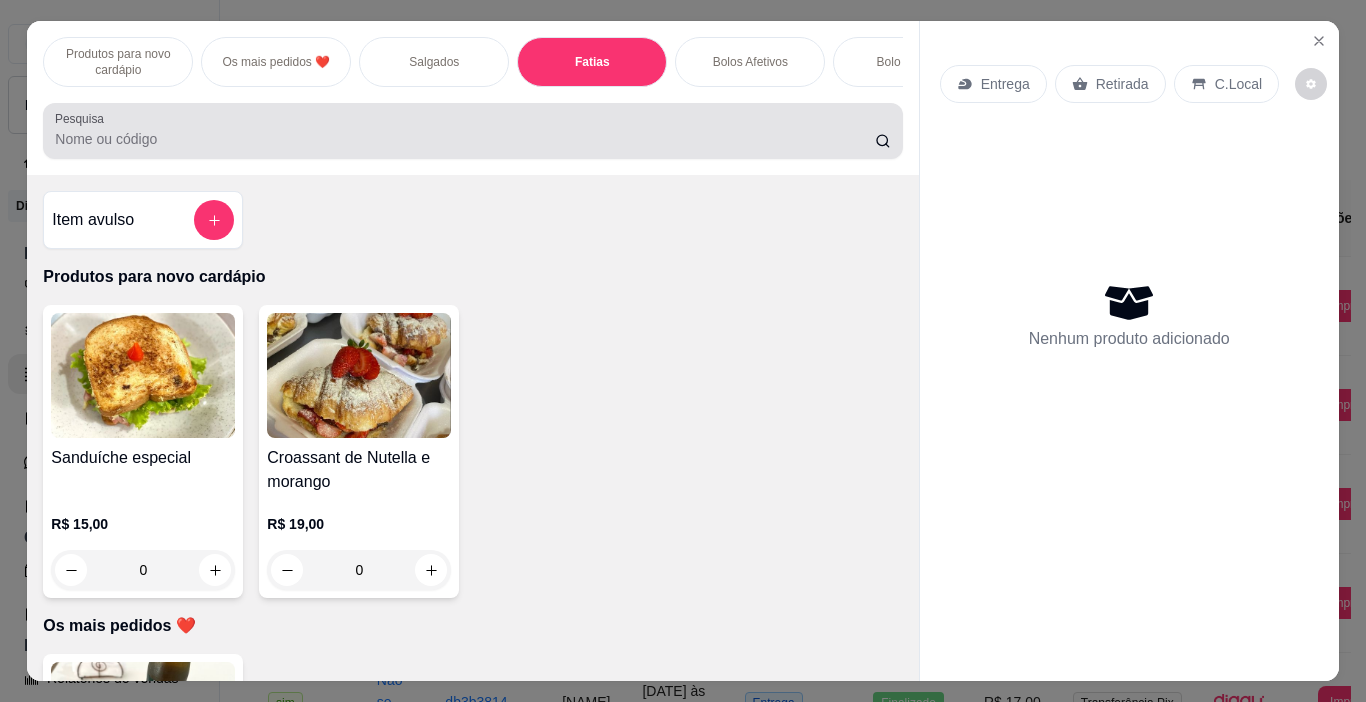 scroll, scrollTop: 1707, scrollLeft: 0, axis: vertical 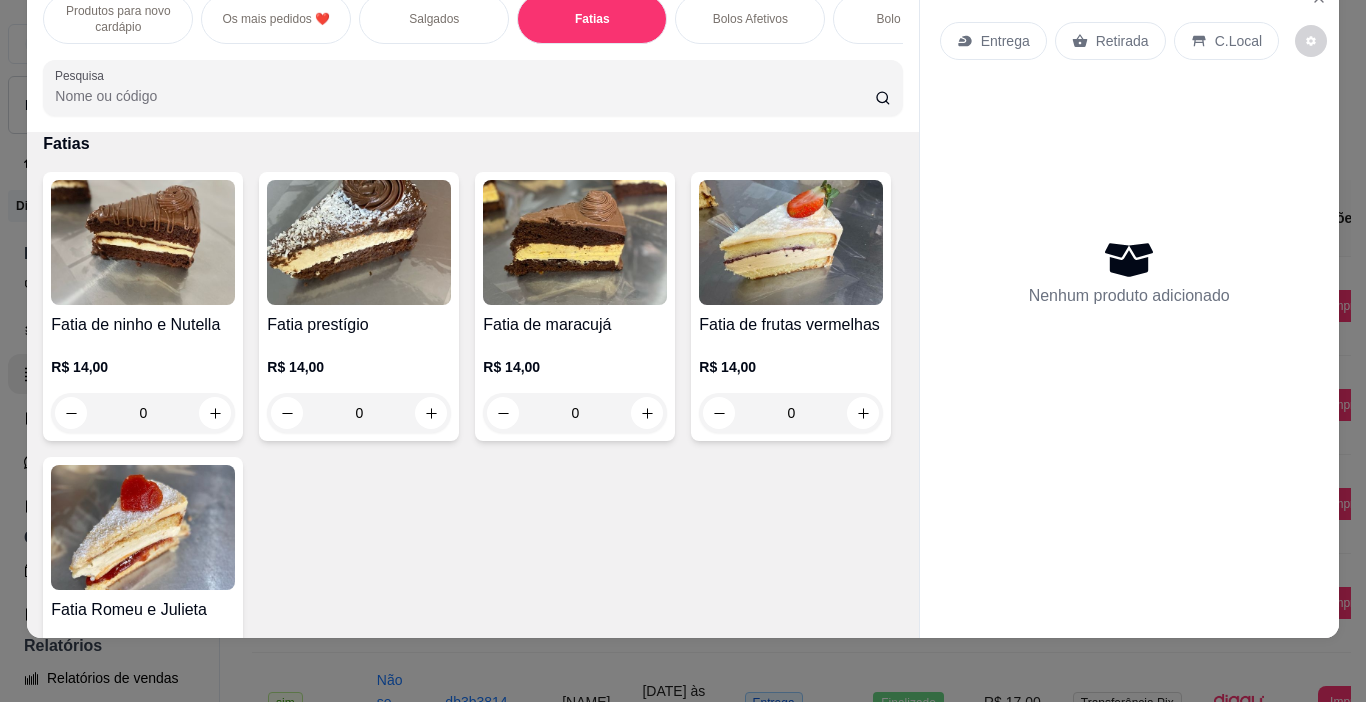 click on "Bolos Afetivos" at bounding box center (750, 19) 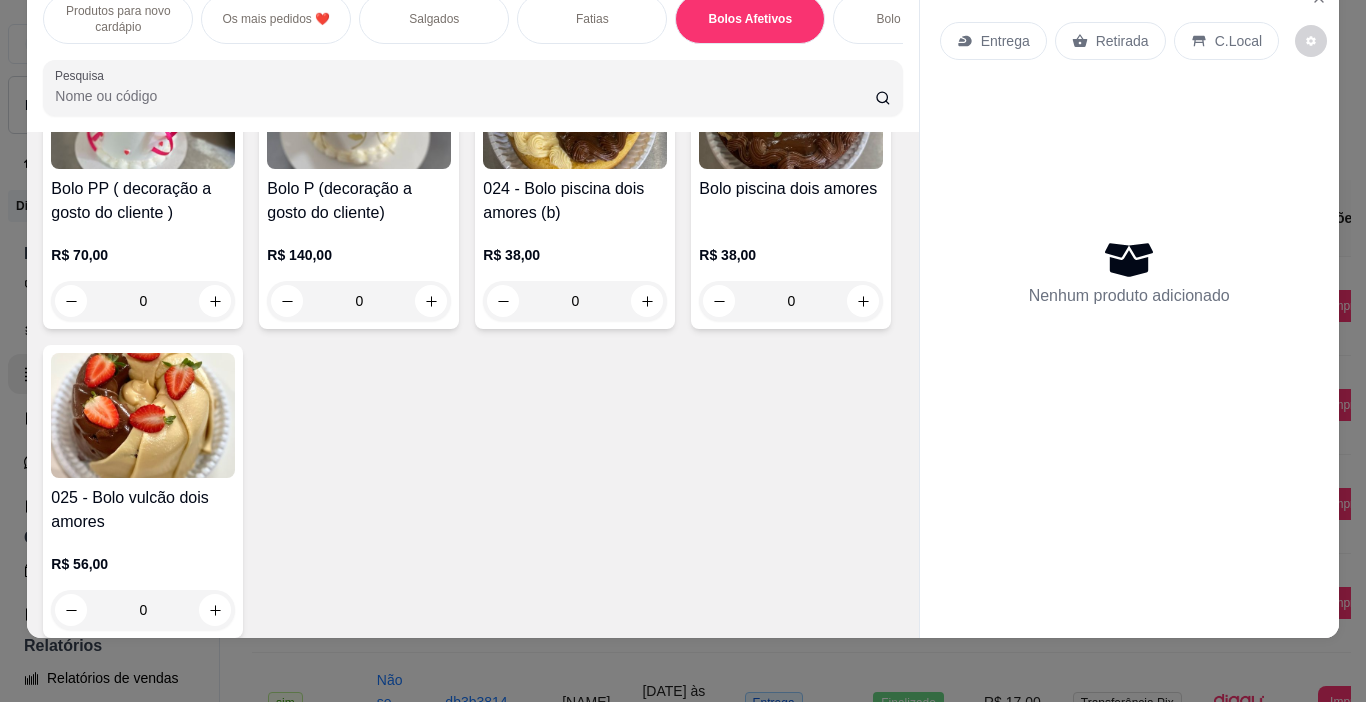 scroll, scrollTop: 2517, scrollLeft: 0, axis: vertical 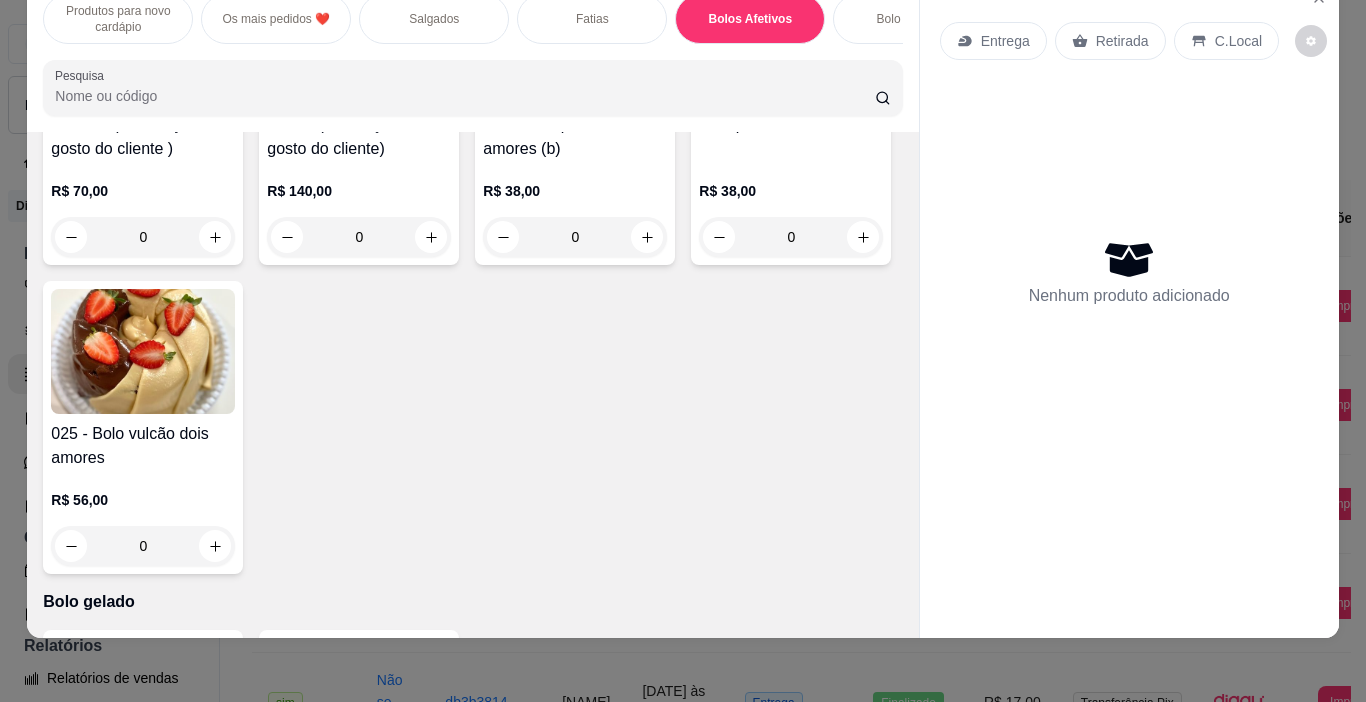 click on "0" at bounding box center (791, 237) 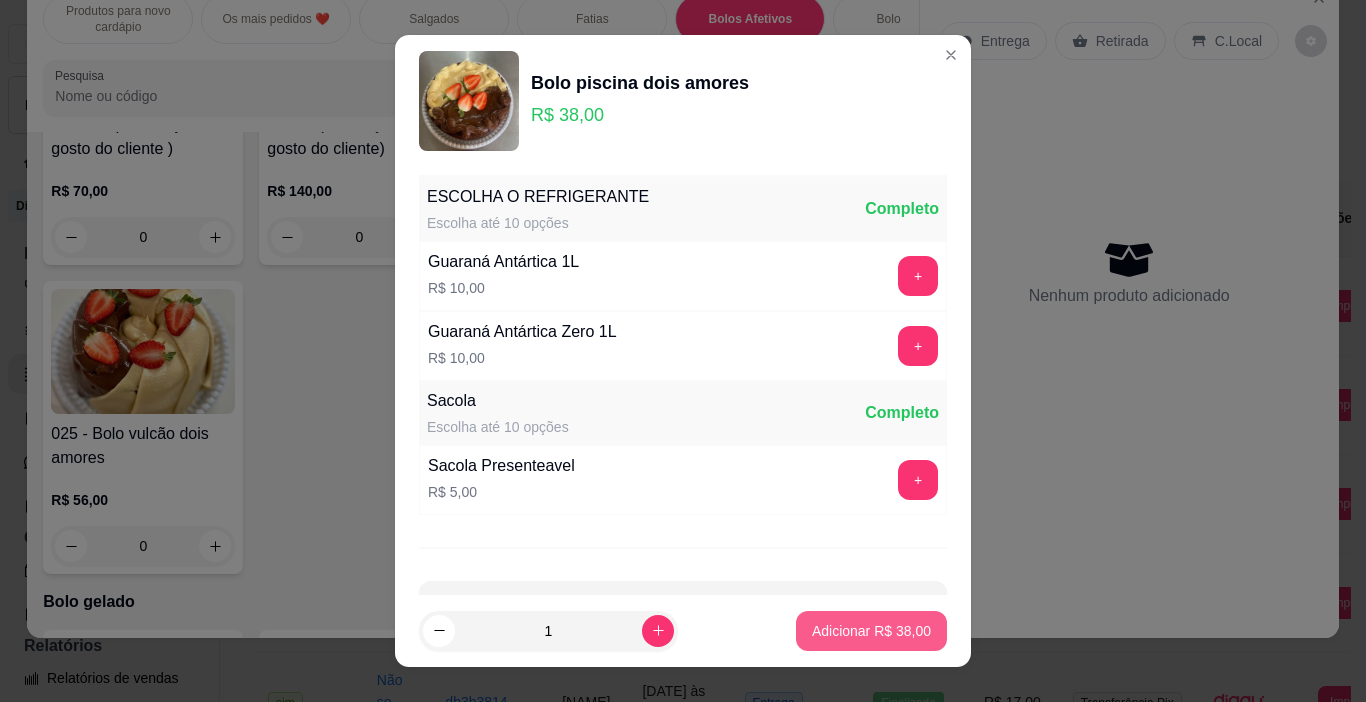click on "Adicionar   R$ 38,00" at bounding box center [871, 631] 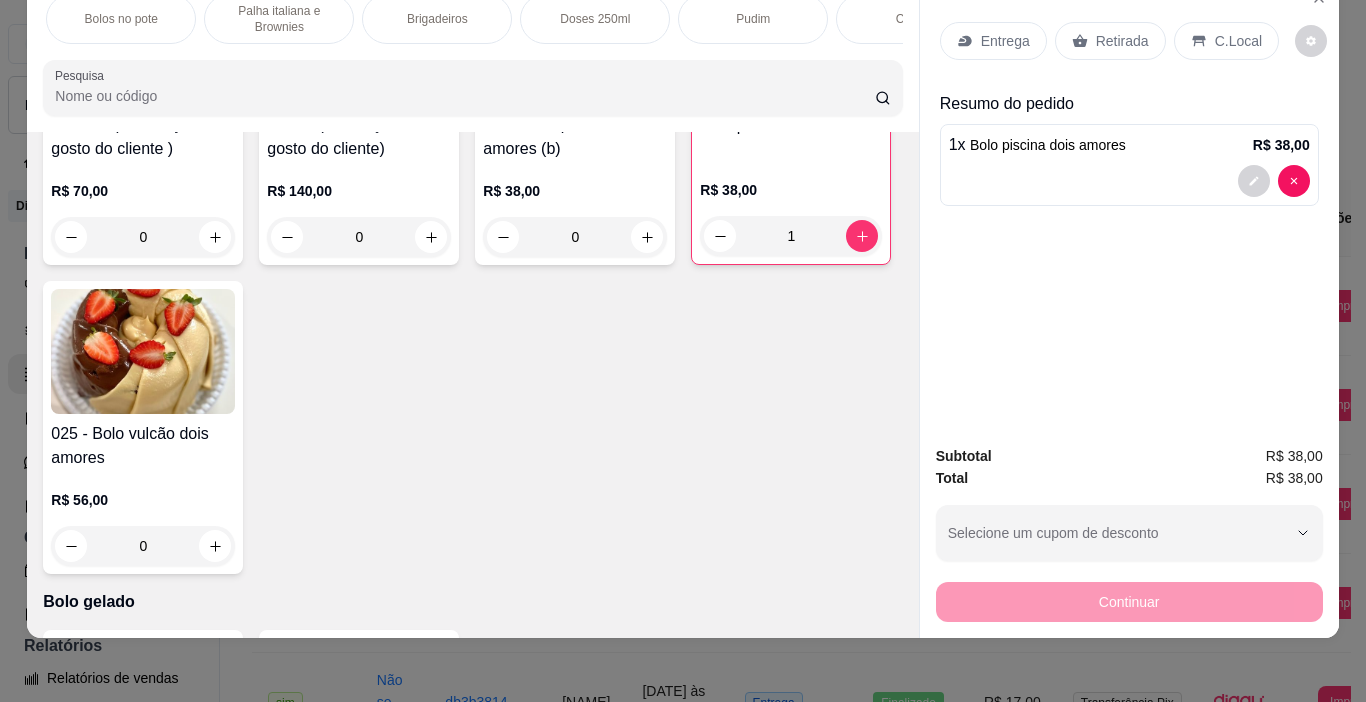 scroll, scrollTop: 0, scrollLeft: 969, axis: horizontal 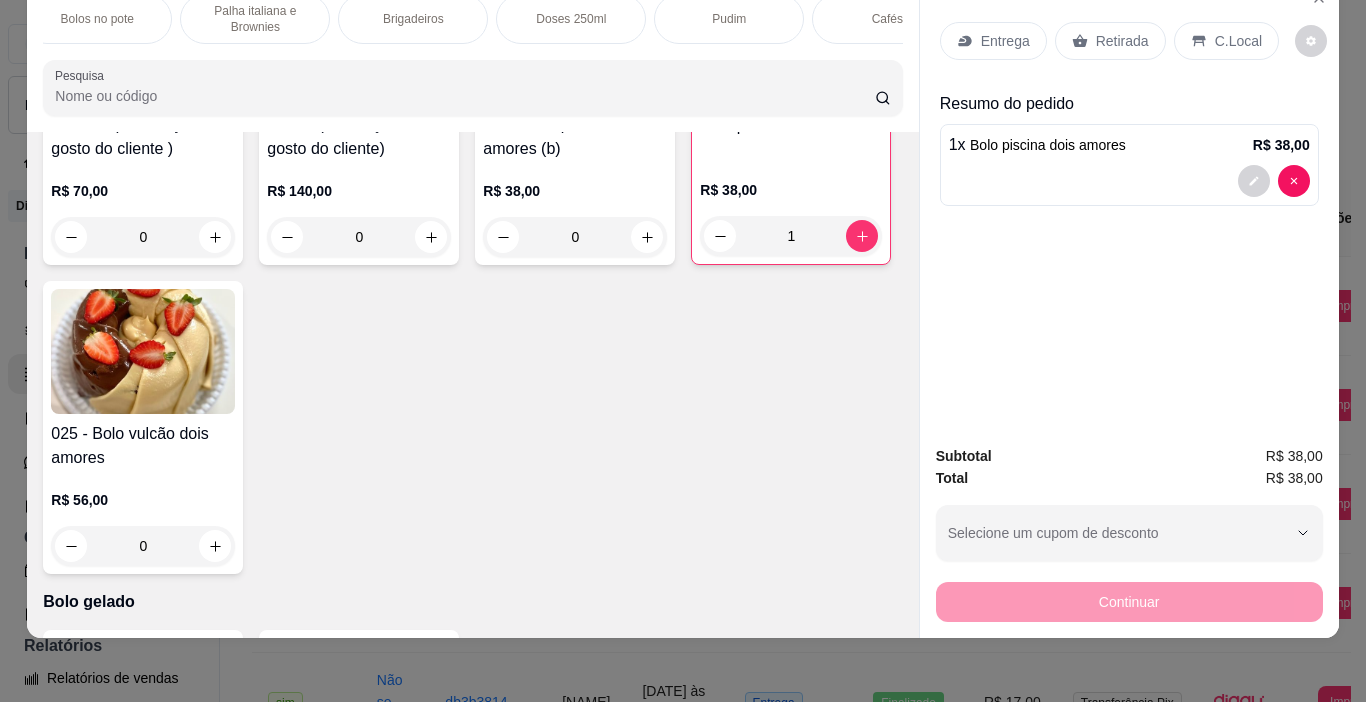 click on "Brigadeiros" at bounding box center (413, 19) 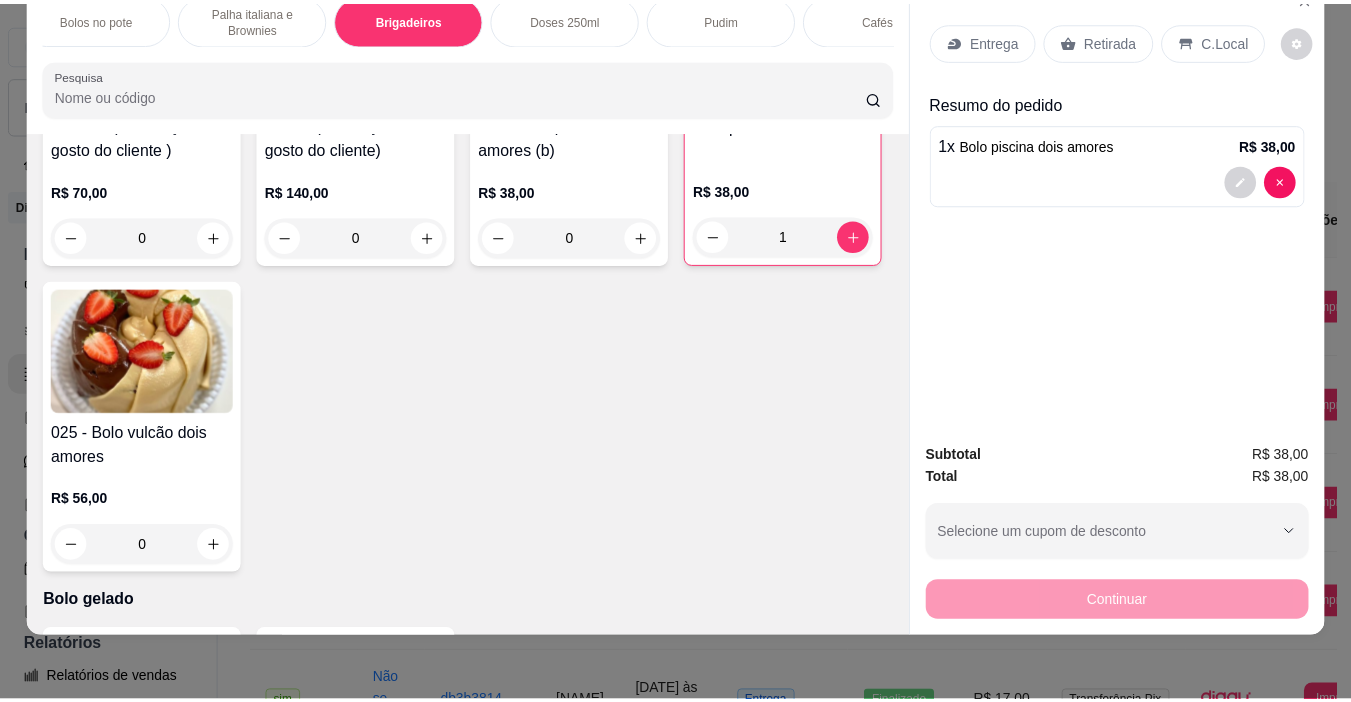 scroll, scrollTop: 4331, scrollLeft: 0, axis: vertical 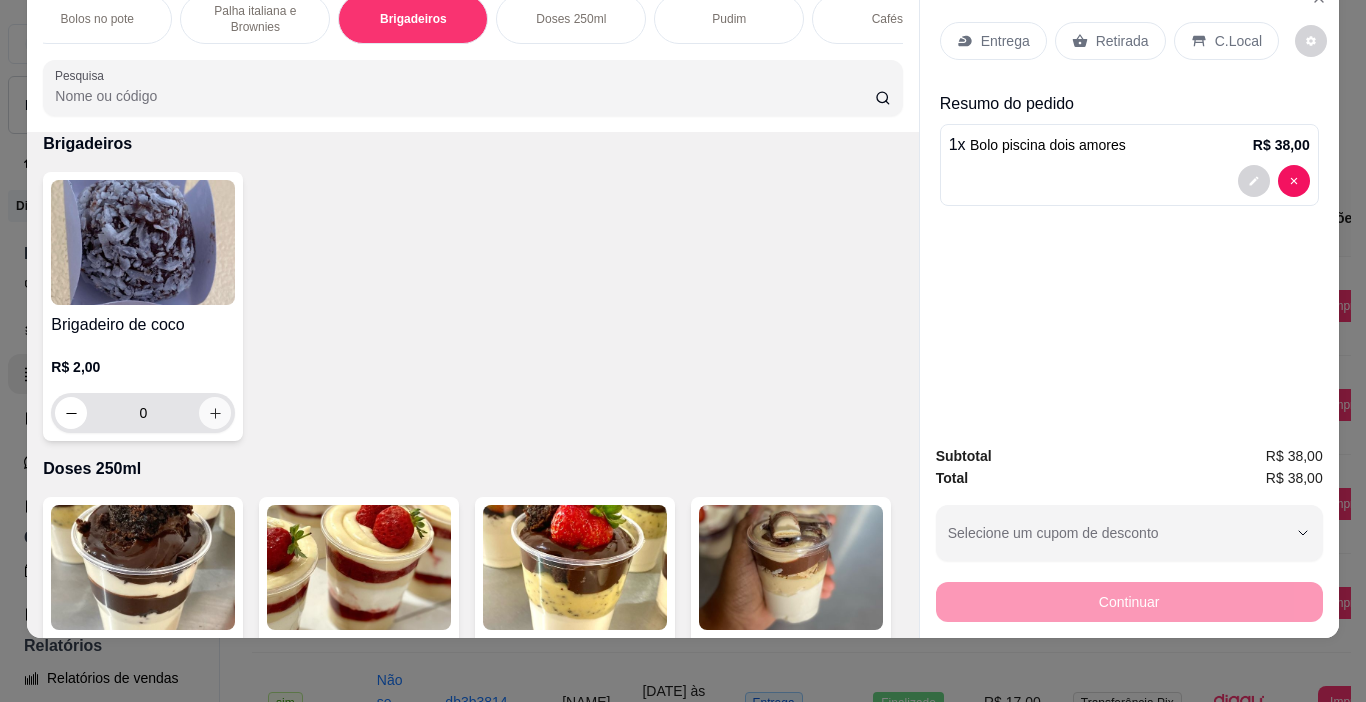 click 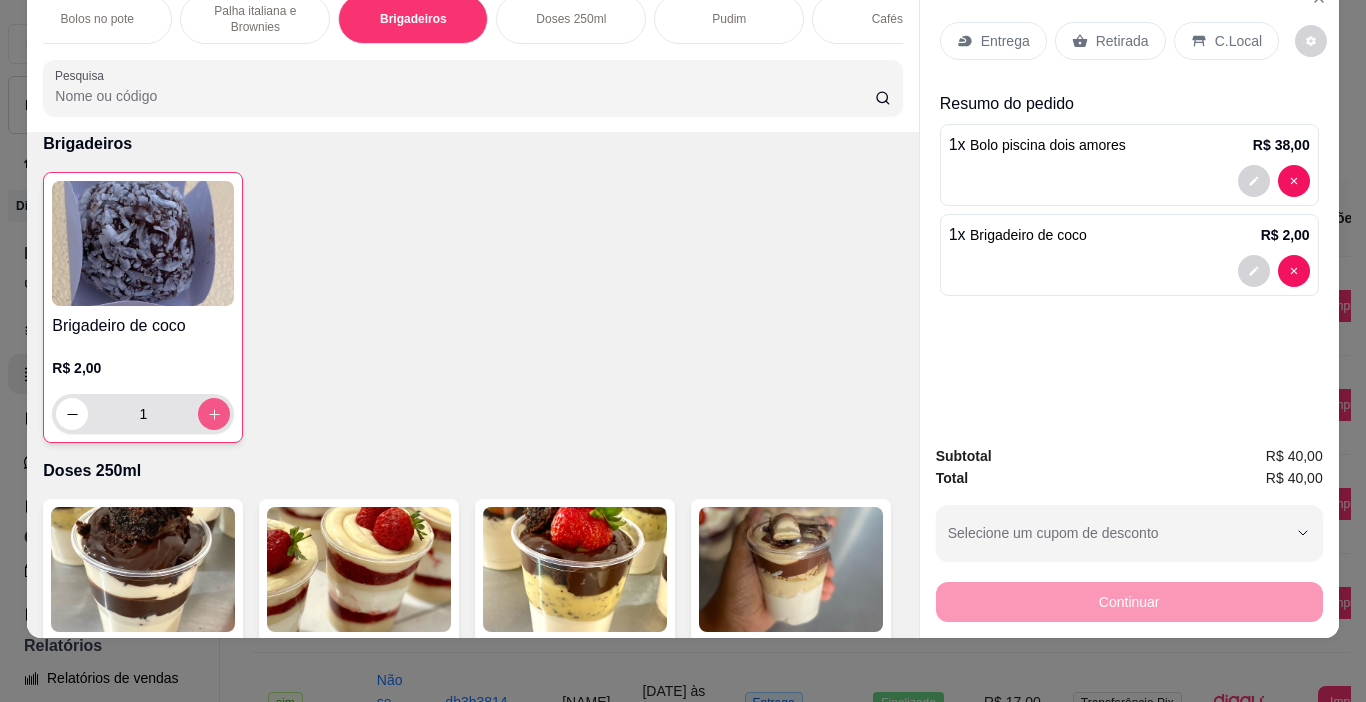 click 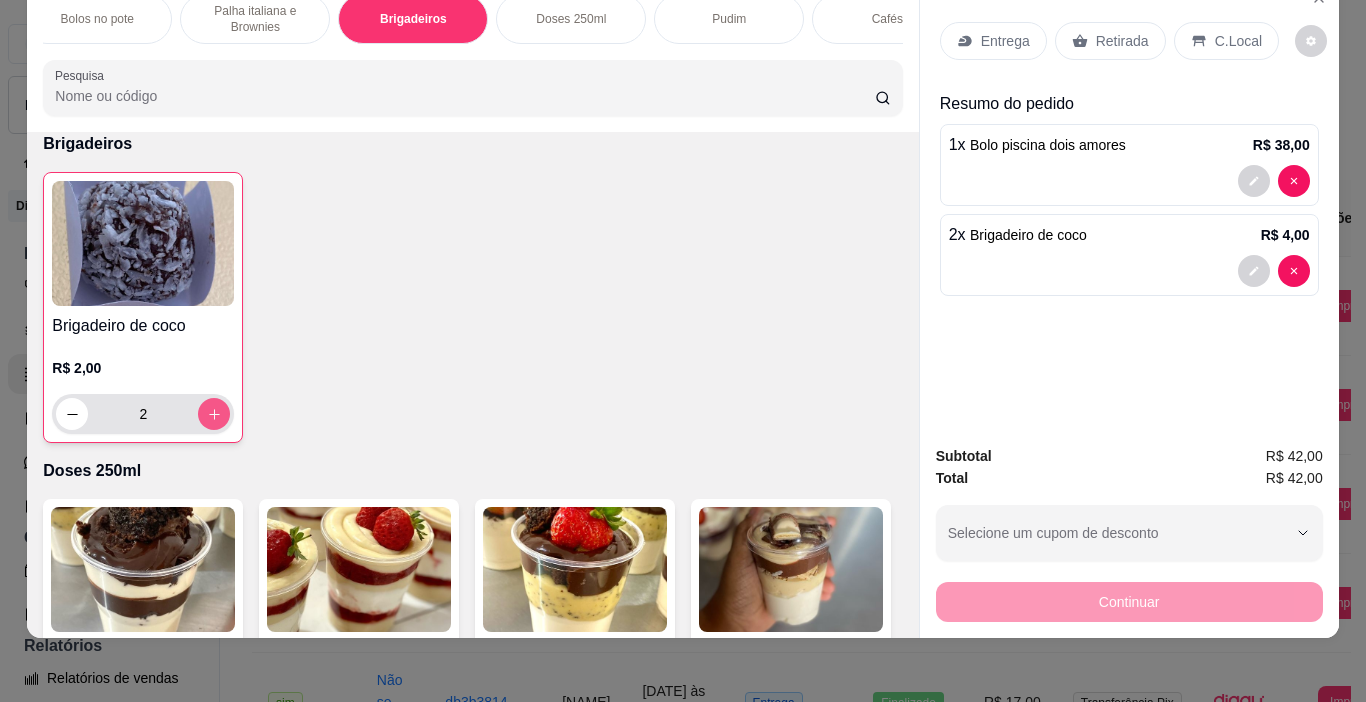 click 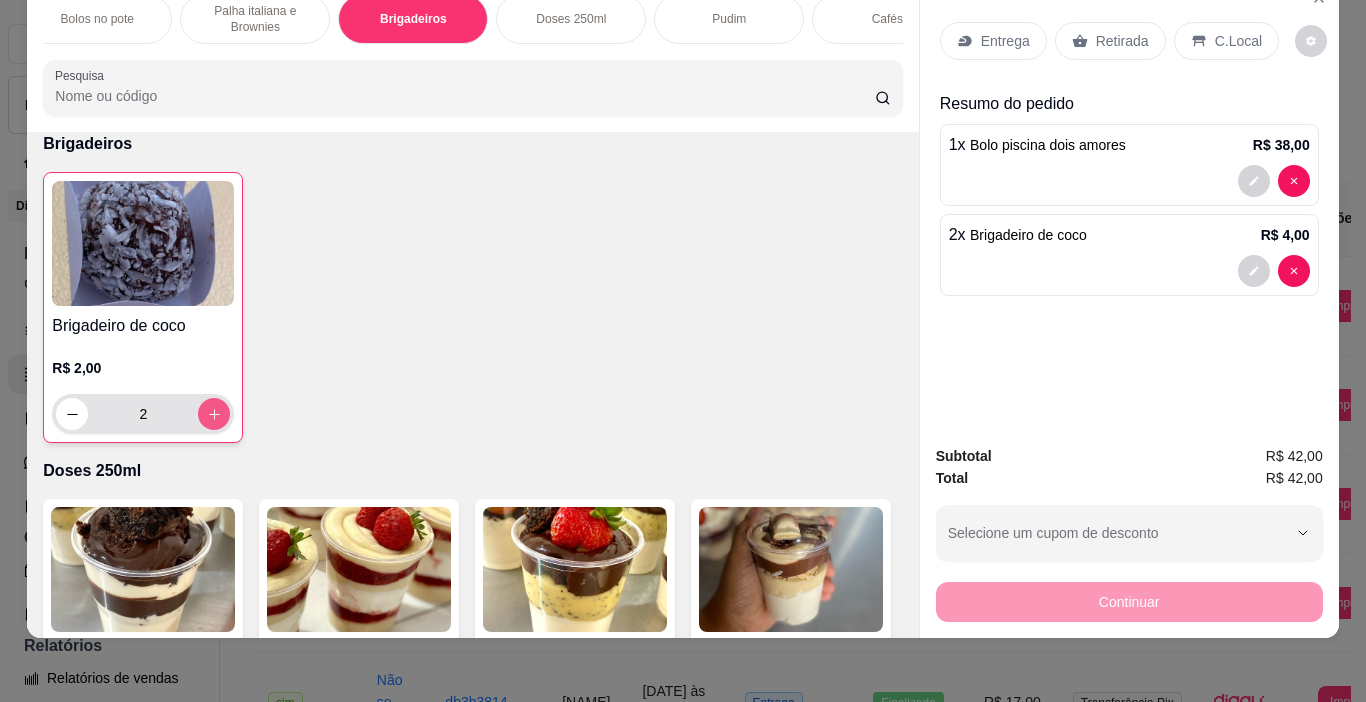 type on "3" 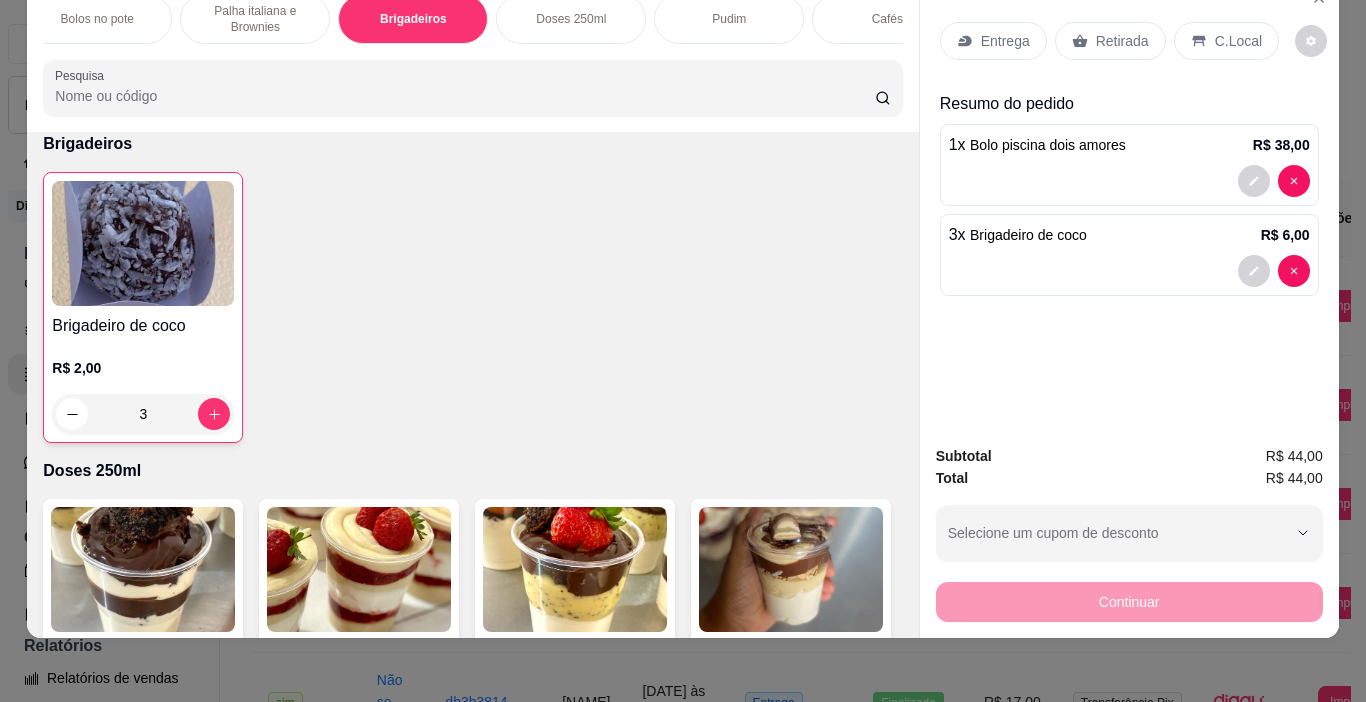 click on "Retirada" at bounding box center [1122, 41] 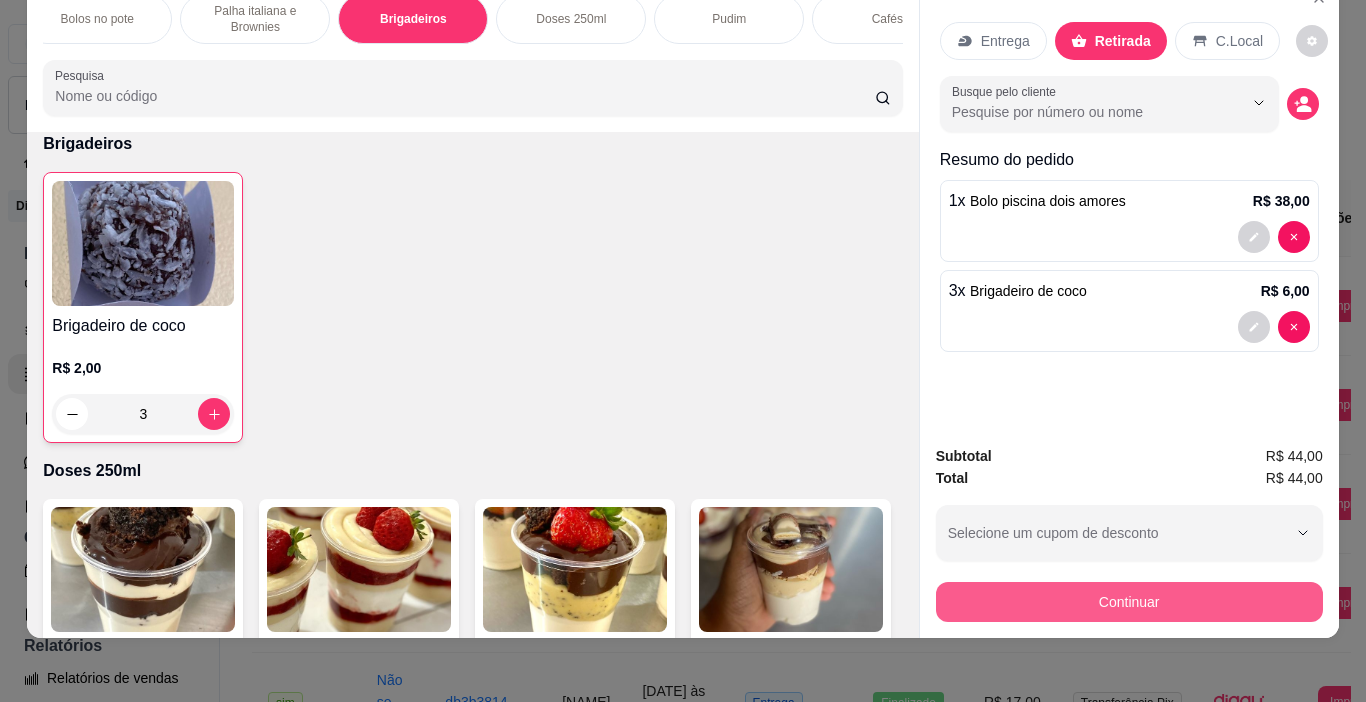 click on "Continuar" at bounding box center (1129, 602) 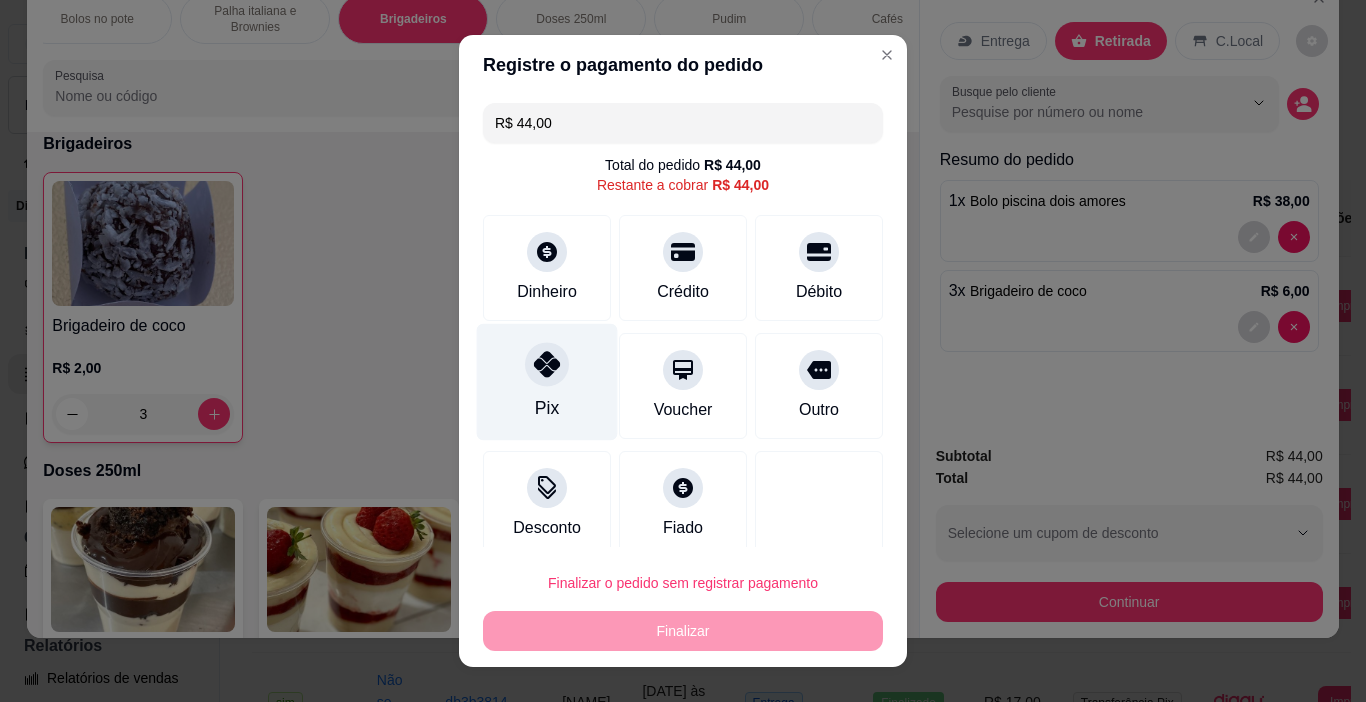 click 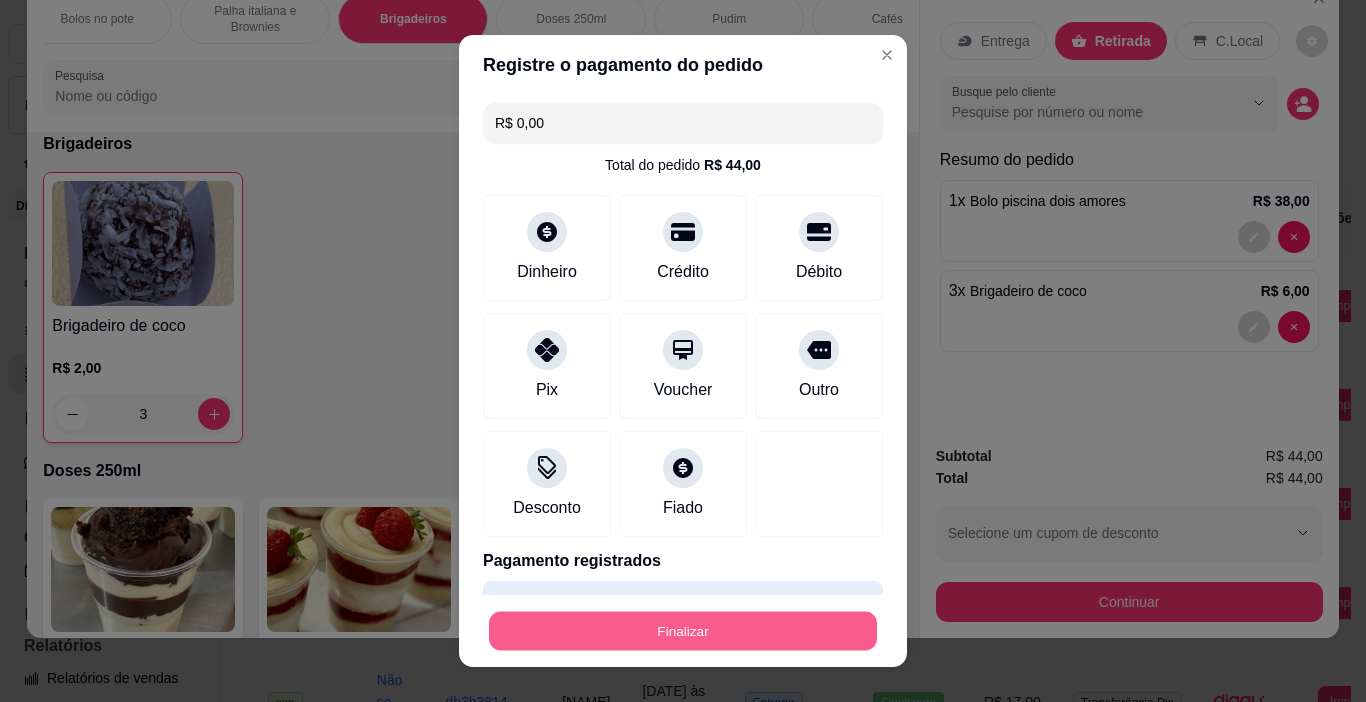 click on "Finalizar" at bounding box center [683, 631] 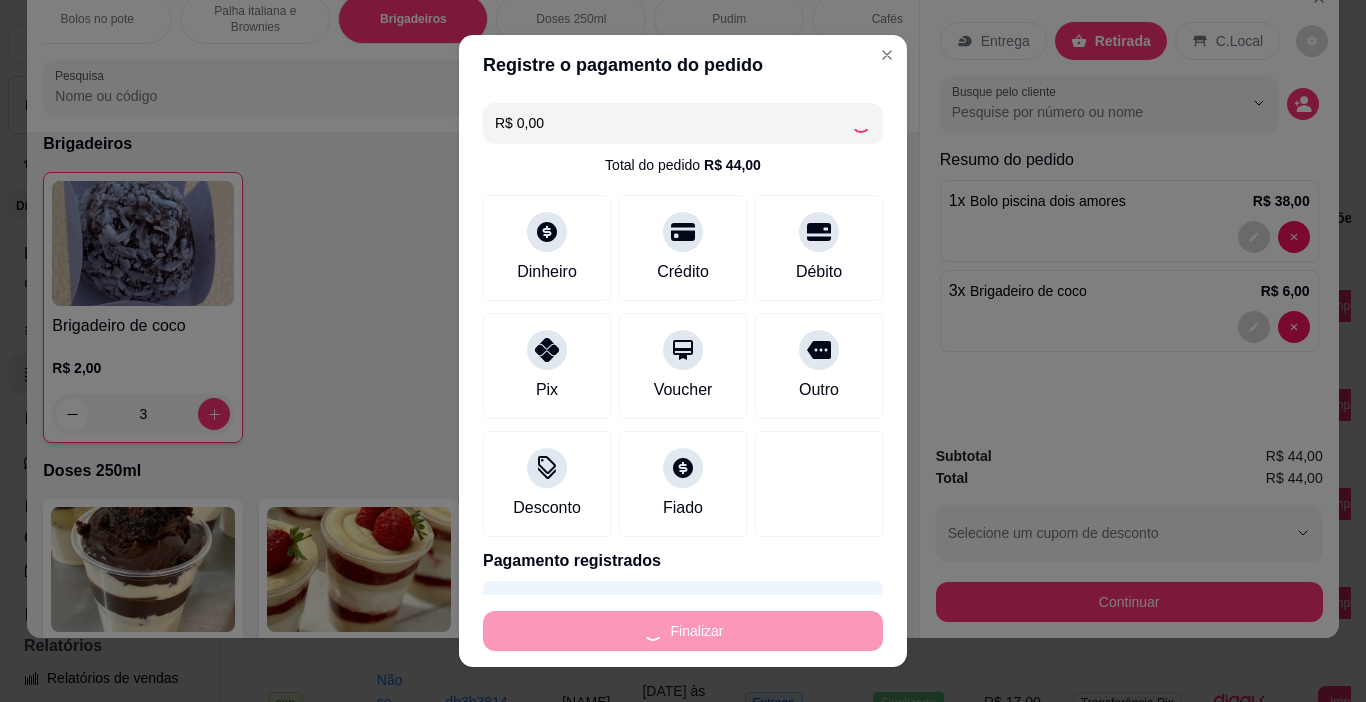 type on "0" 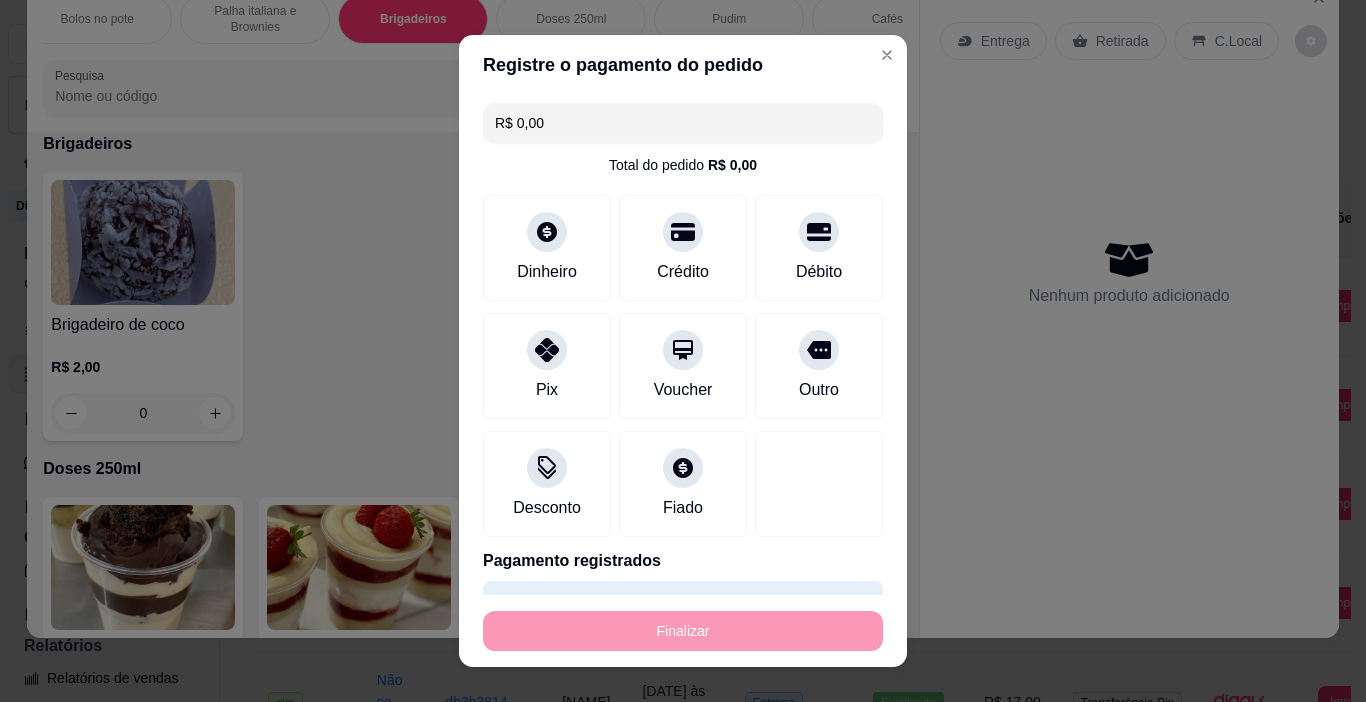 type on "-R$ 44,00" 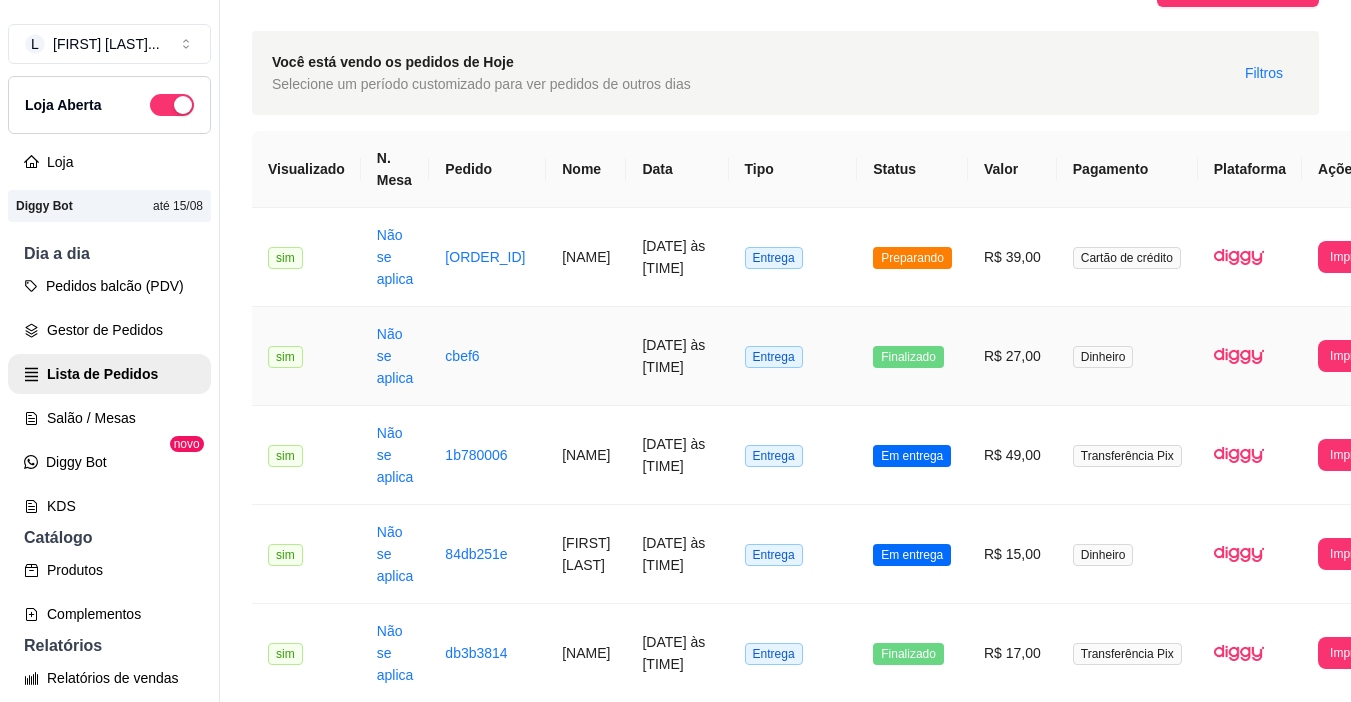 scroll, scrollTop: 0, scrollLeft: 0, axis: both 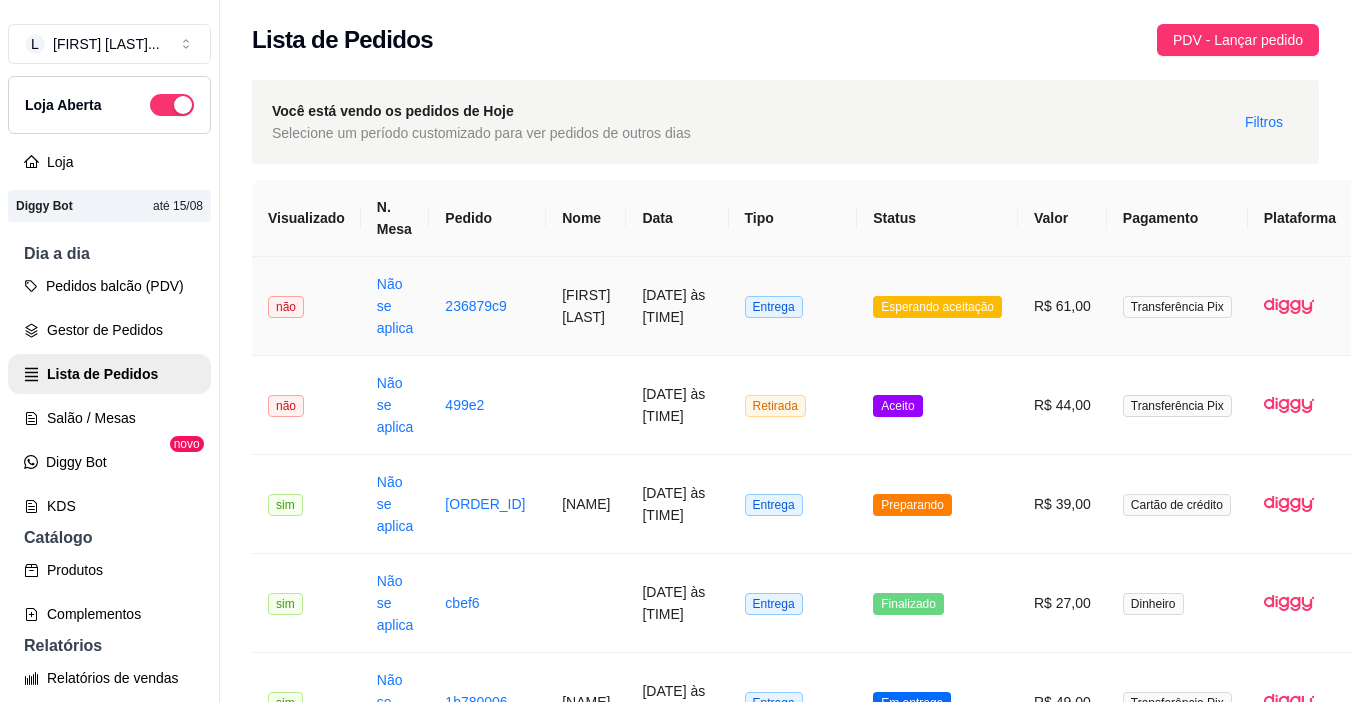 drag, startPoint x: 477, startPoint y: 324, endPoint x: 772, endPoint y: 39, distance: 410.1829 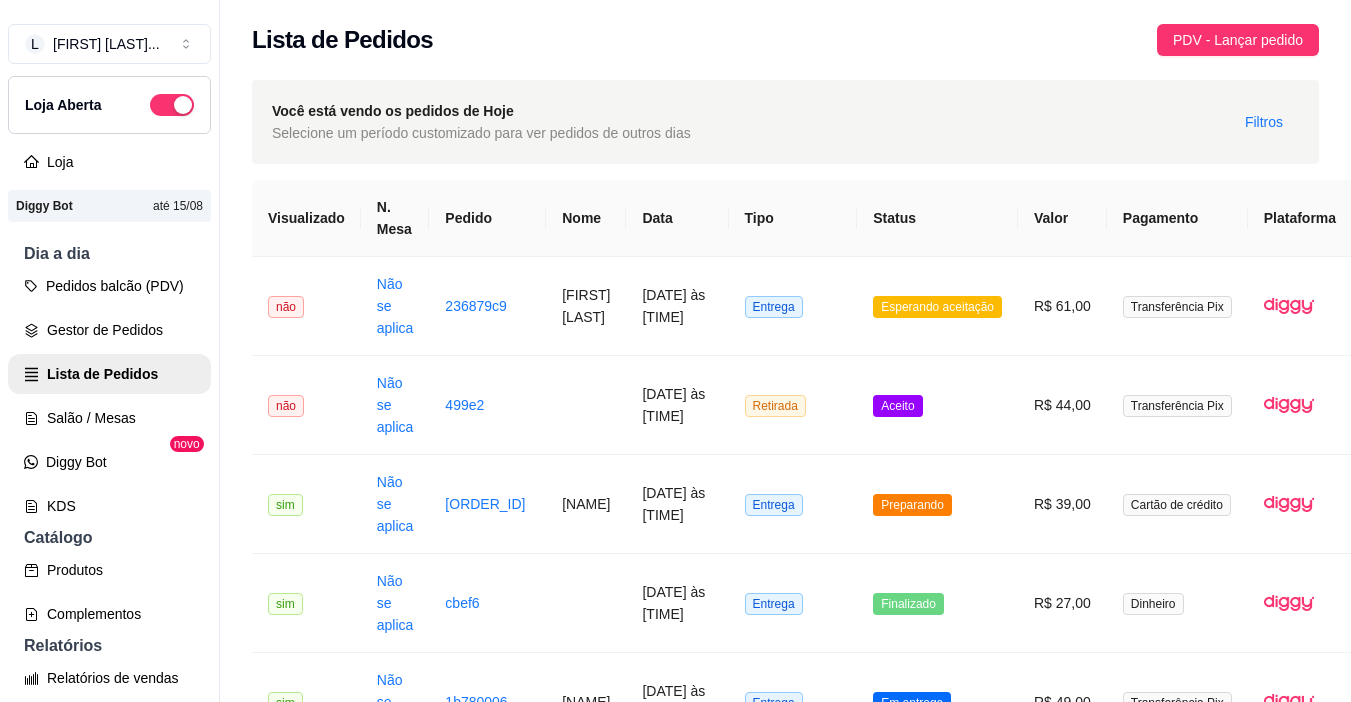 drag, startPoint x: 442, startPoint y: 403, endPoint x: 739, endPoint y: 55, distance: 457.5074 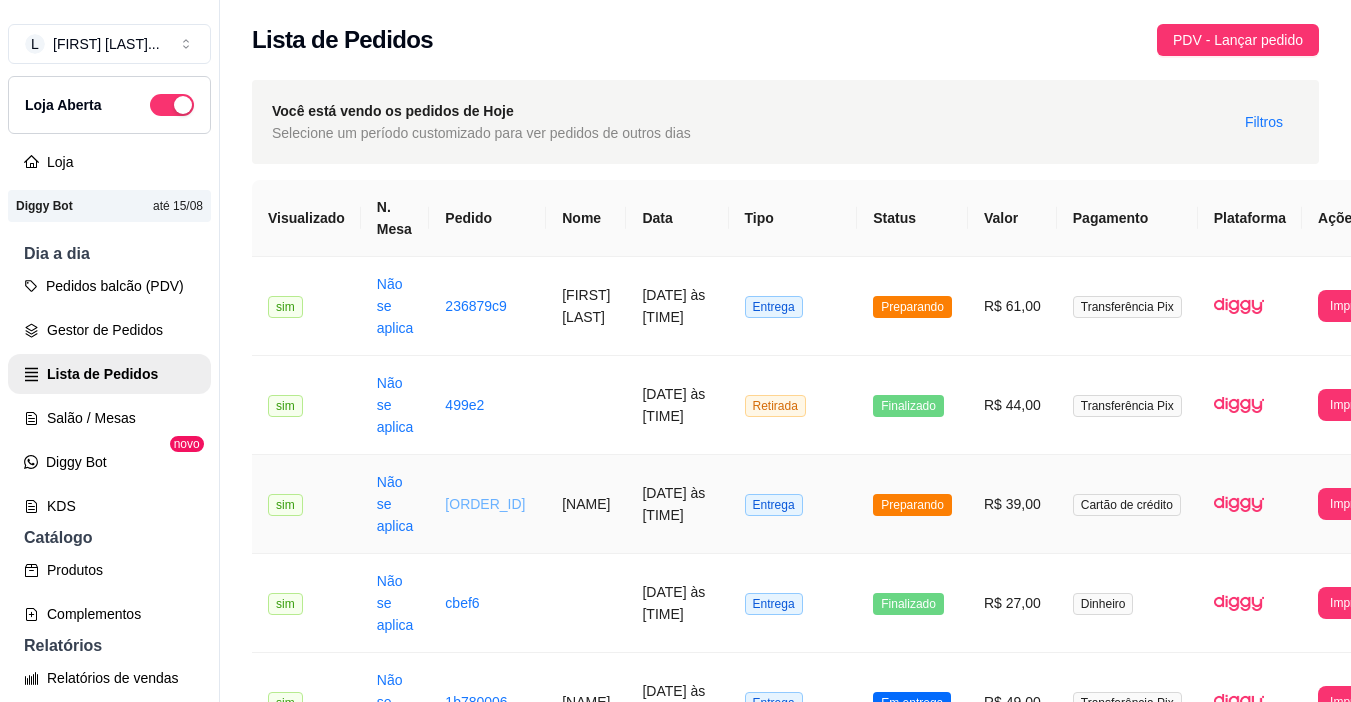 click on "620fd153" at bounding box center [485, 504] 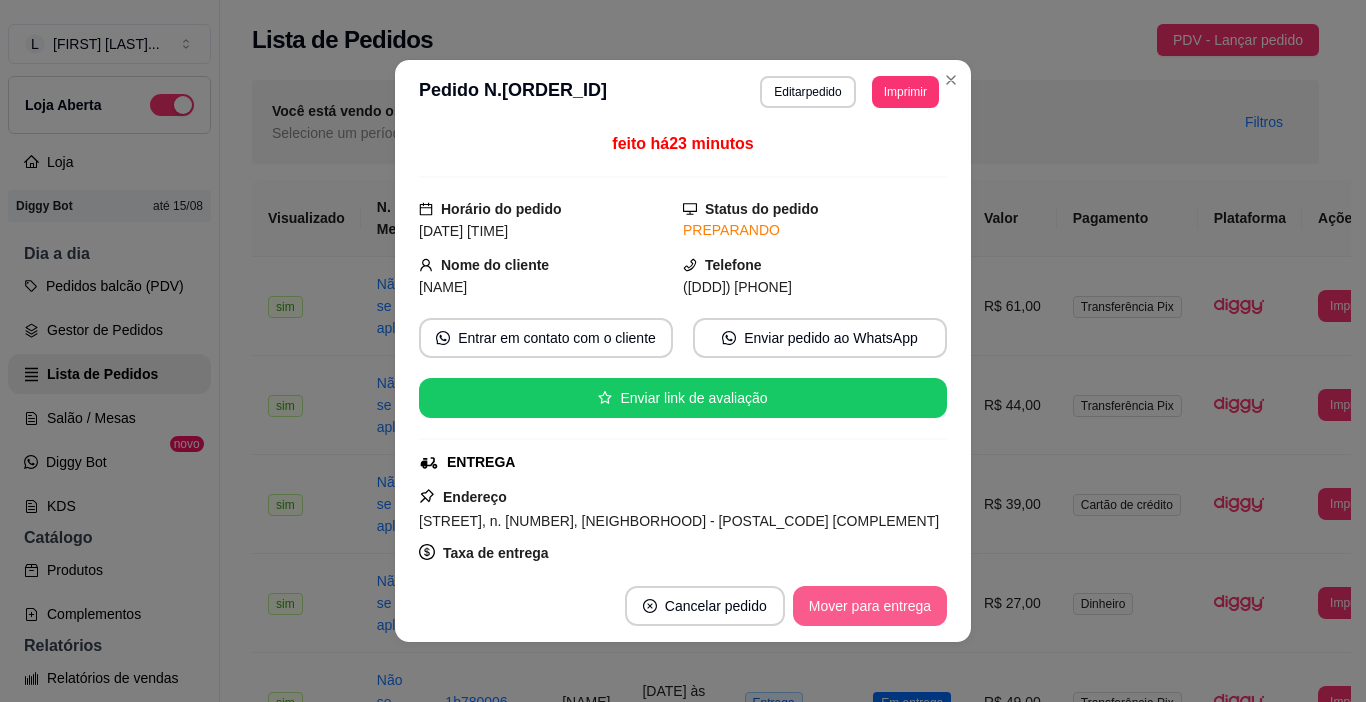 click on "Mover para entrega" at bounding box center [870, 606] 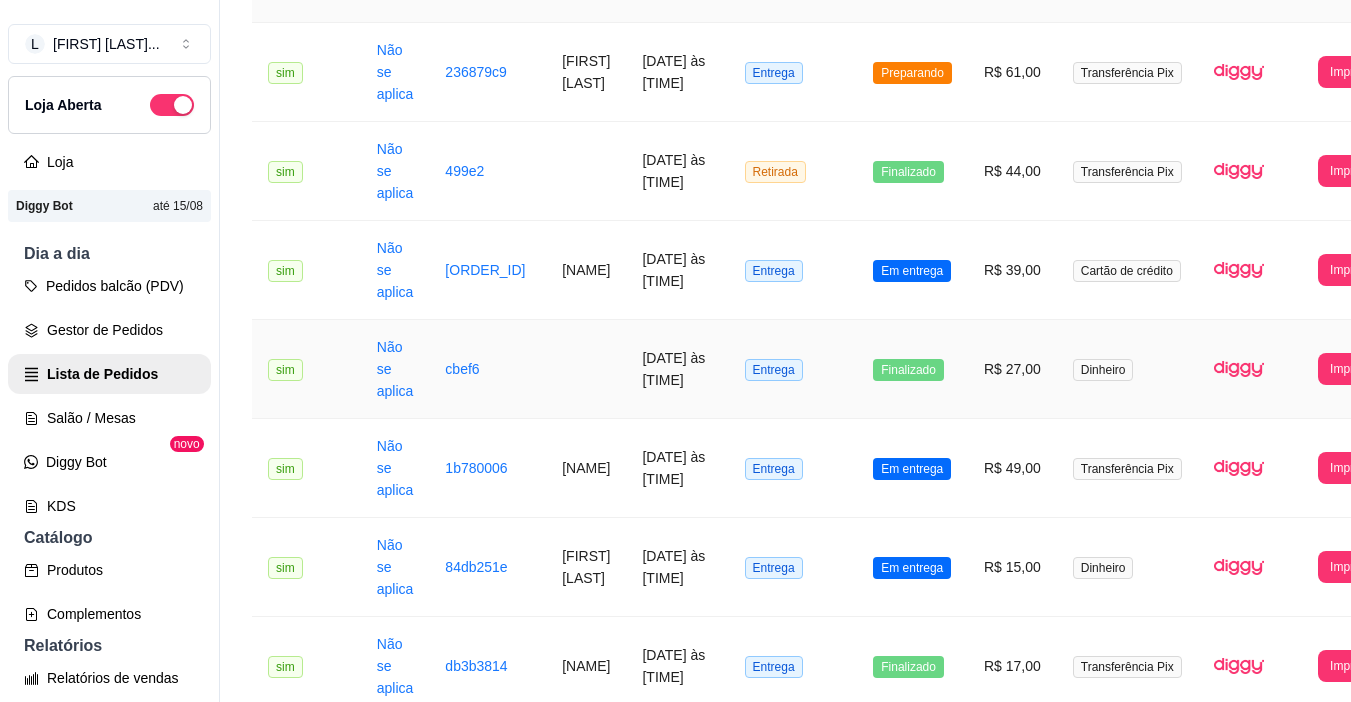 scroll, scrollTop: 200, scrollLeft: 0, axis: vertical 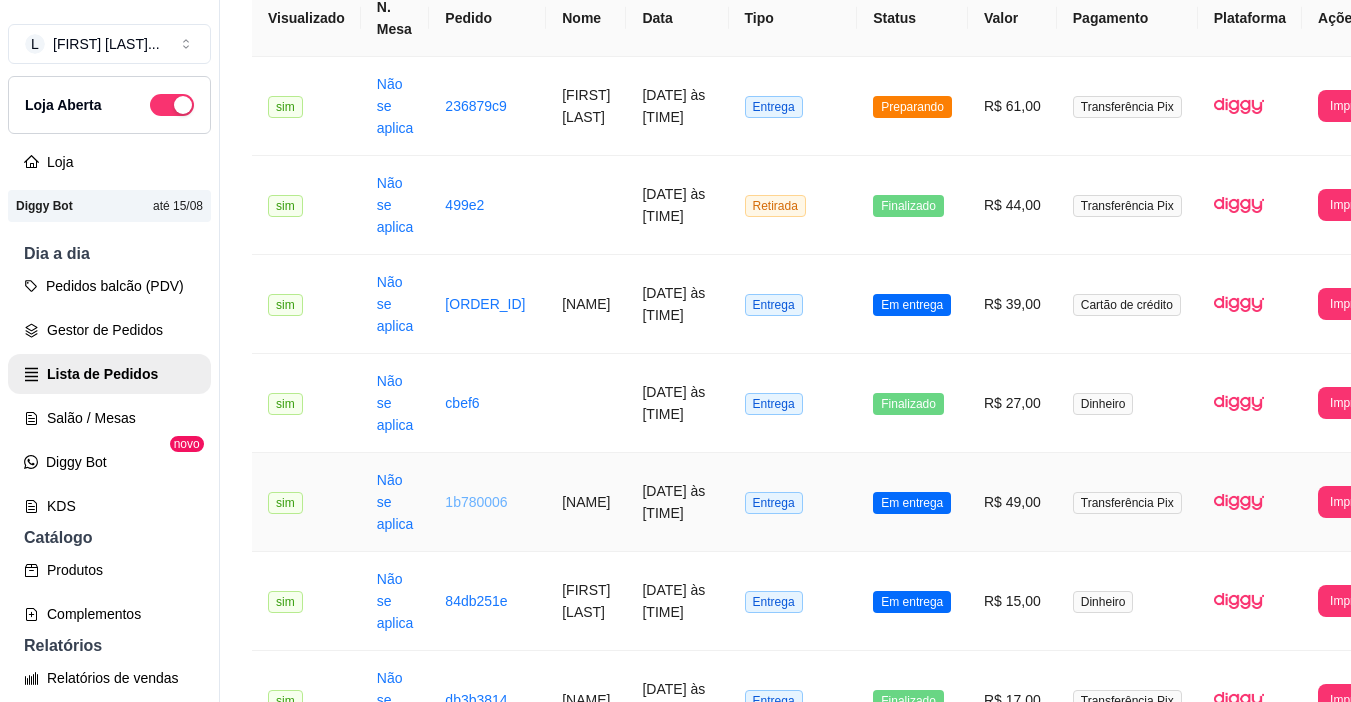 click on "1b780006" at bounding box center (476, 502) 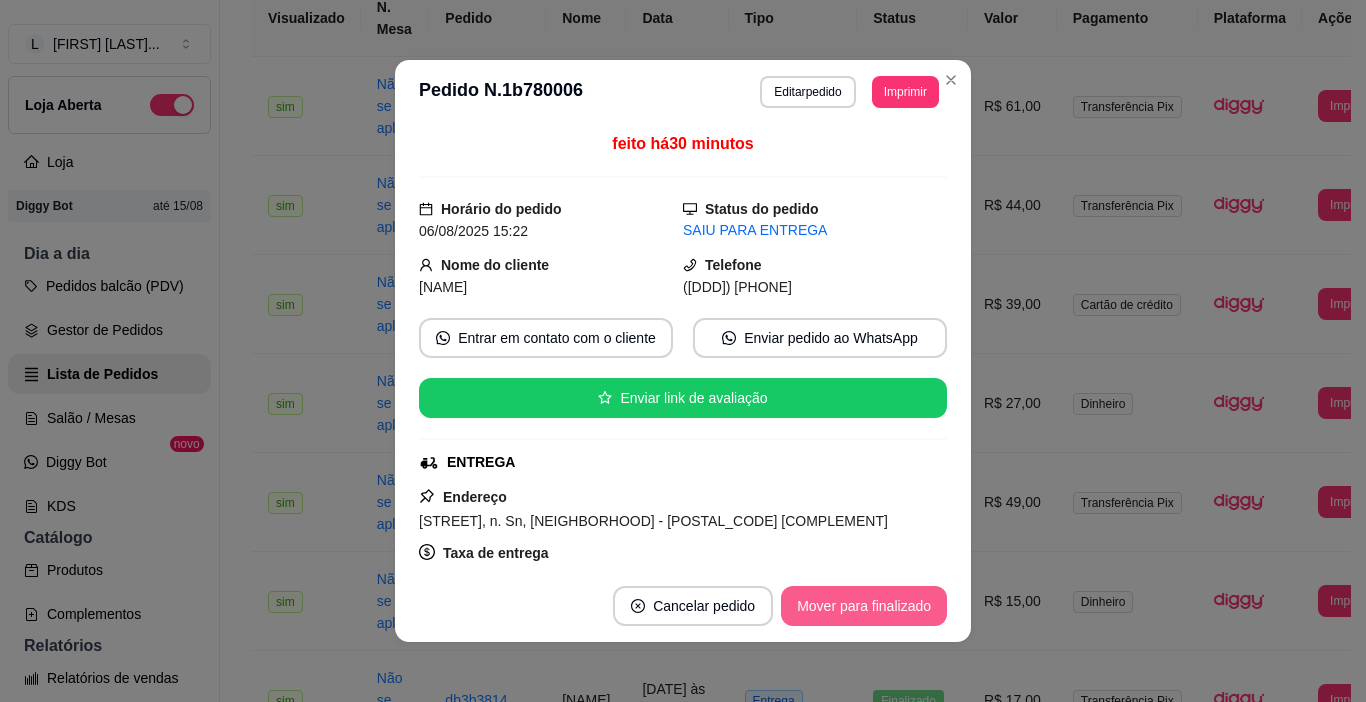 click on "Mover para finalizado" at bounding box center (864, 606) 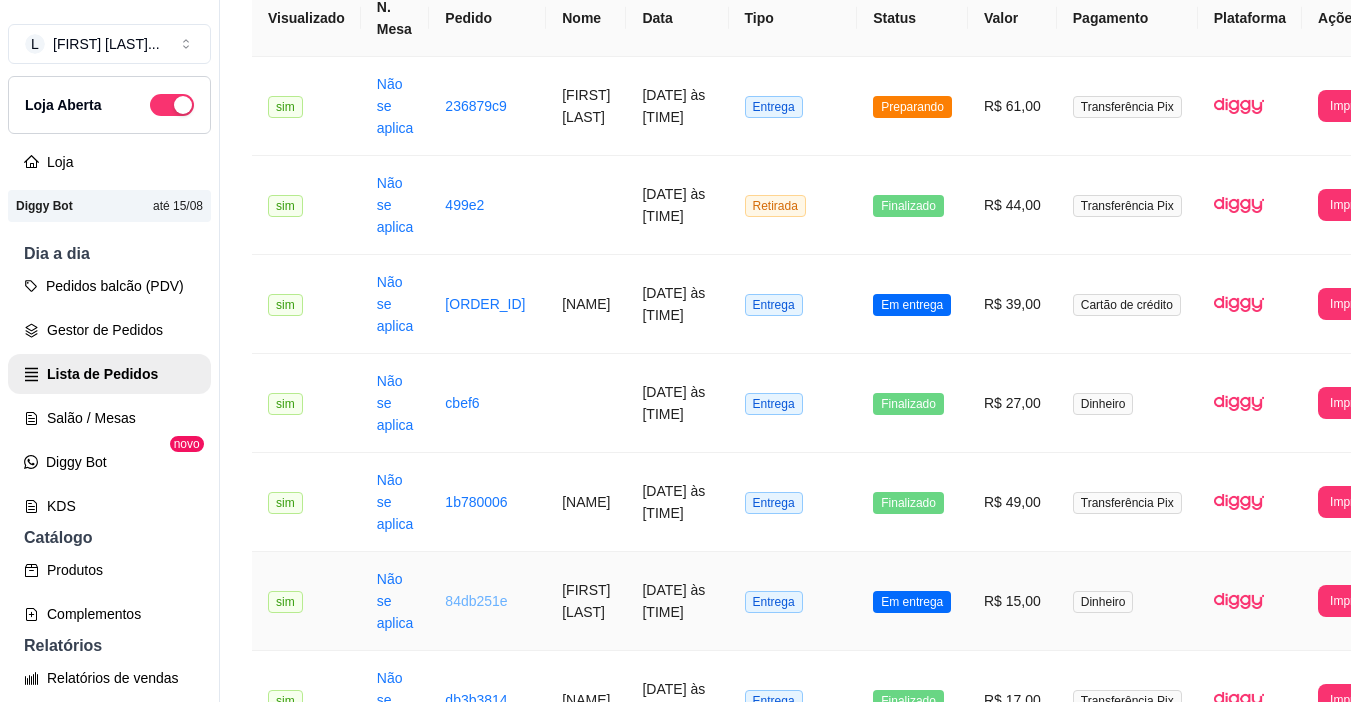 click on "84db251e" at bounding box center [476, 601] 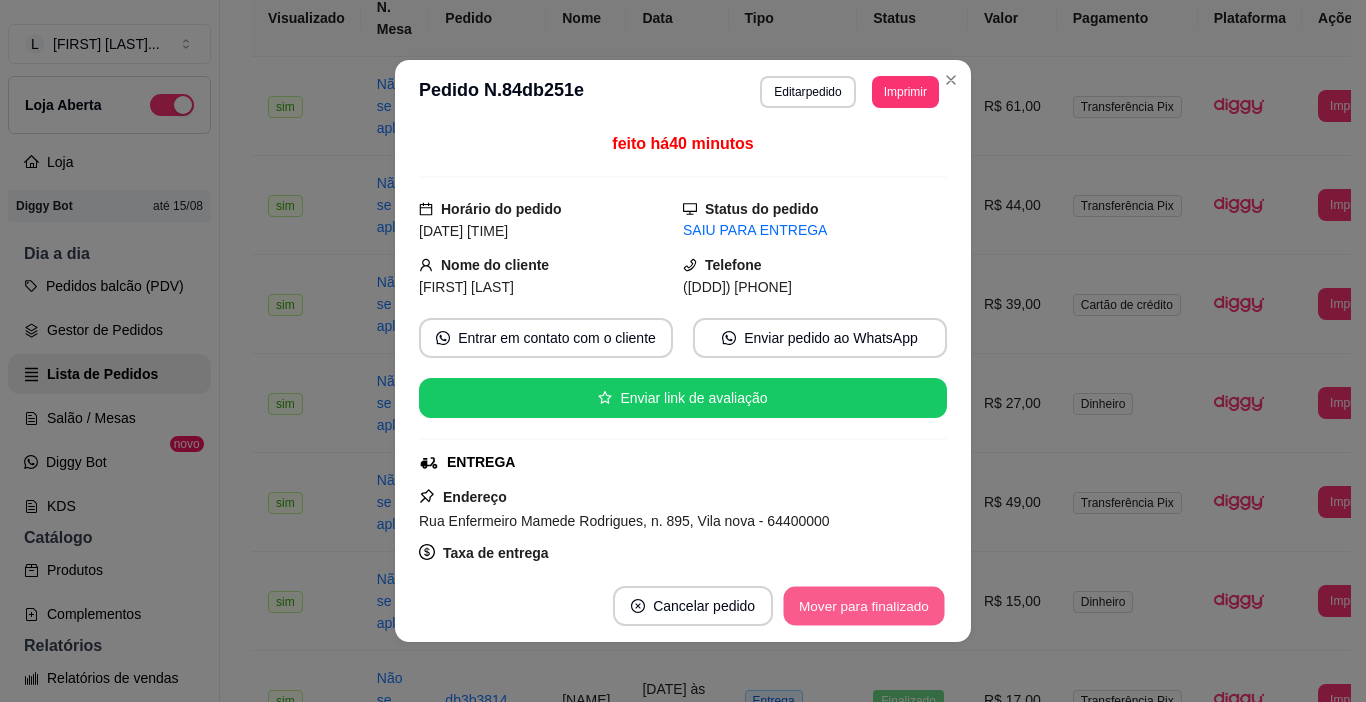 click on "Mover para finalizado" at bounding box center [864, 606] 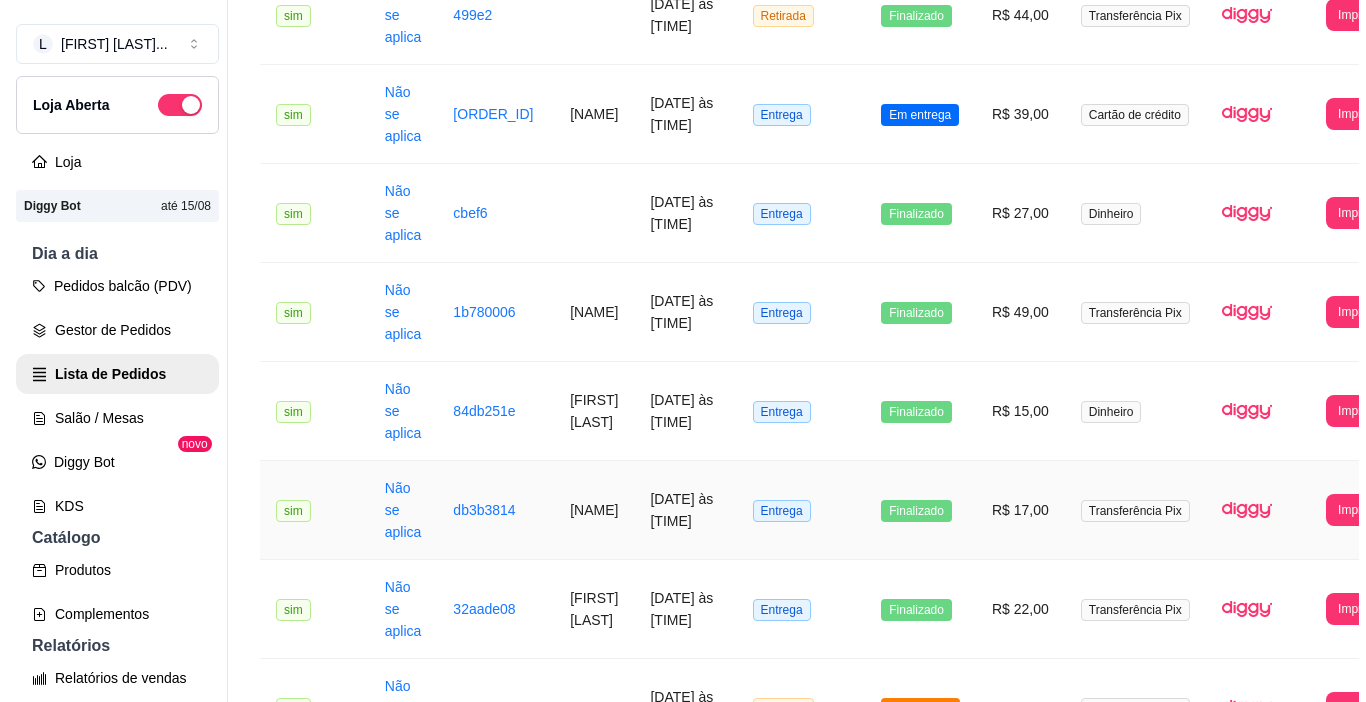 scroll, scrollTop: 100, scrollLeft: 0, axis: vertical 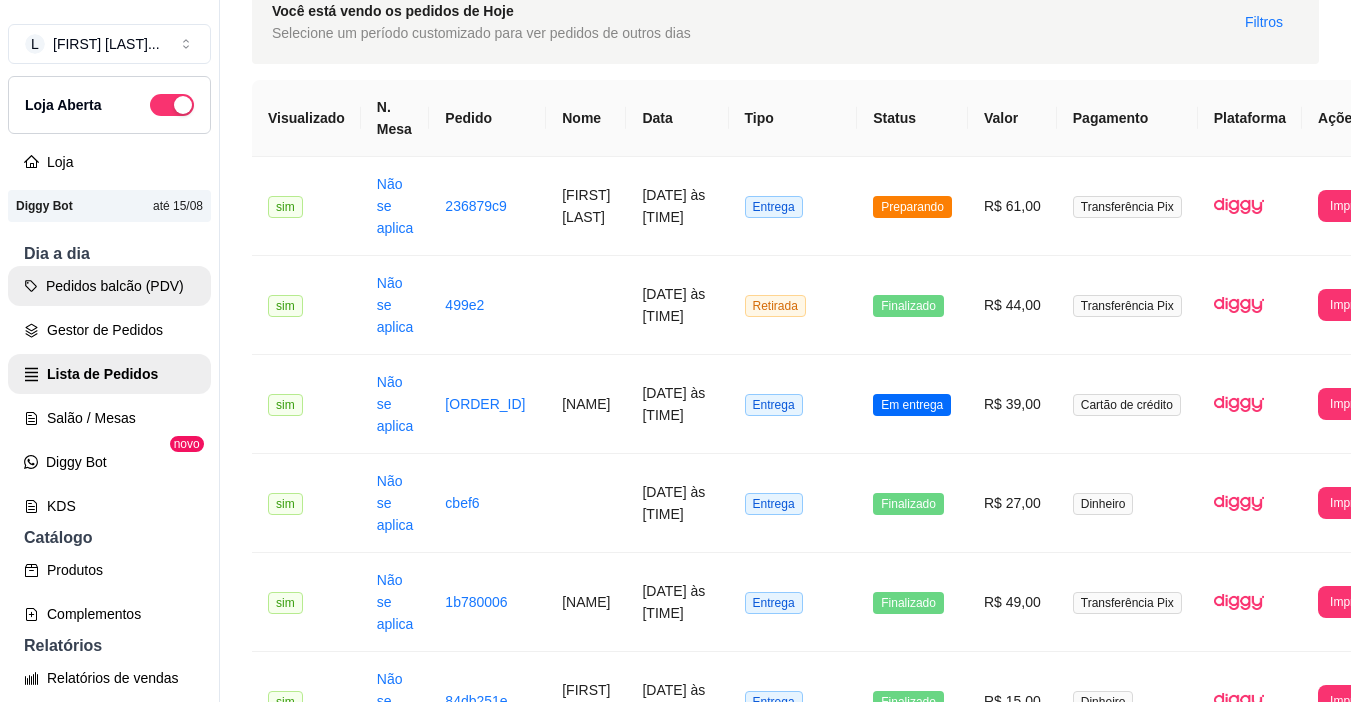 click on "Pedidos balcão (PDV)" at bounding box center (109, 286) 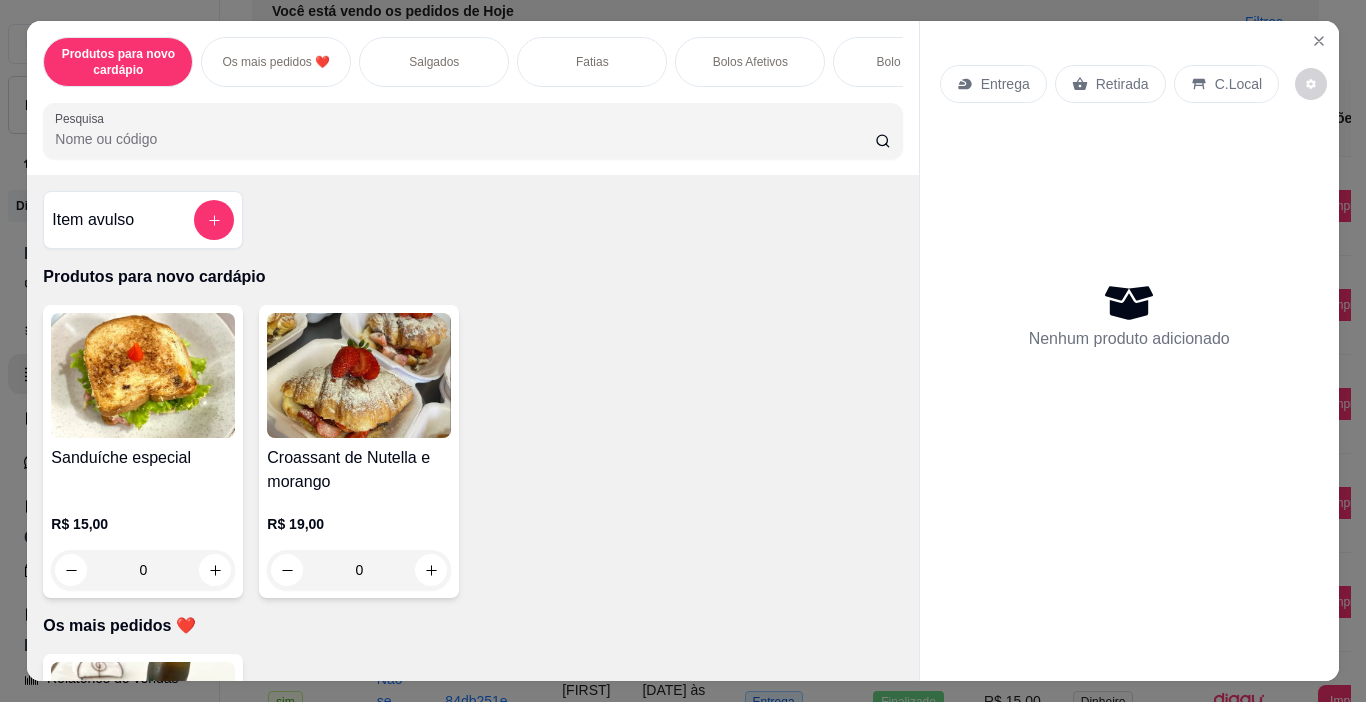 click on "Salgados" at bounding box center [434, 62] 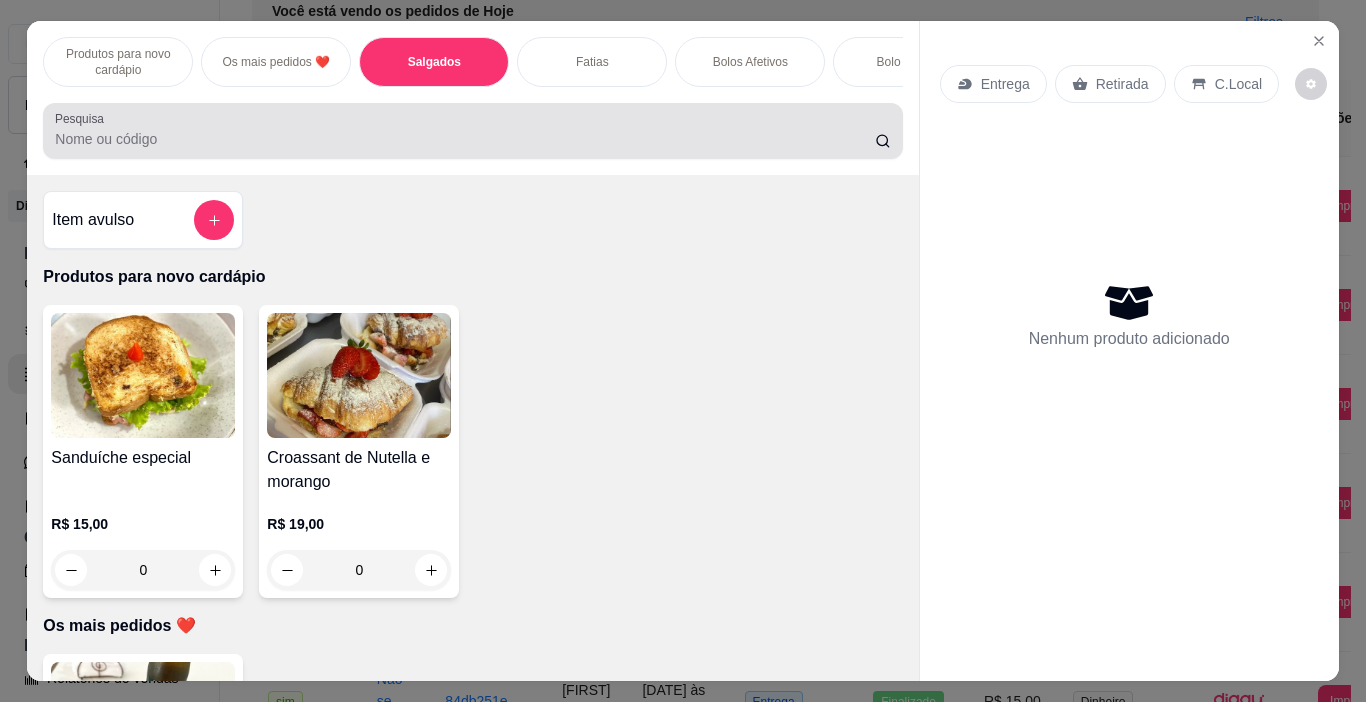 scroll, scrollTop: 764, scrollLeft: 0, axis: vertical 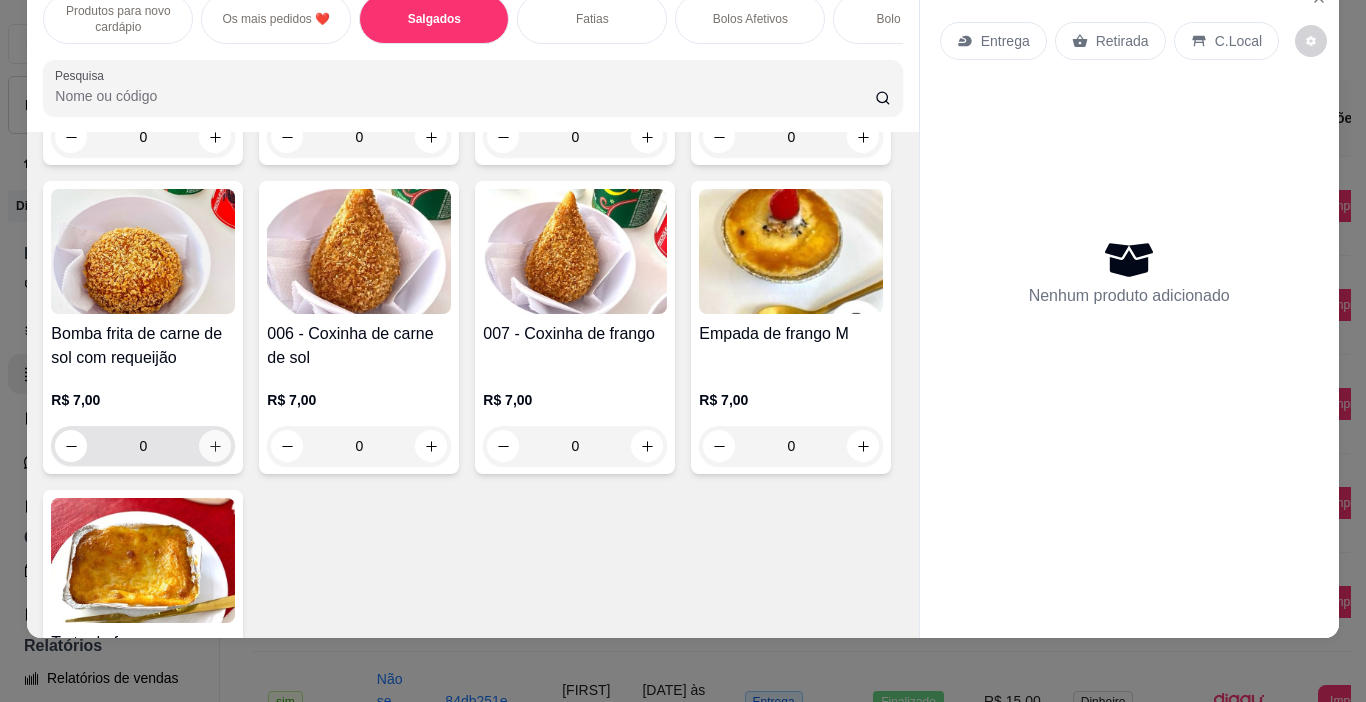 click 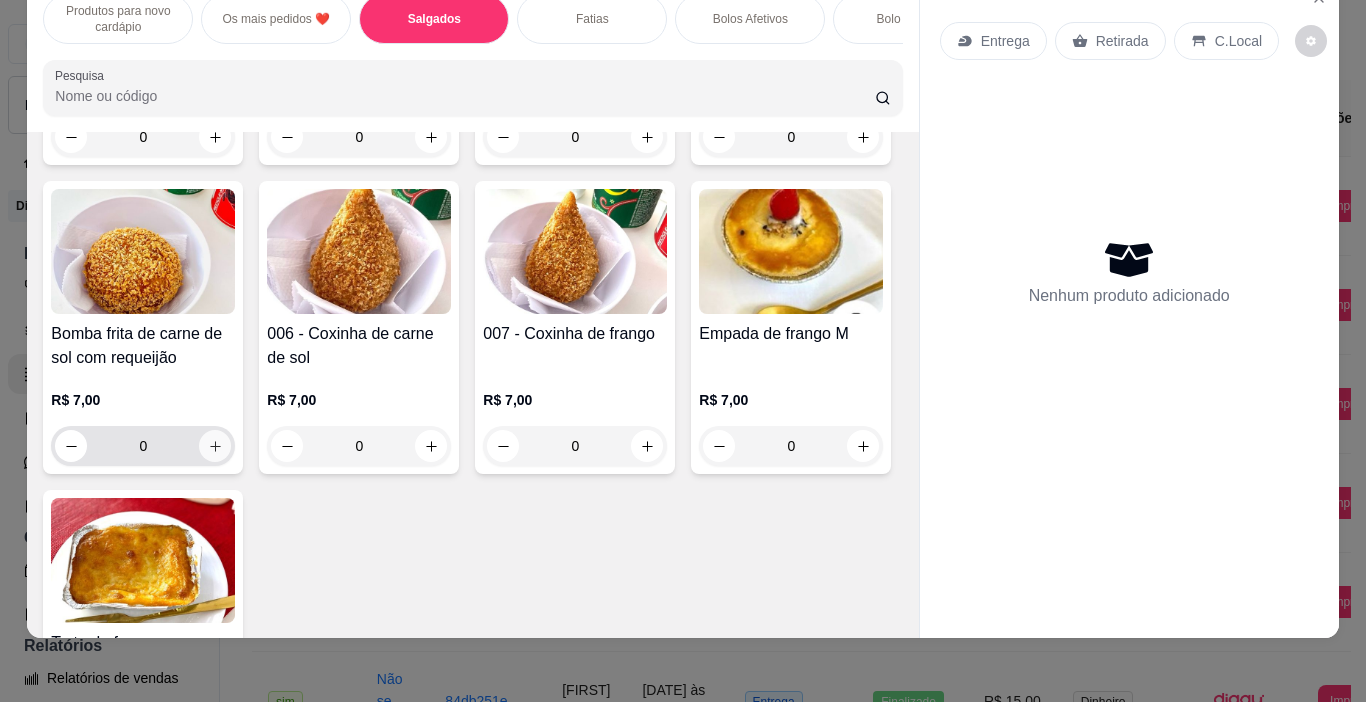 type on "1" 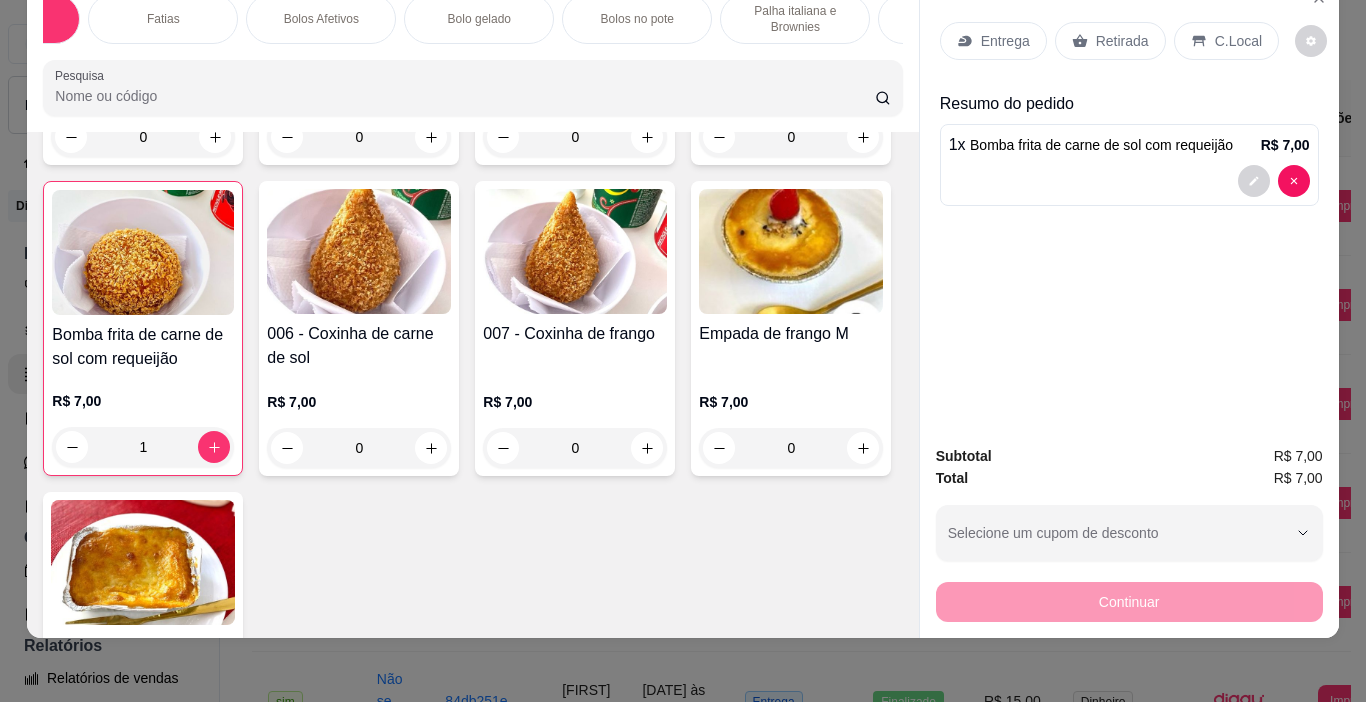 scroll, scrollTop: 0, scrollLeft: 459, axis: horizontal 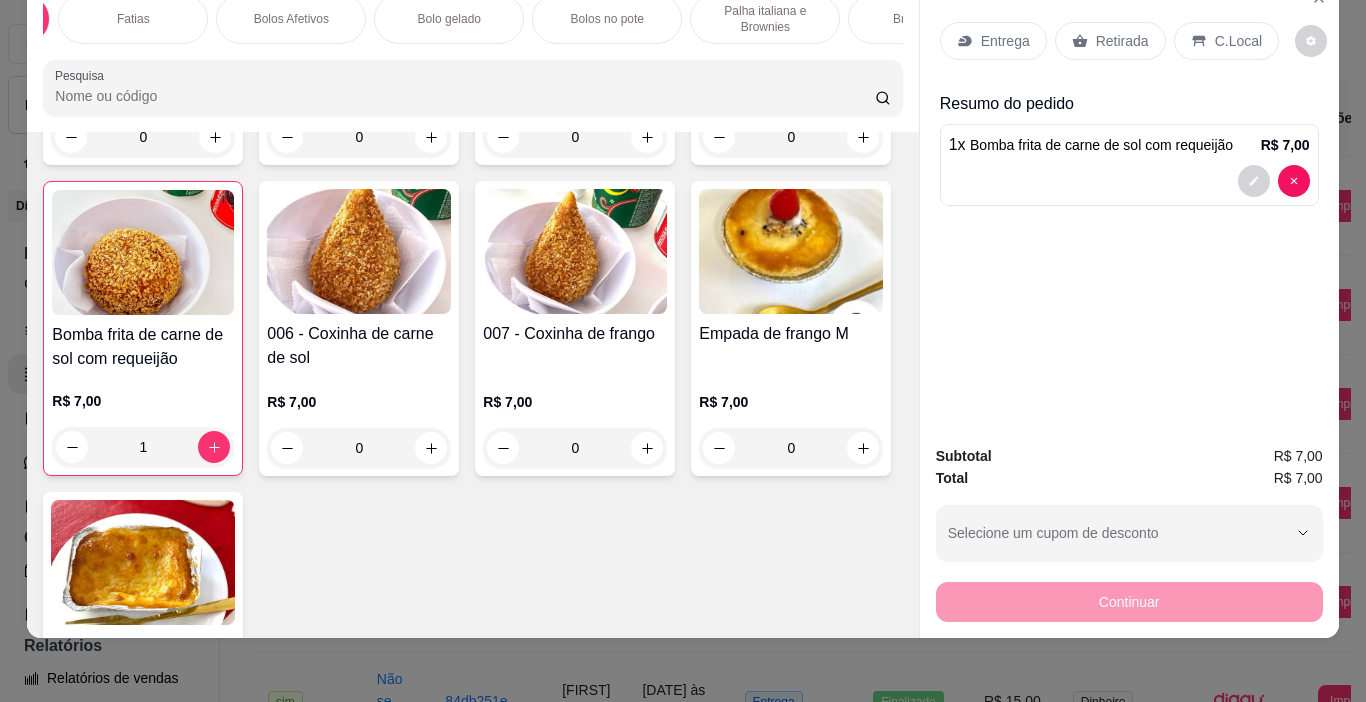 click on "Bolo gelado" at bounding box center (449, 19) 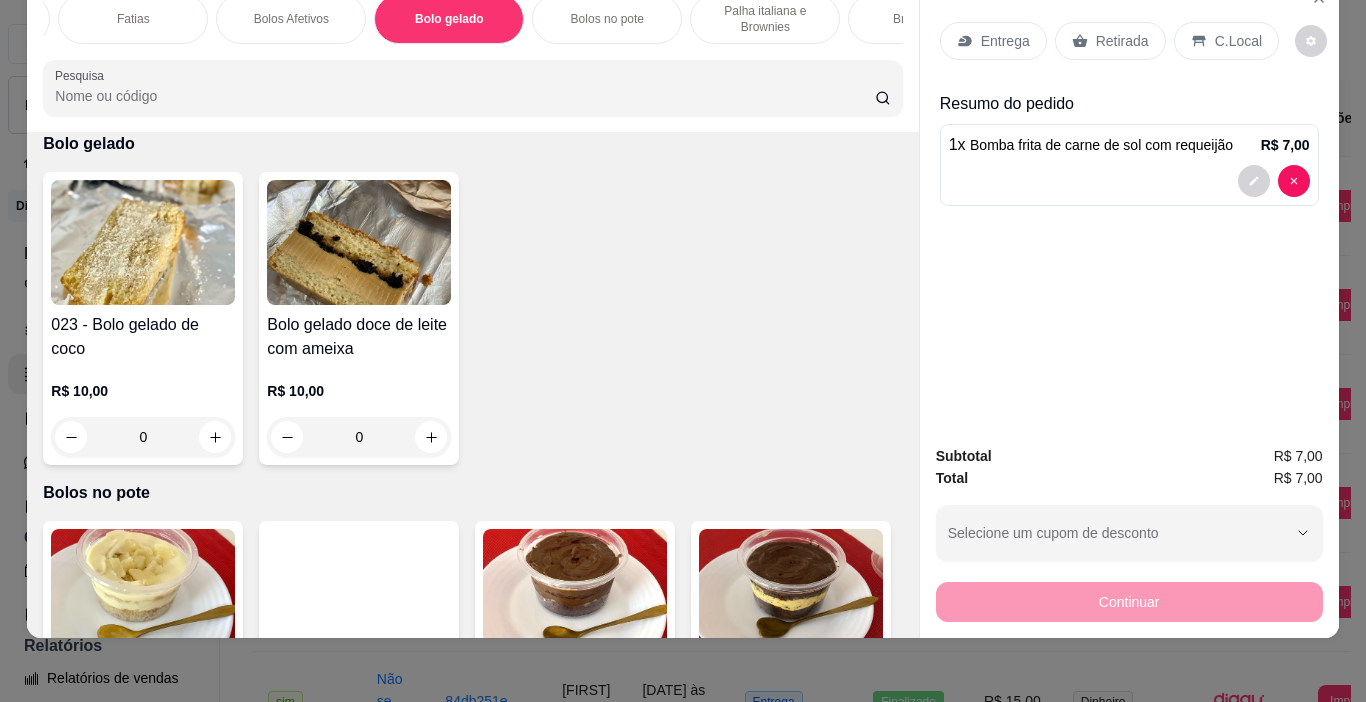 scroll, scrollTop: 3277, scrollLeft: 0, axis: vertical 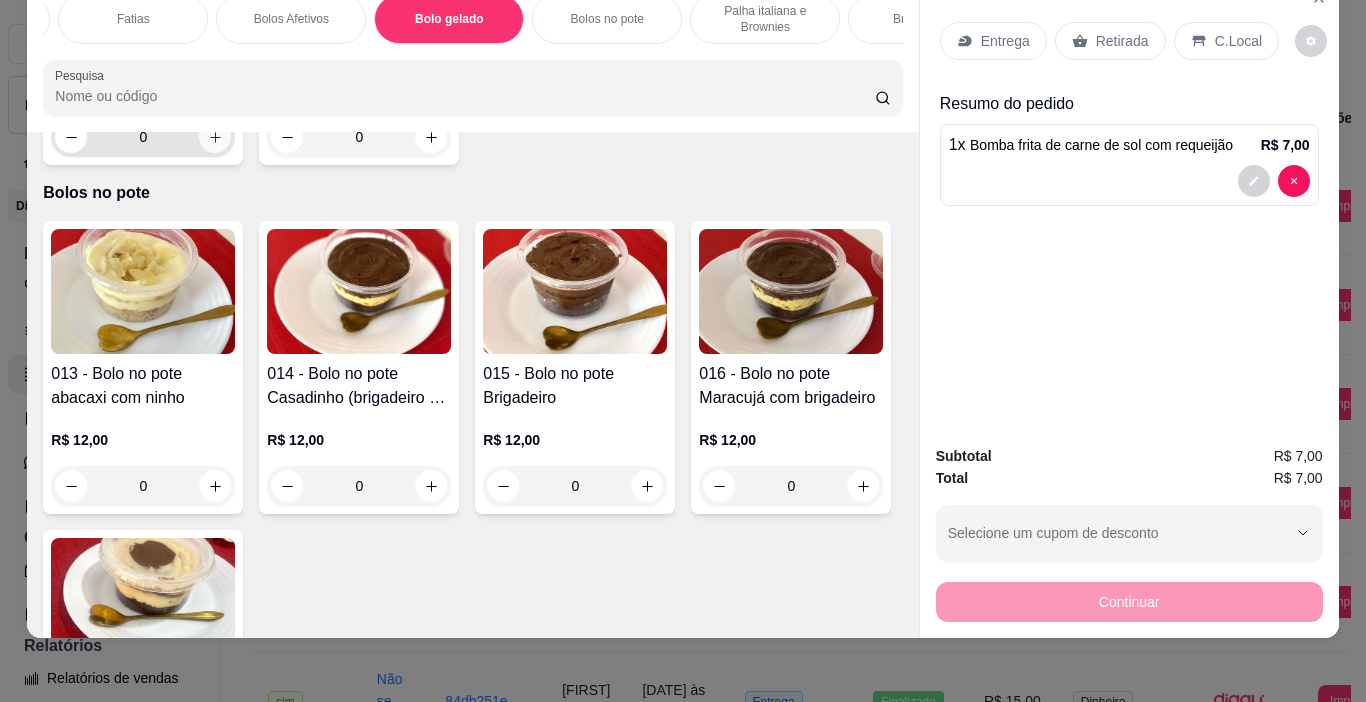 click at bounding box center [215, 137] 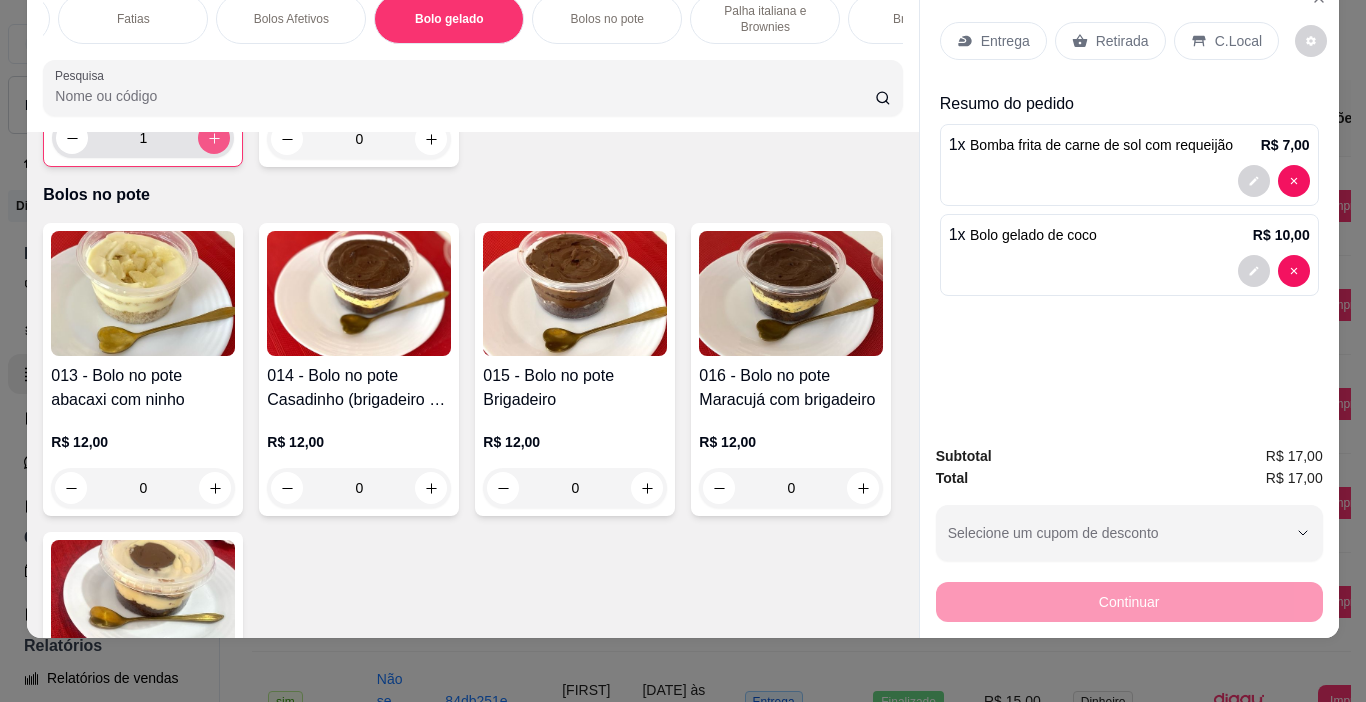 type on "1" 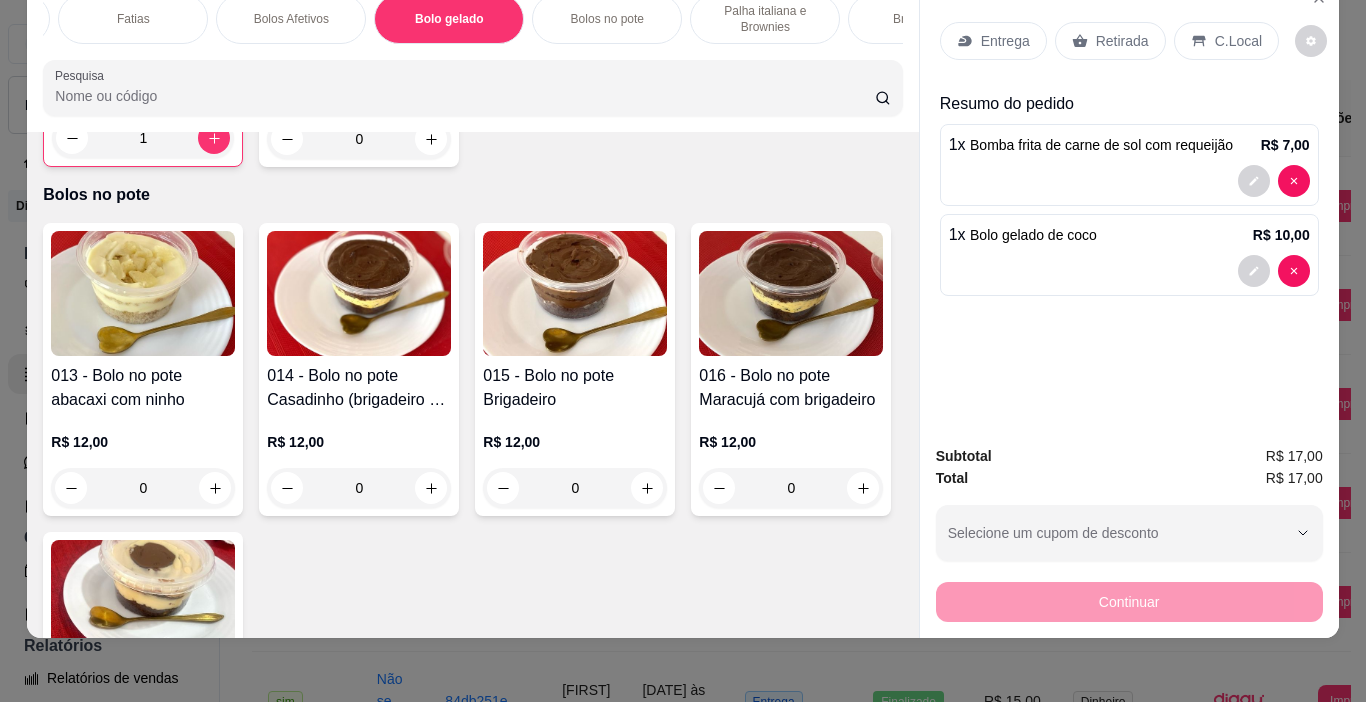 scroll, scrollTop: 3278, scrollLeft: 0, axis: vertical 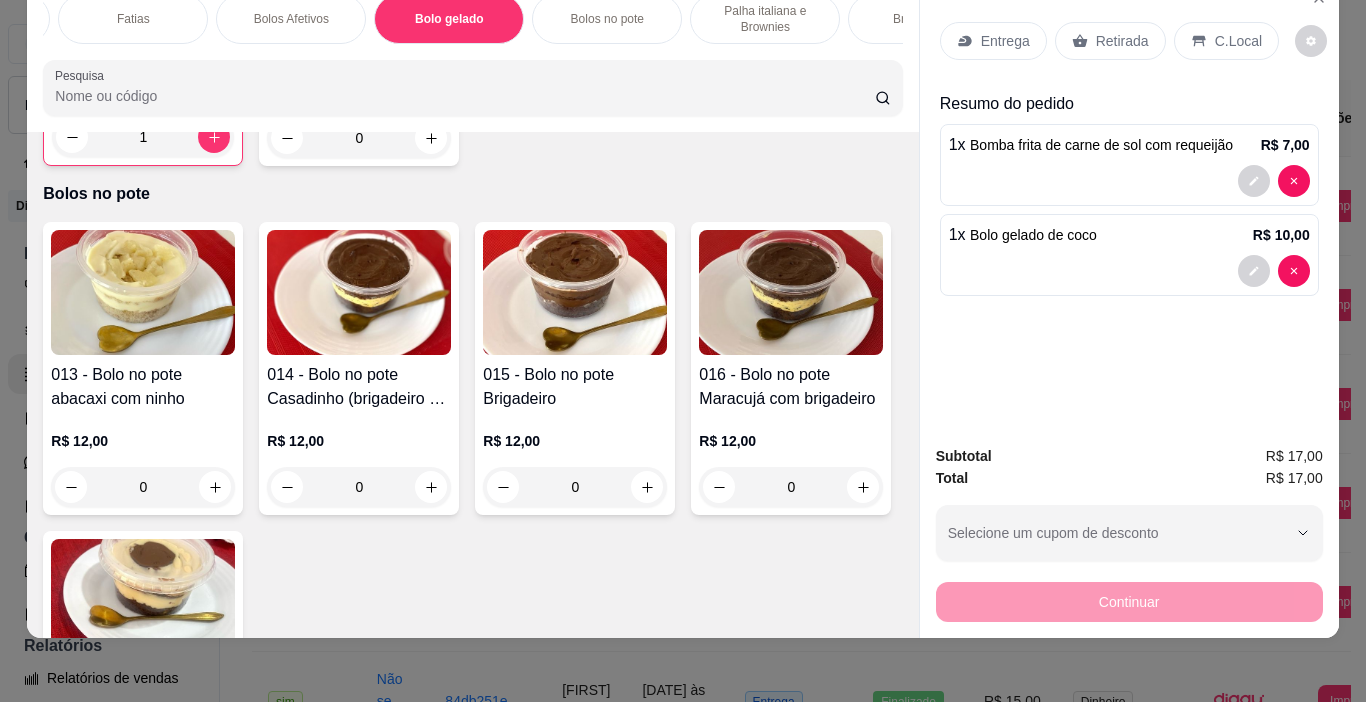 click on "Bolos no pote" at bounding box center (607, 19) 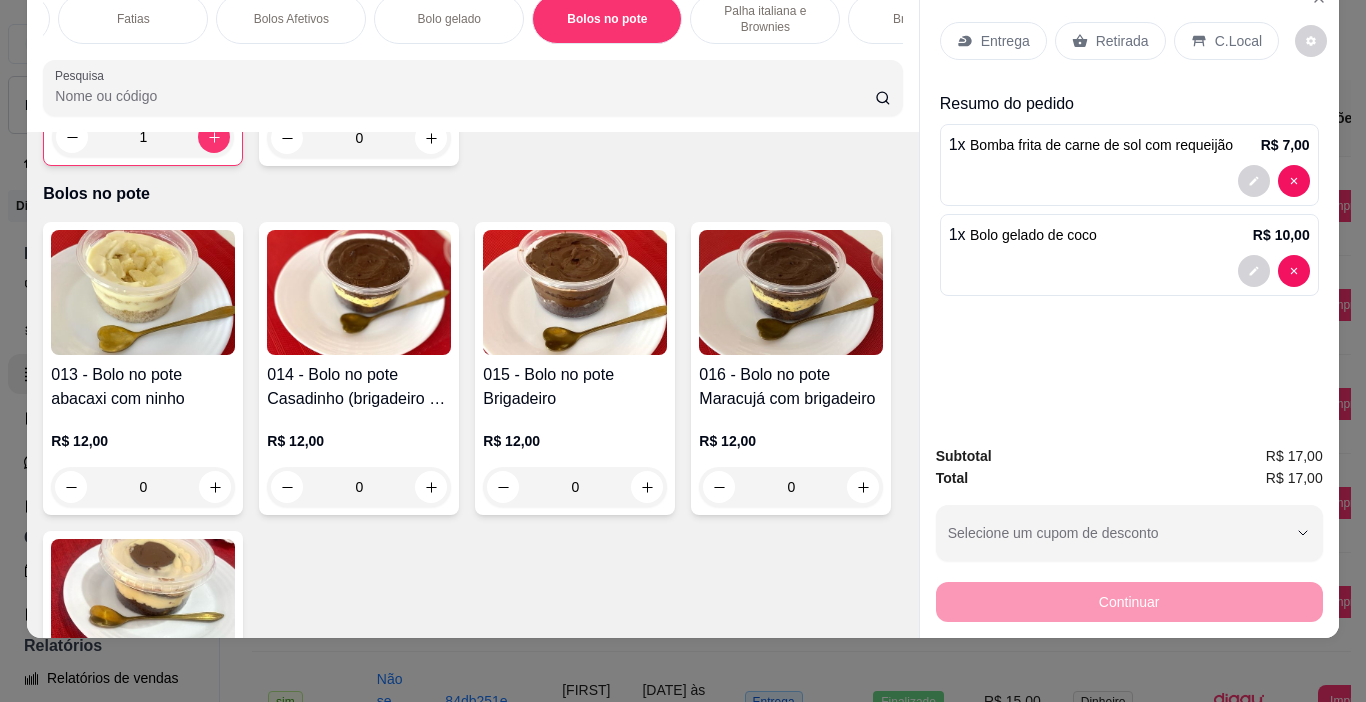 scroll, scrollTop: 3328, scrollLeft: 0, axis: vertical 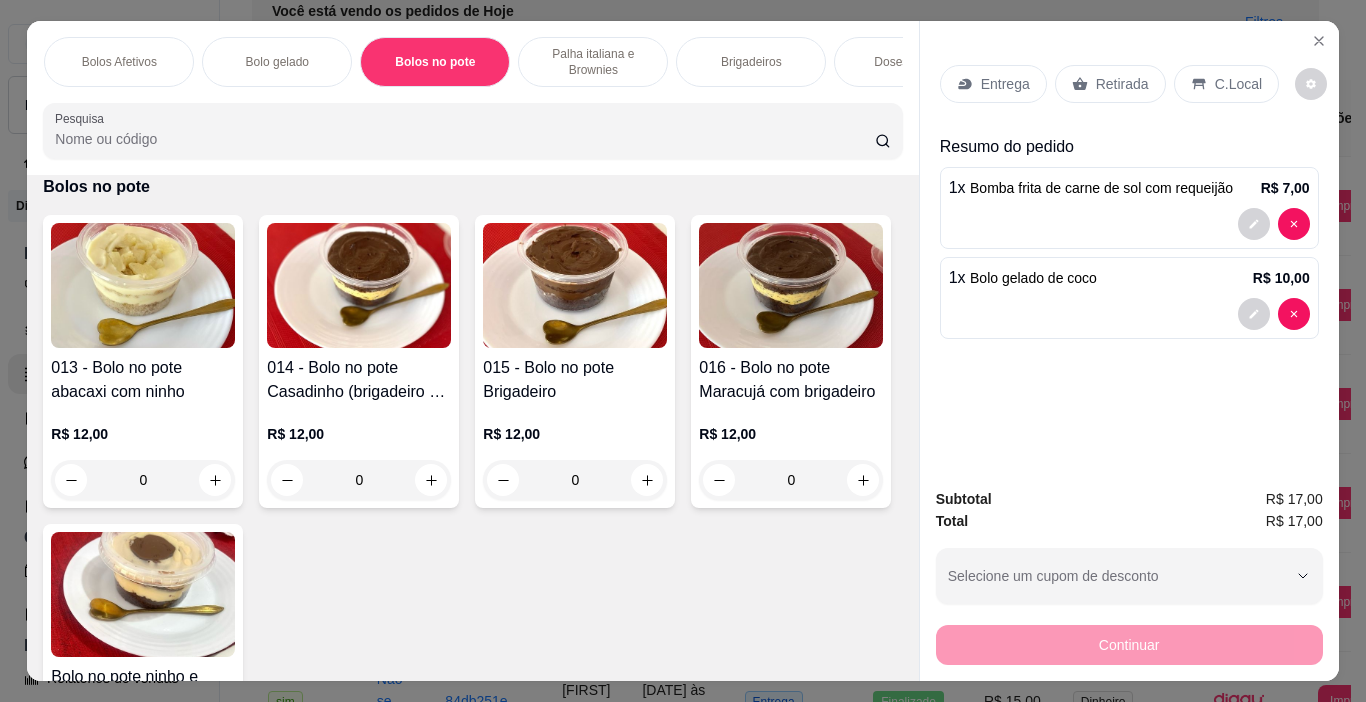 click on "Doses 250ml" at bounding box center (909, 62) 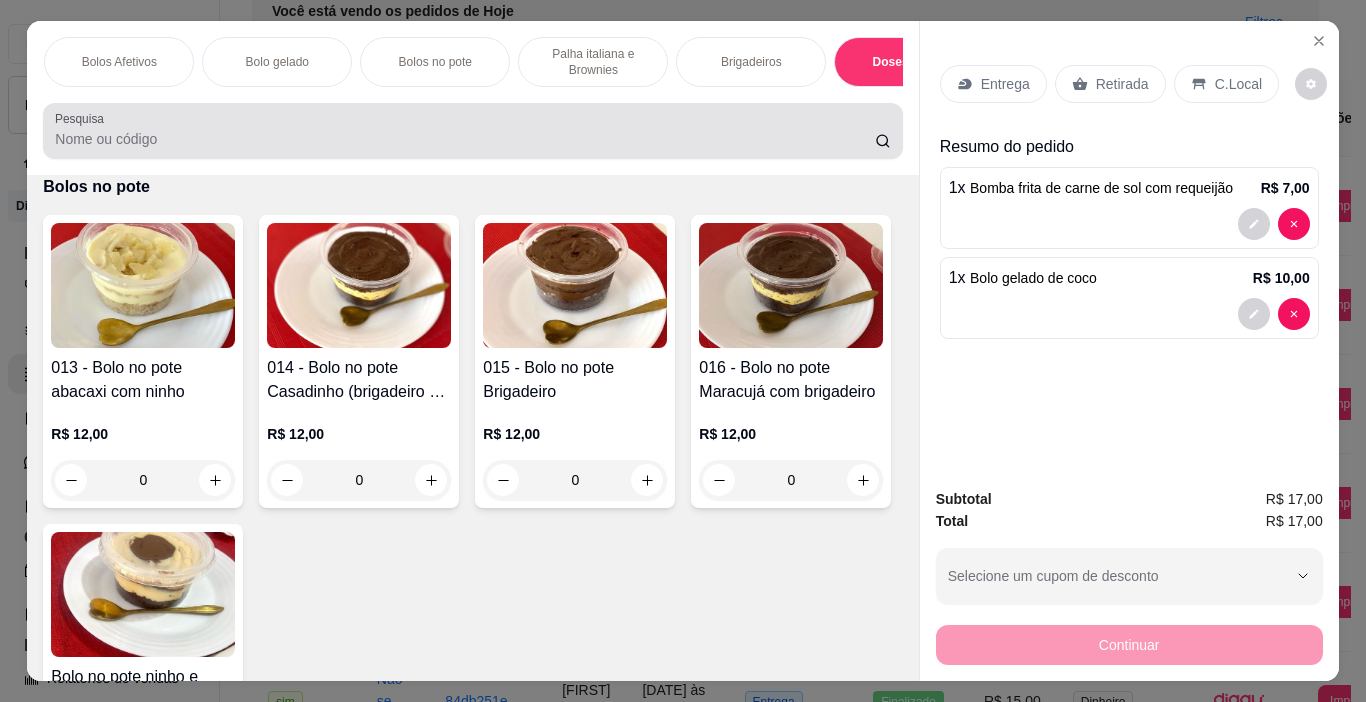 scroll, scrollTop: 4660, scrollLeft: 0, axis: vertical 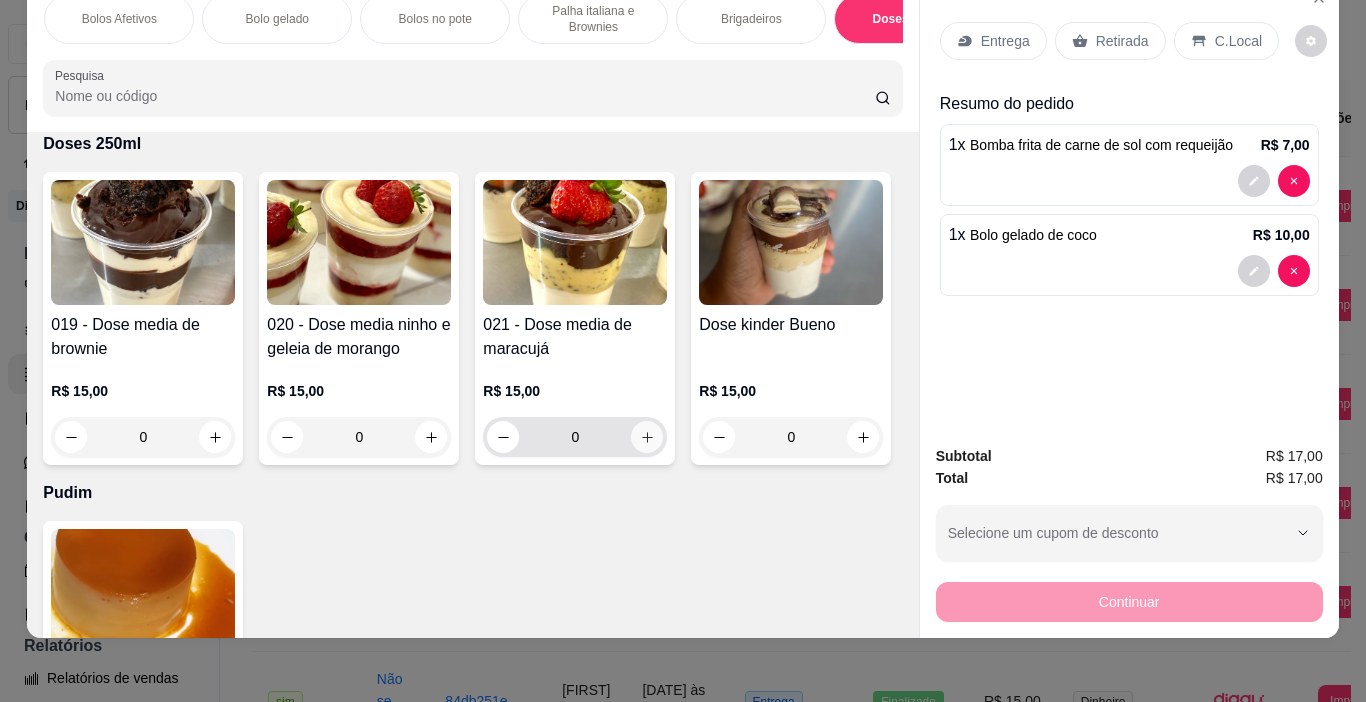 click 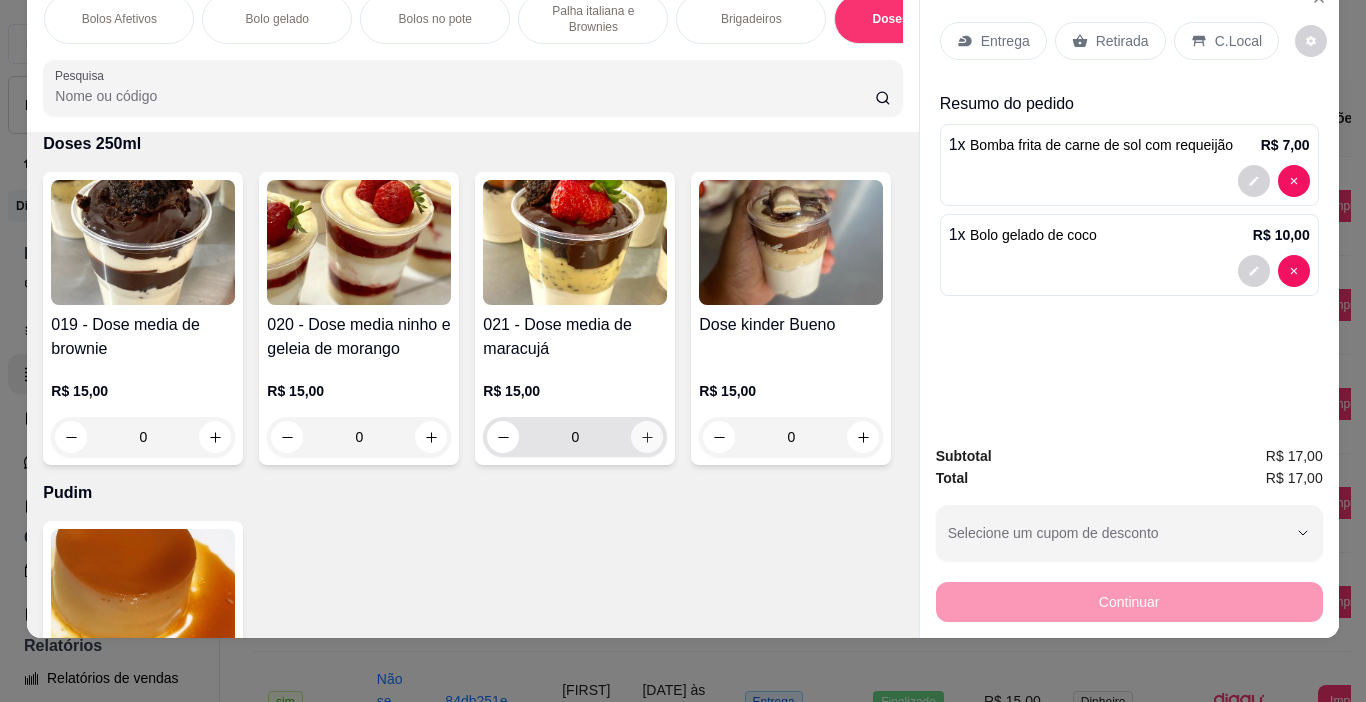type on "1" 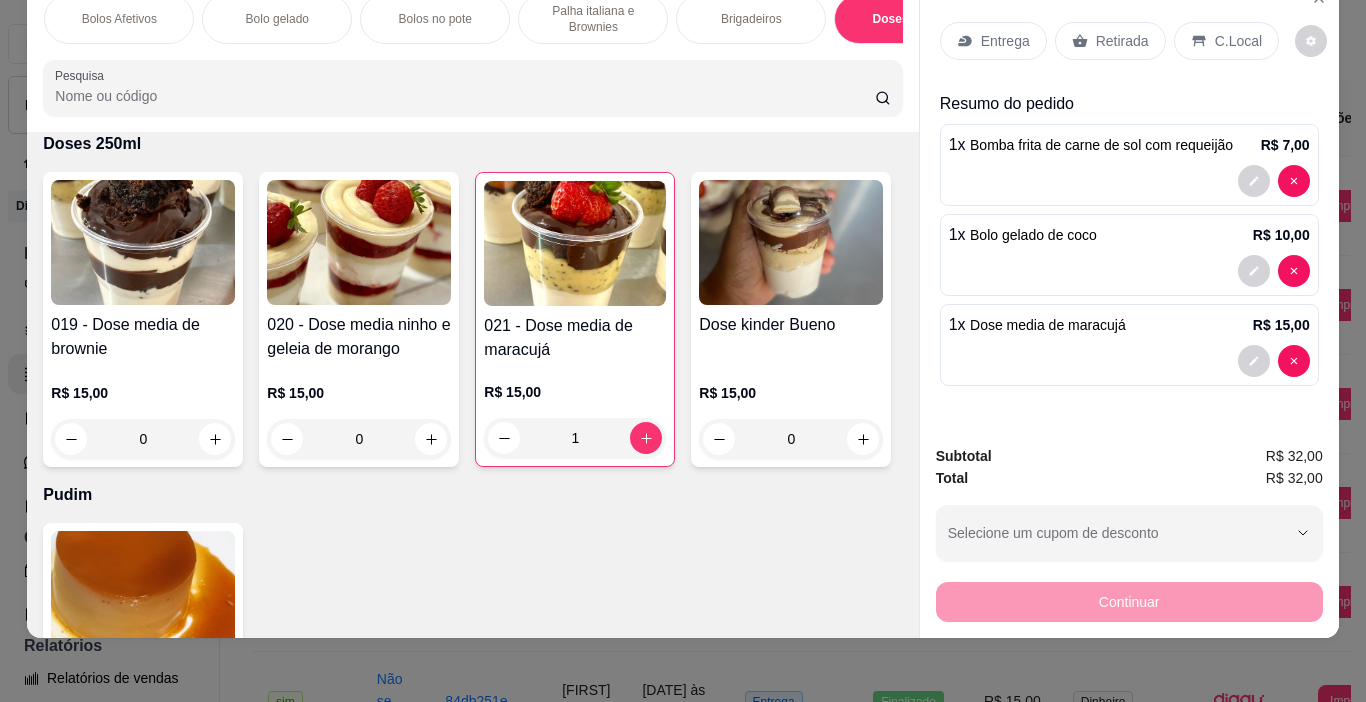 click on "Retirada" at bounding box center (1122, 41) 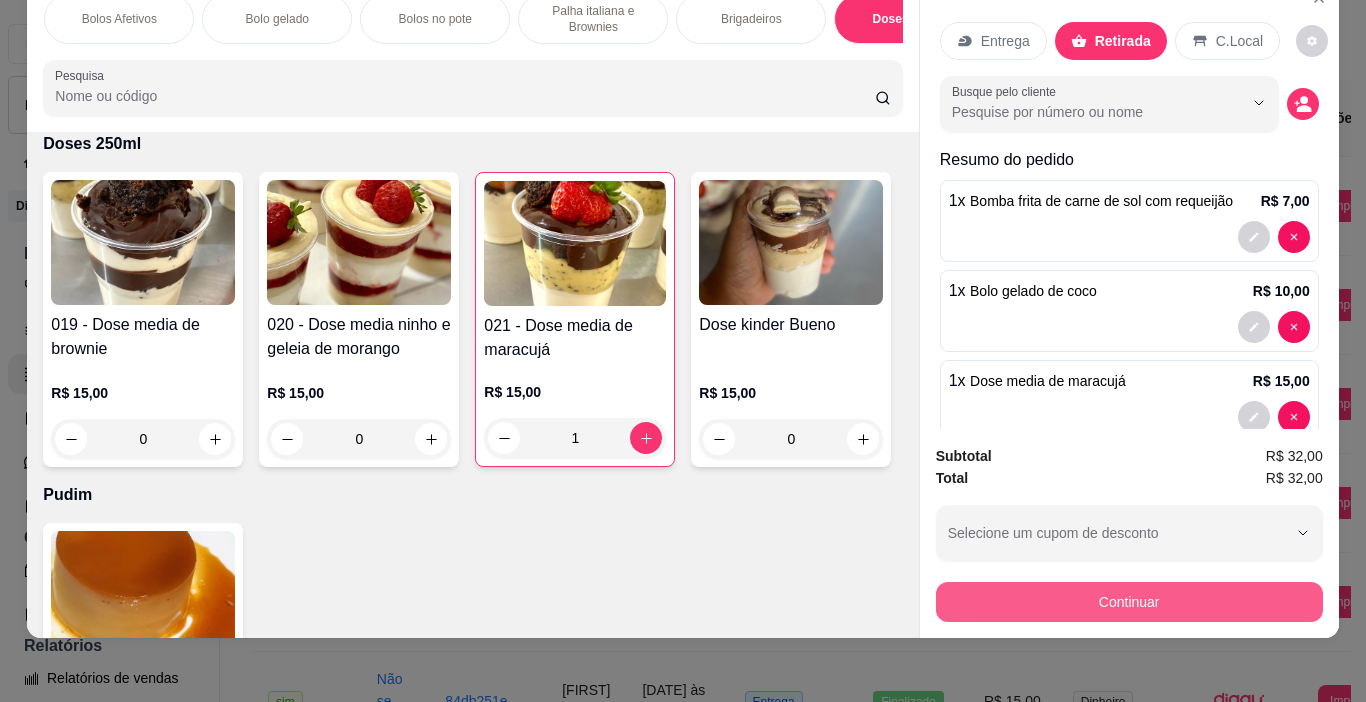 click on "Continuar" at bounding box center [1129, 602] 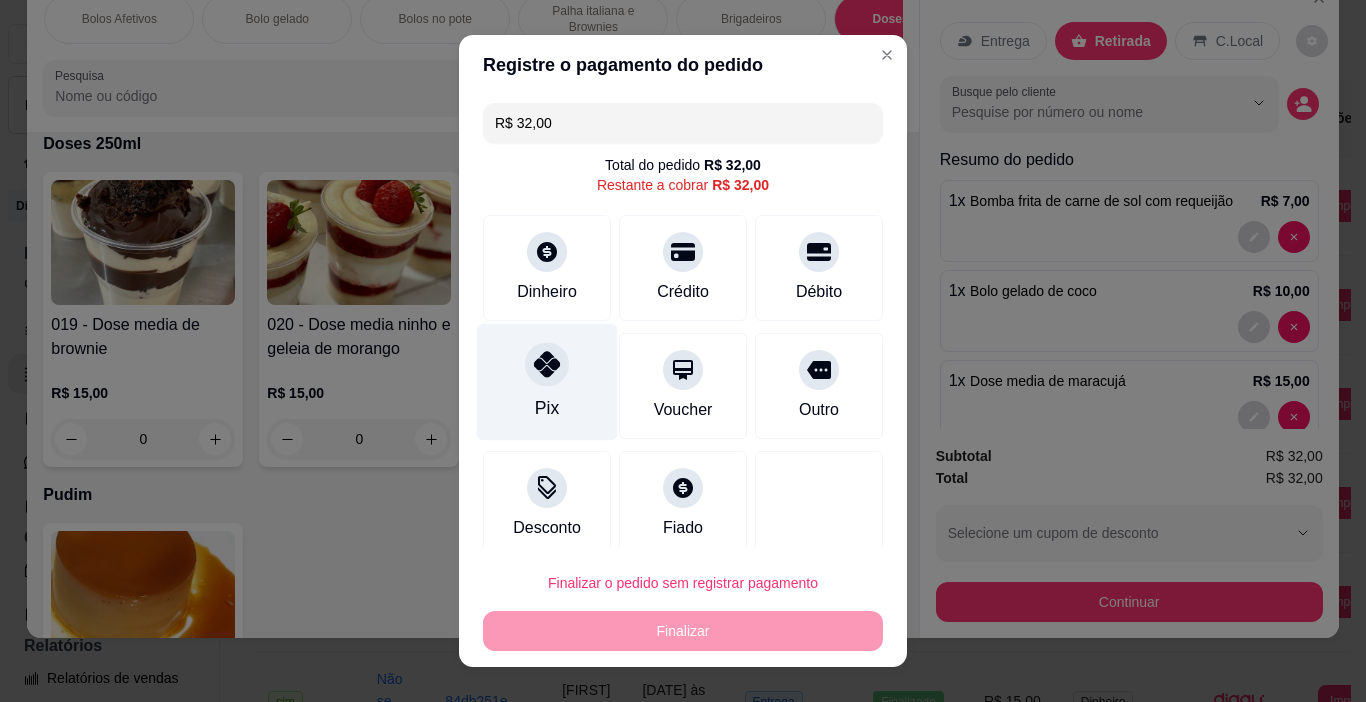 click 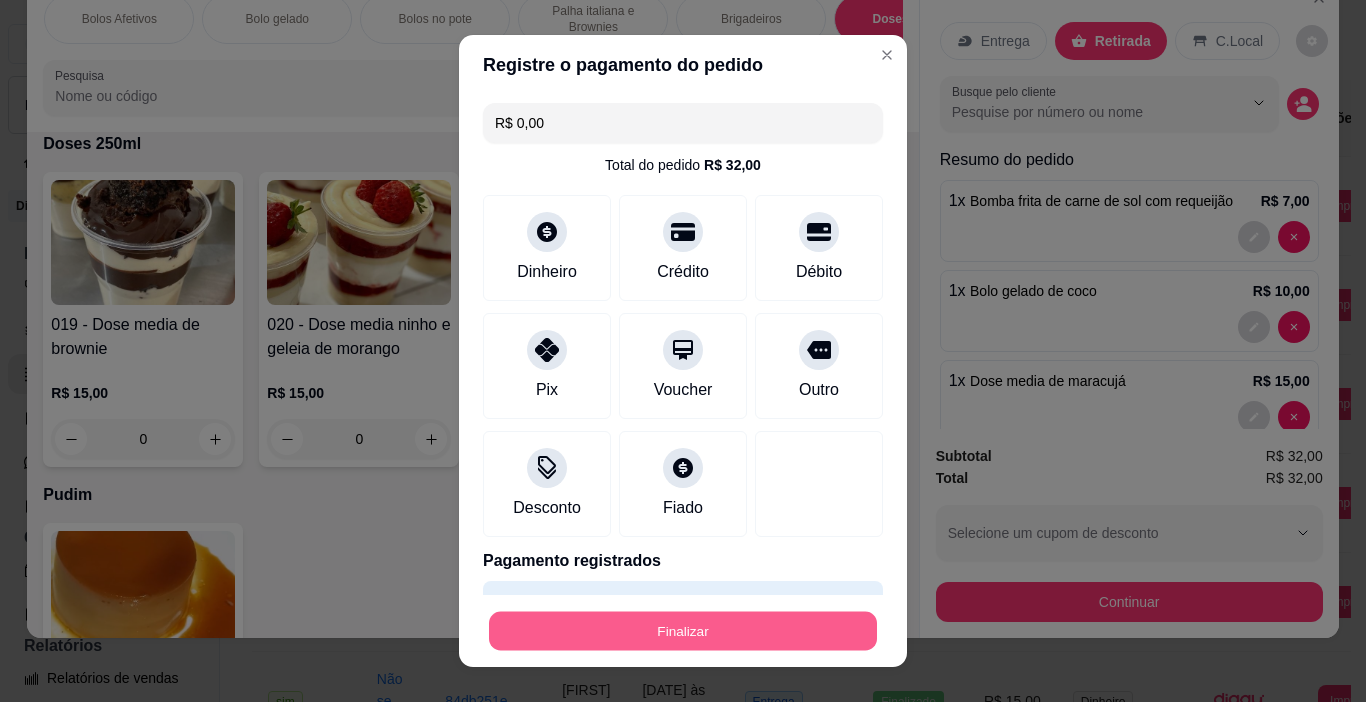 click on "Finalizar" at bounding box center (683, 631) 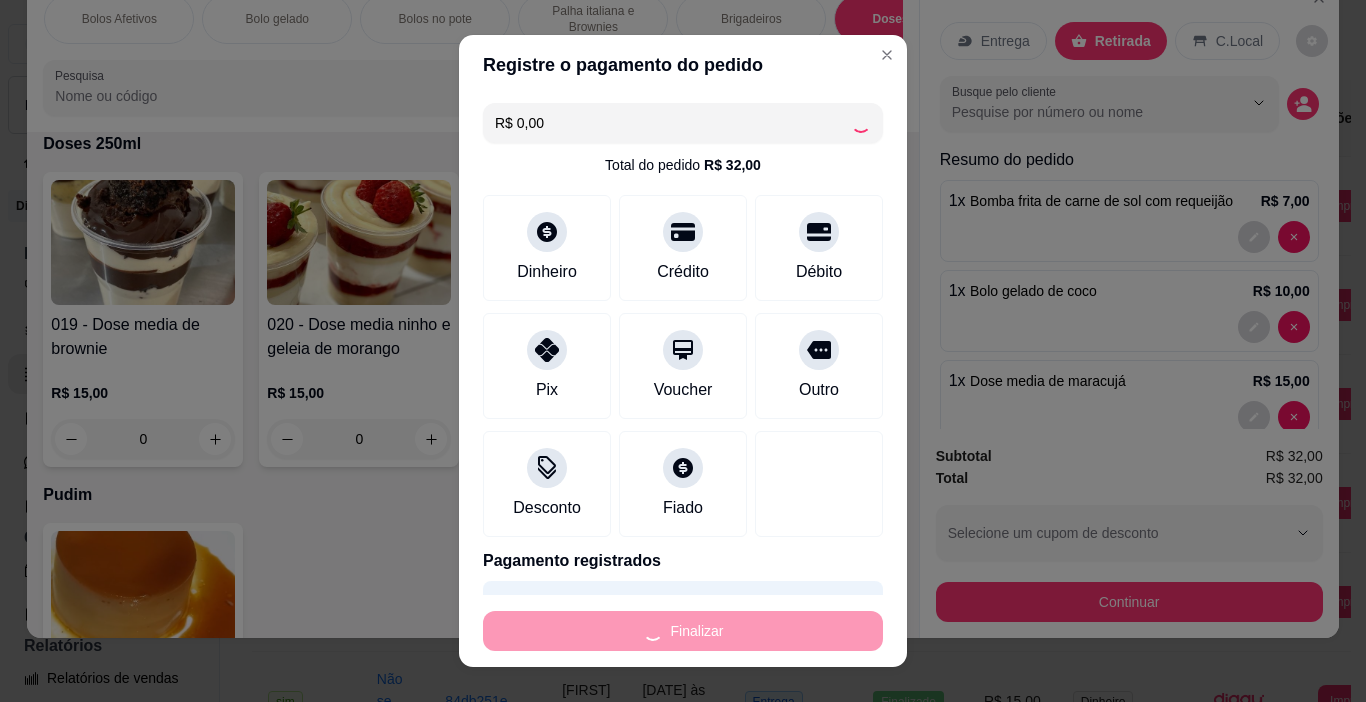 type on "0" 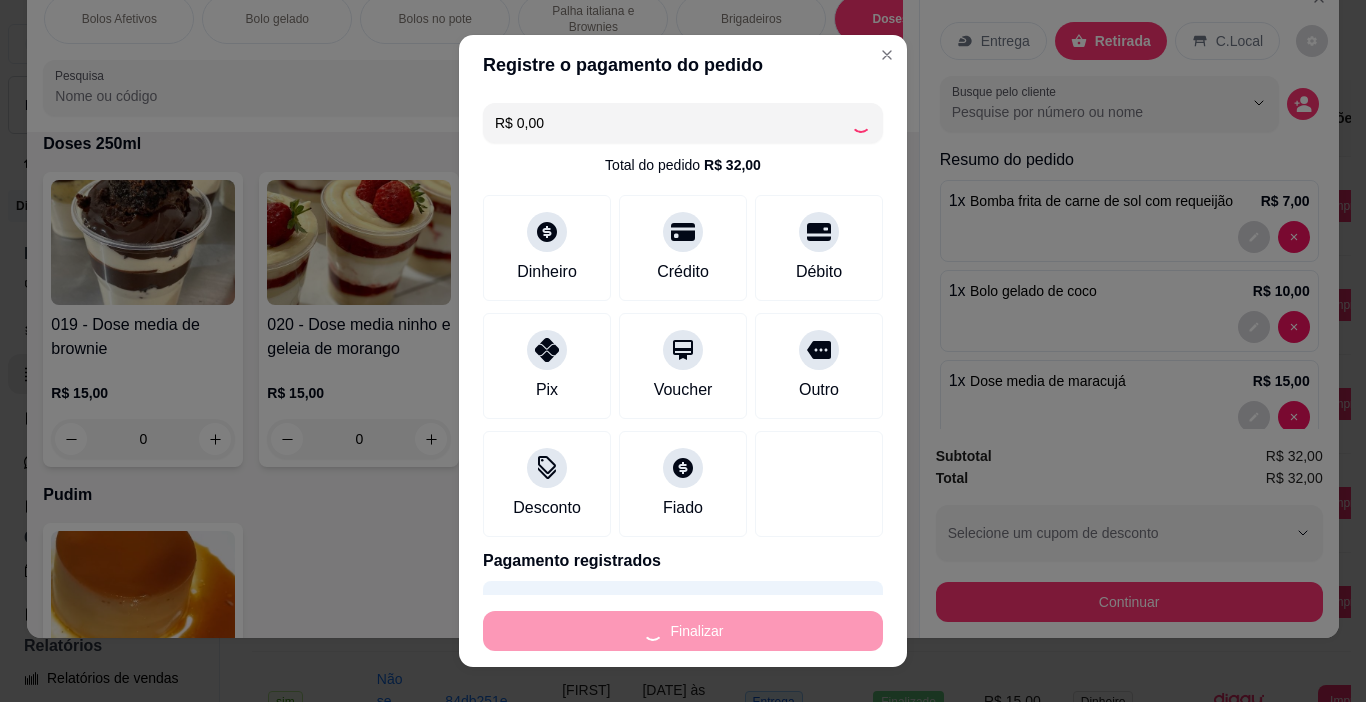 type on "0" 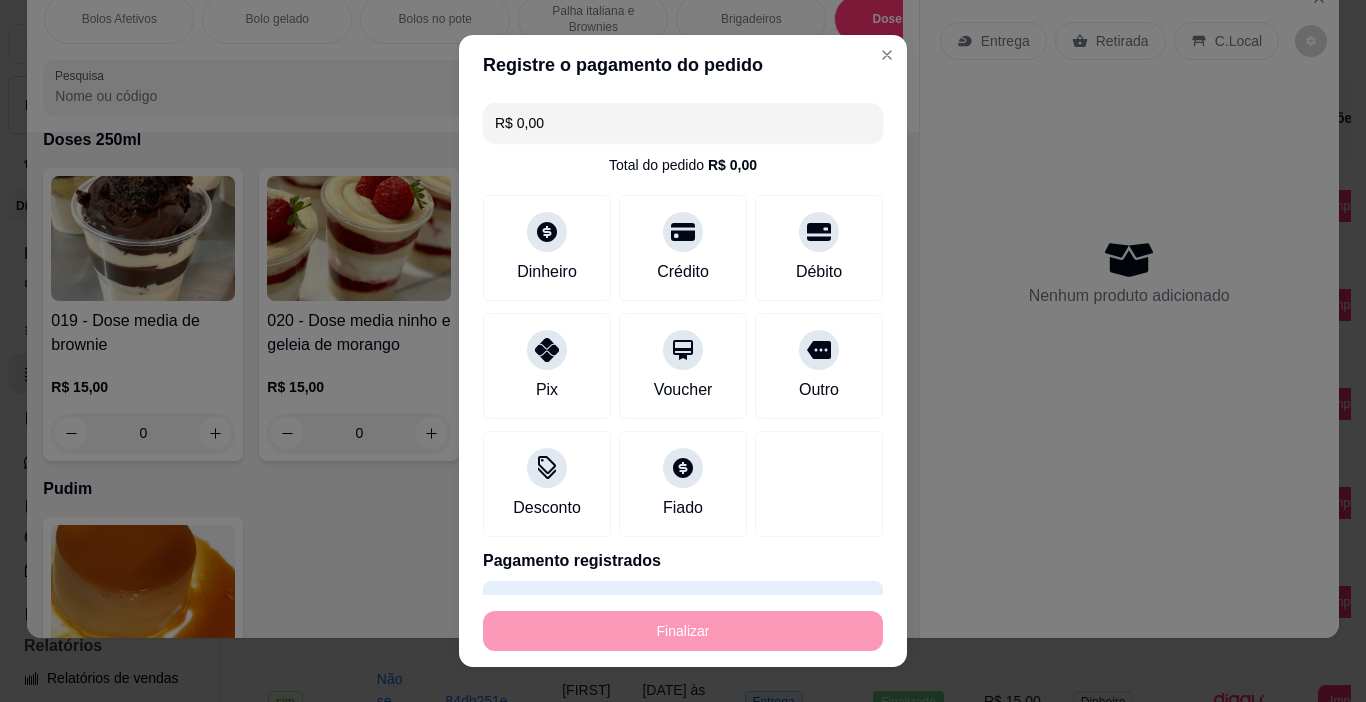 type on "-R$ 32,00" 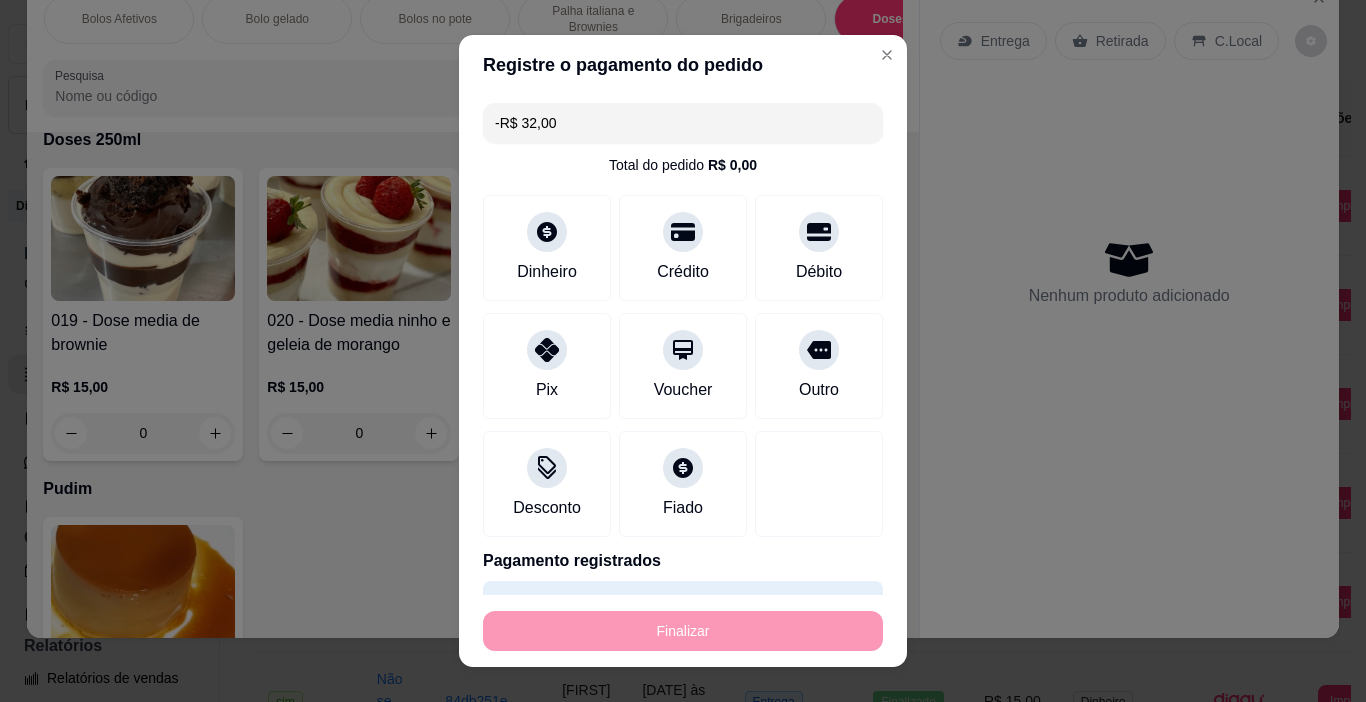 scroll, scrollTop: 4656, scrollLeft: 0, axis: vertical 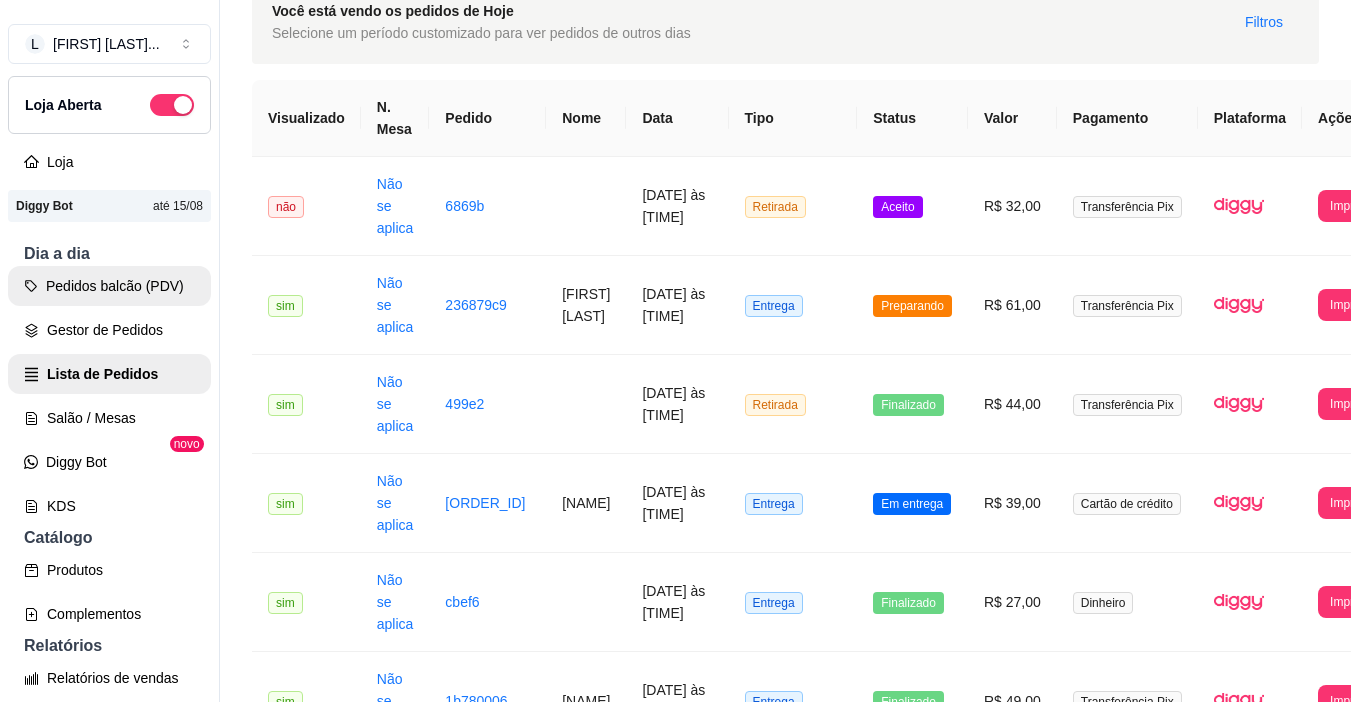 click on "Pedidos balcão (PDV)" at bounding box center [109, 286] 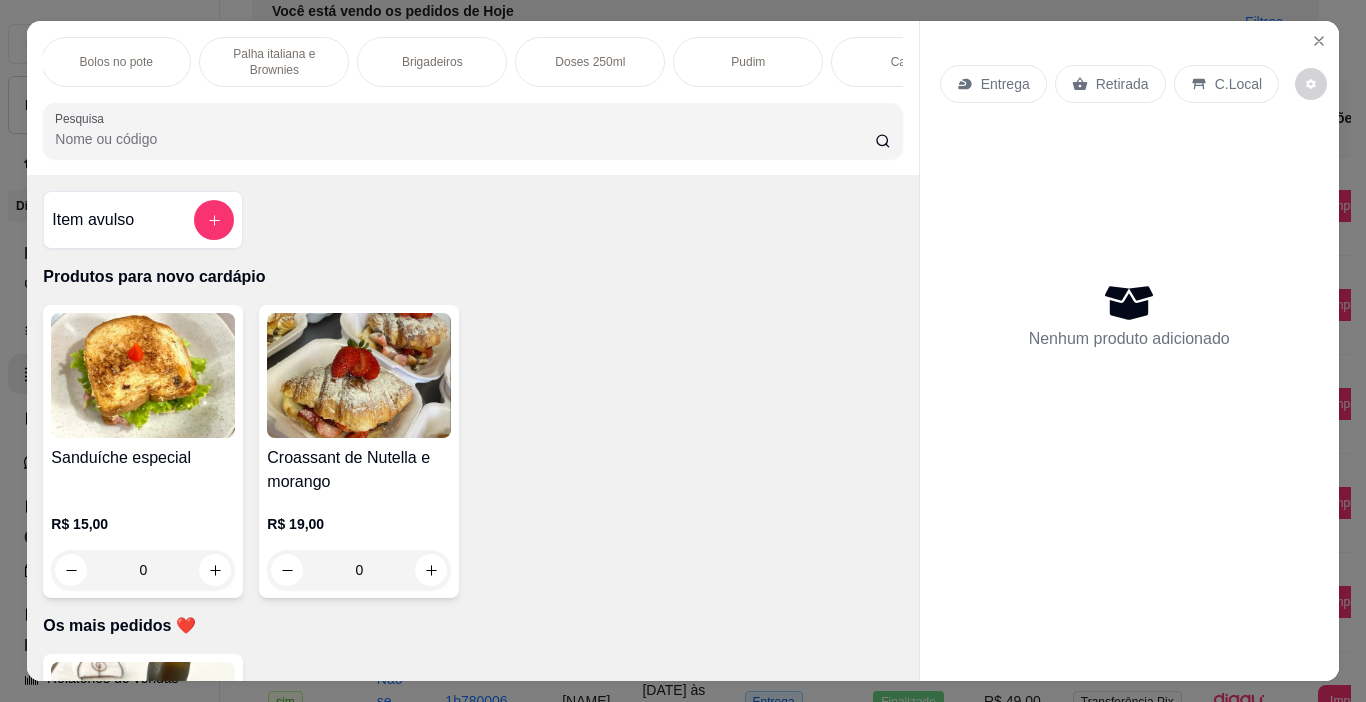 scroll, scrollTop: 0, scrollLeft: 1075, axis: horizontal 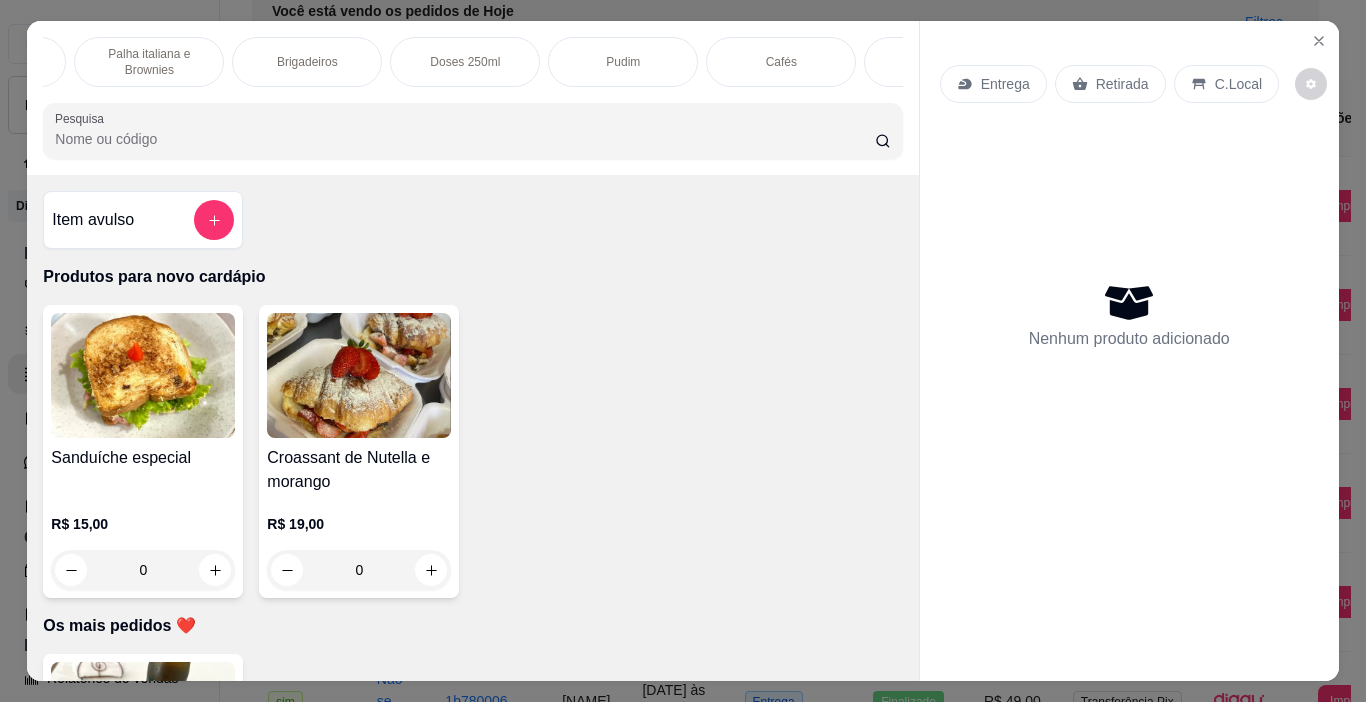 click on "Doses 250ml" at bounding box center (465, 62) 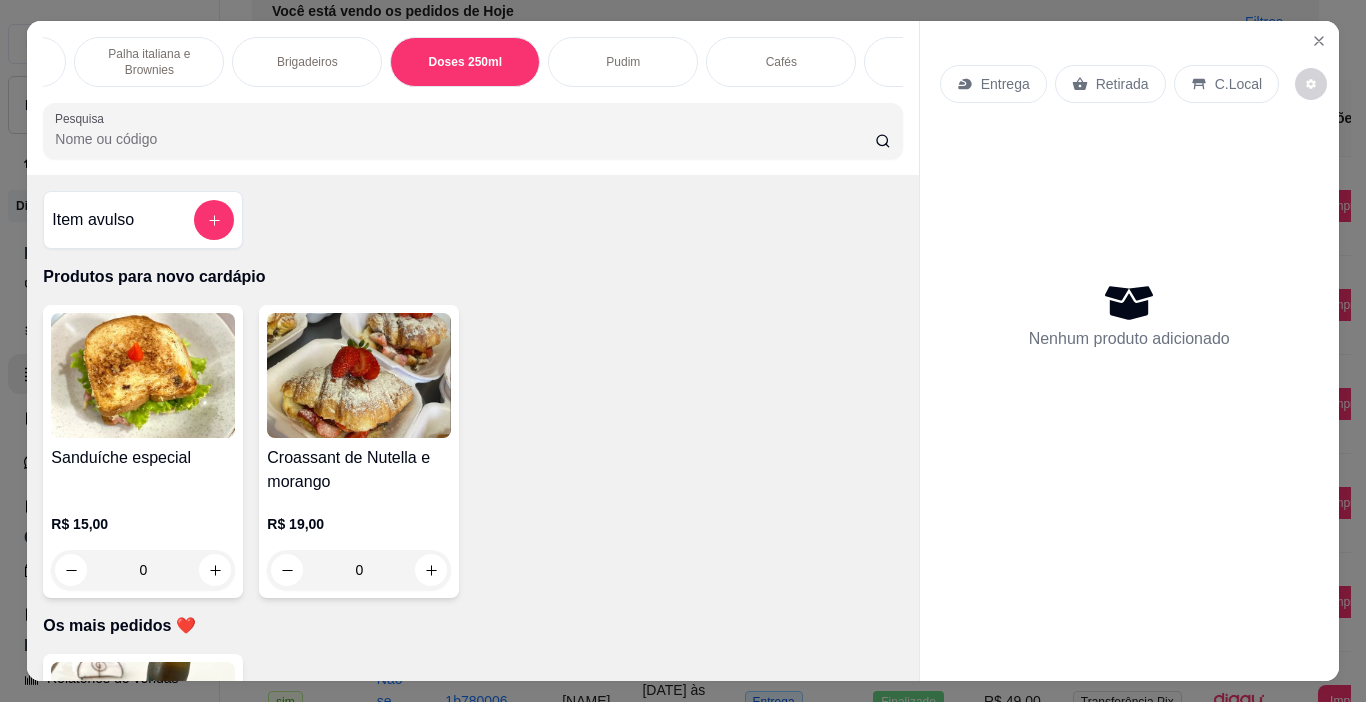 scroll, scrollTop: 4656, scrollLeft: 0, axis: vertical 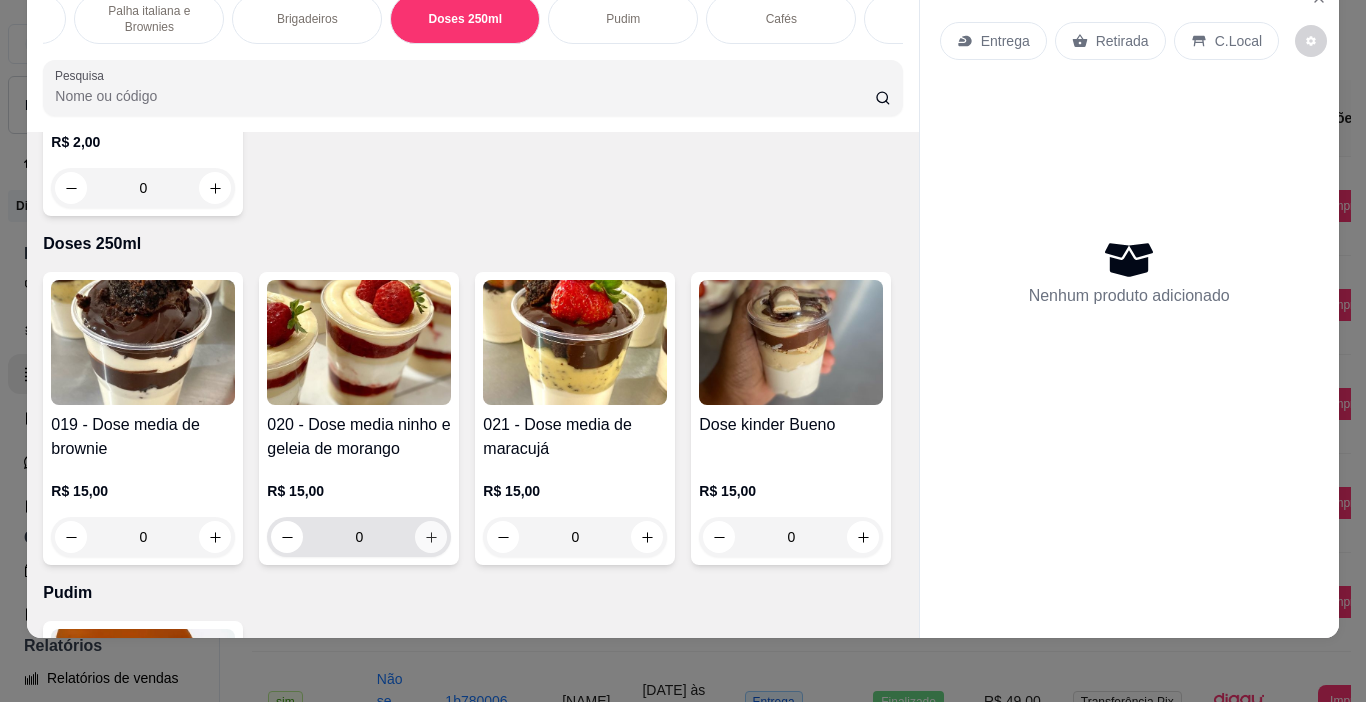 click at bounding box center [431, 537] 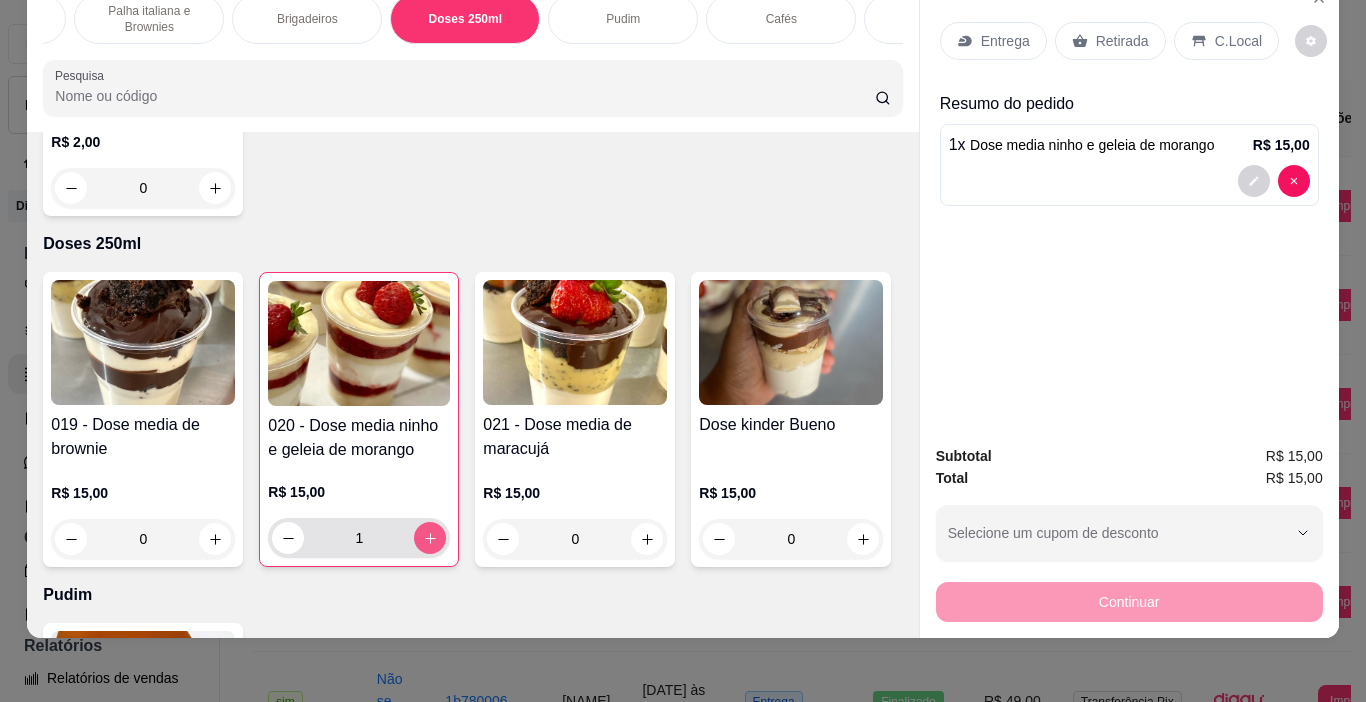 type on "1" 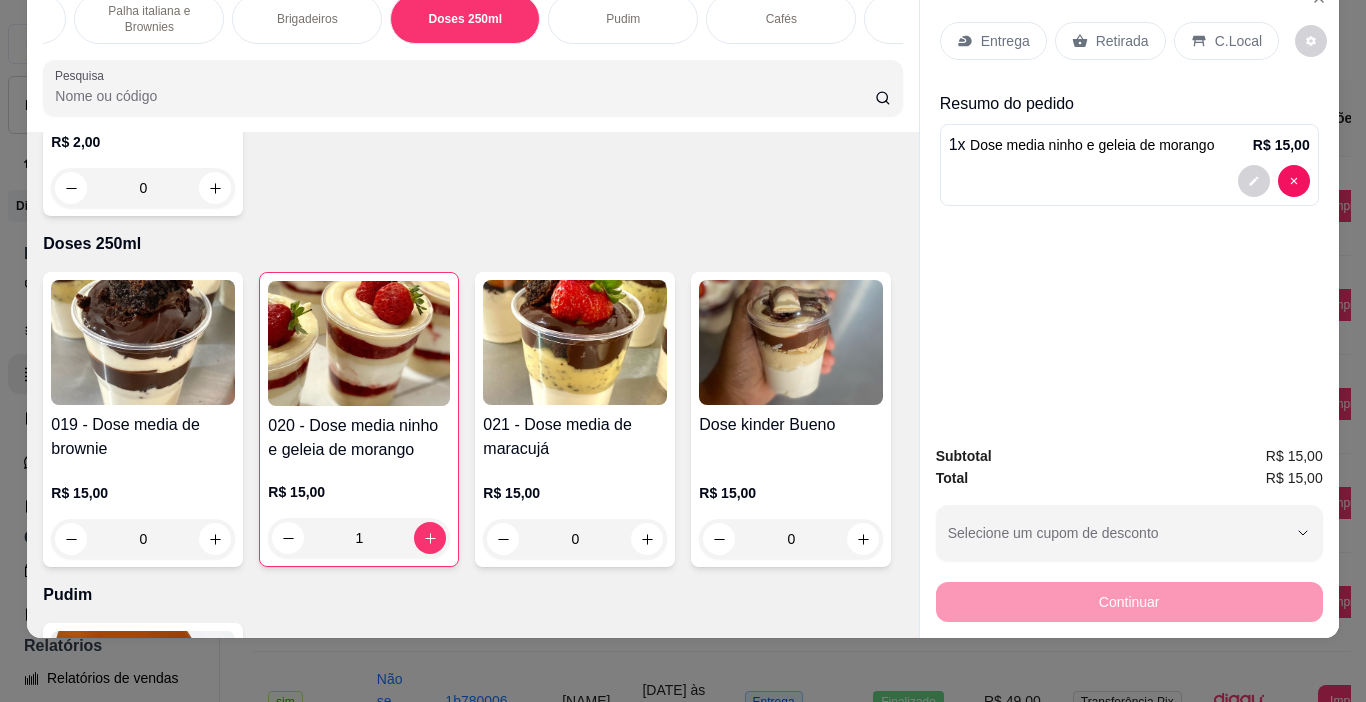 click on "Retirada" at bounding box center [1122, 41] 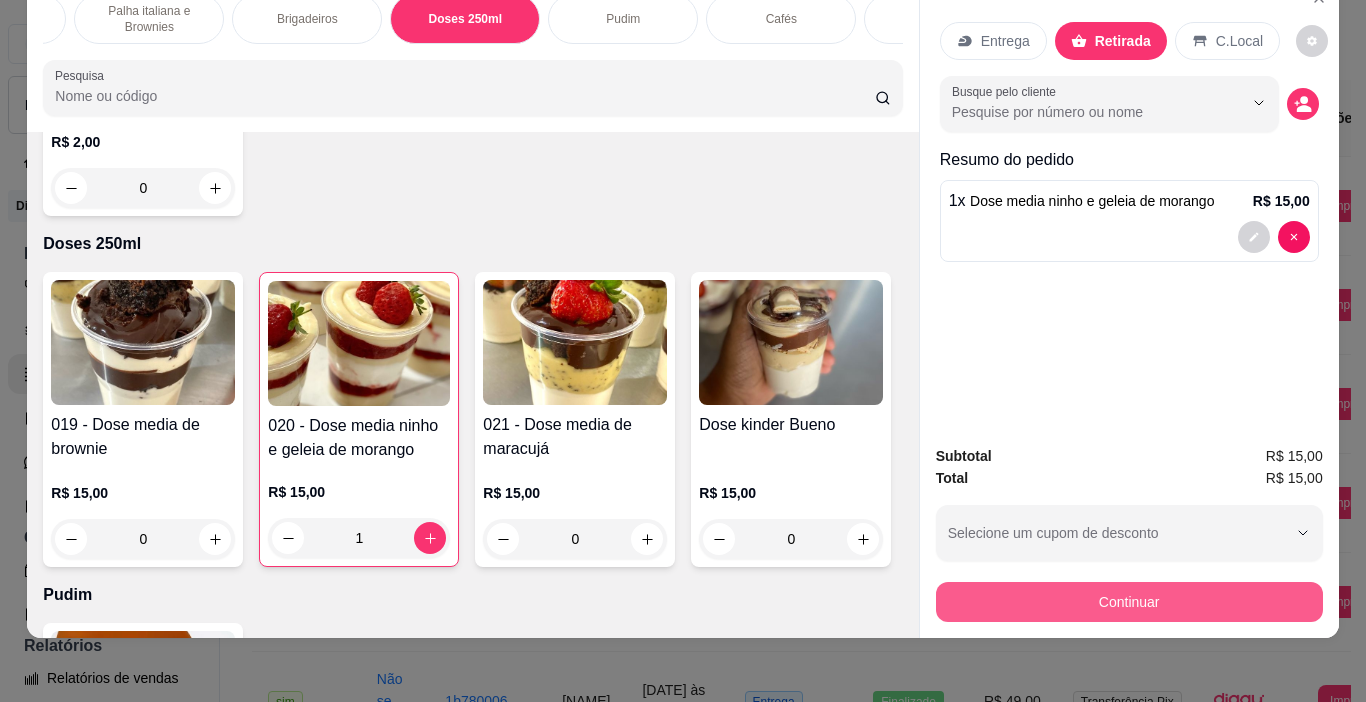 click on "Continuar" at bounding box center (1129, 602) 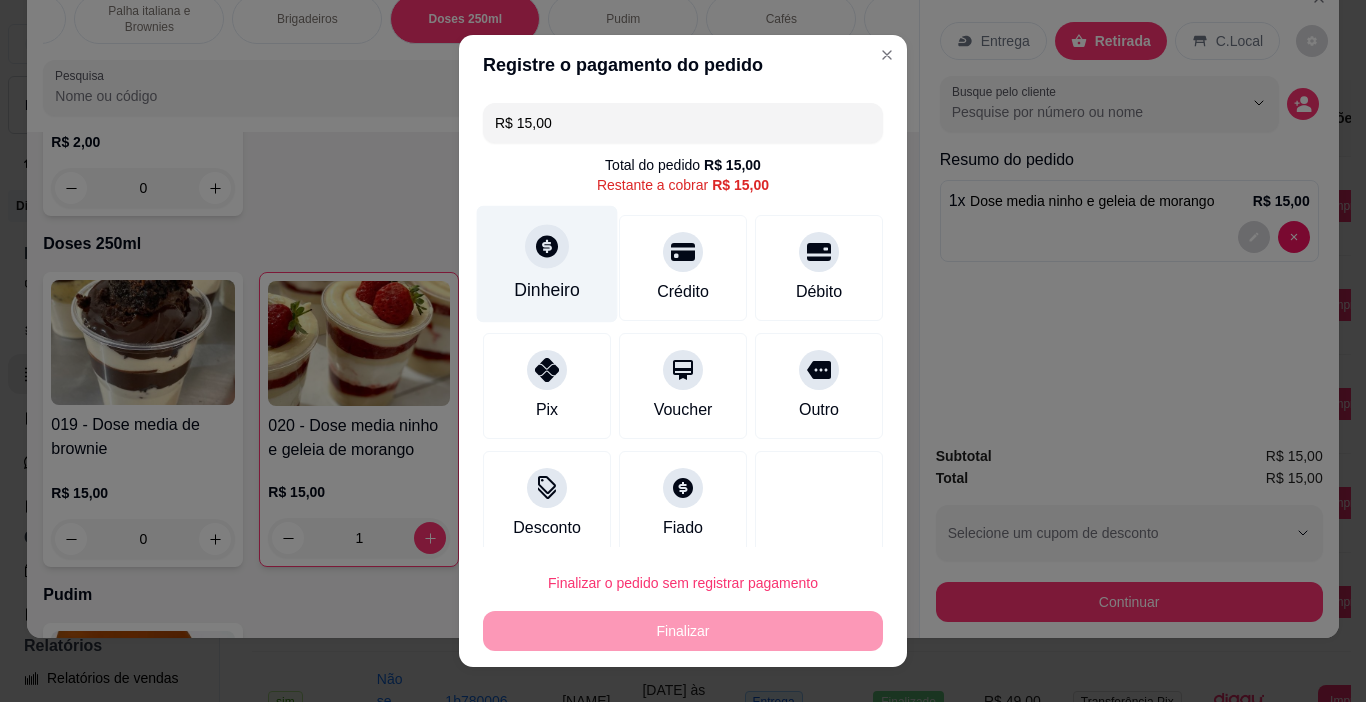 click on "Dinheiro" at bounding box center [547, 290] 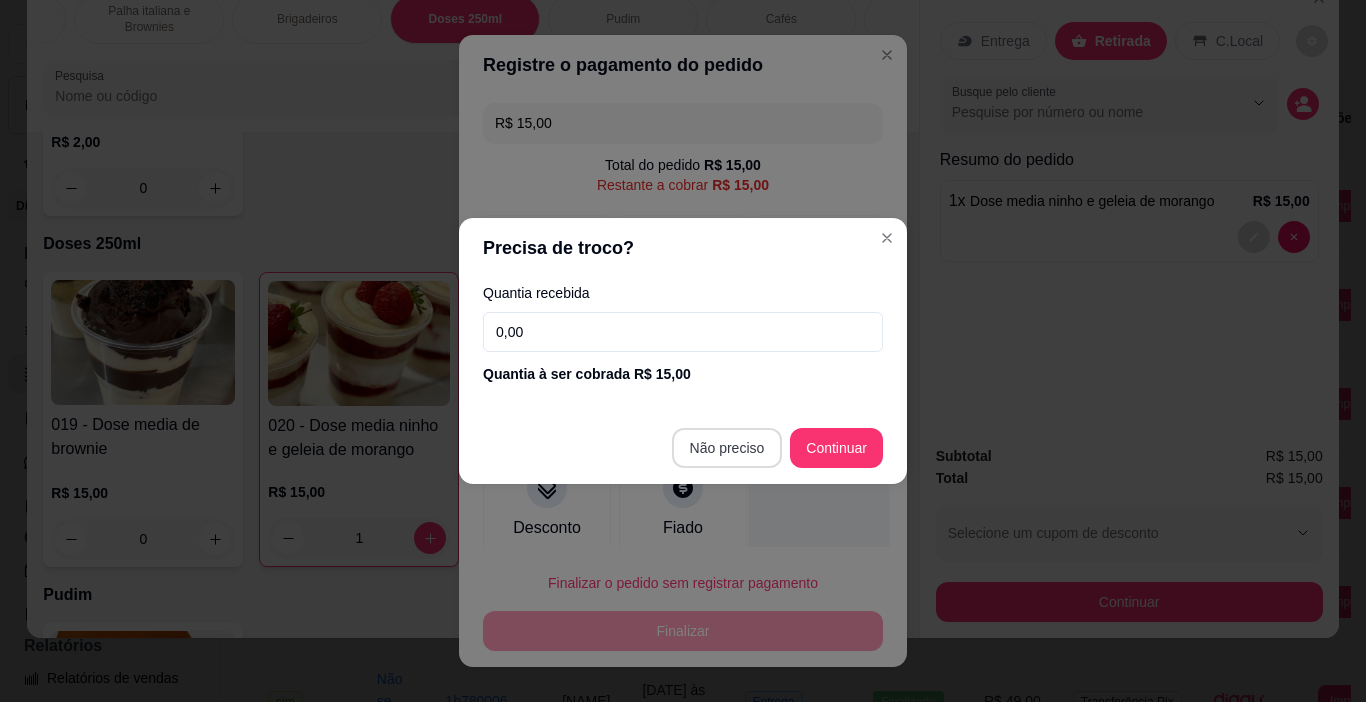 type on "R$ 0,00" 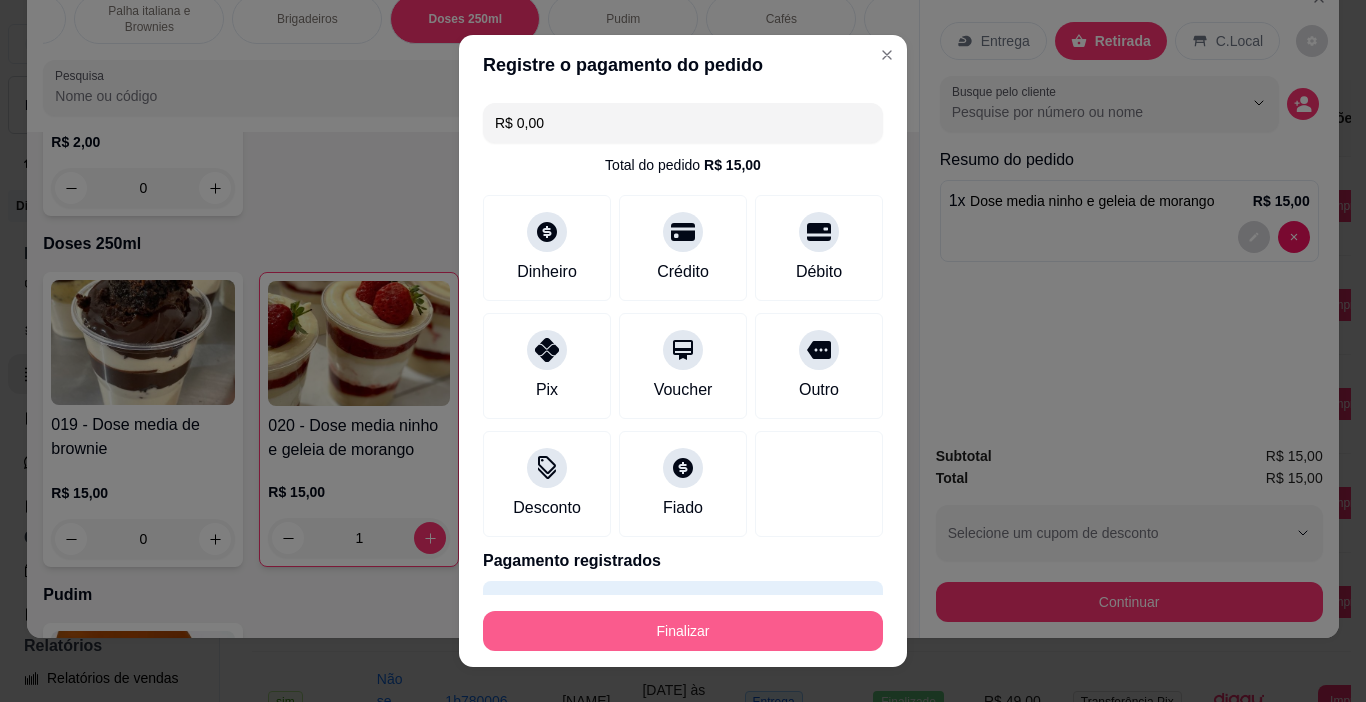 click on "Finalizar" at bounding box center (683, 631) 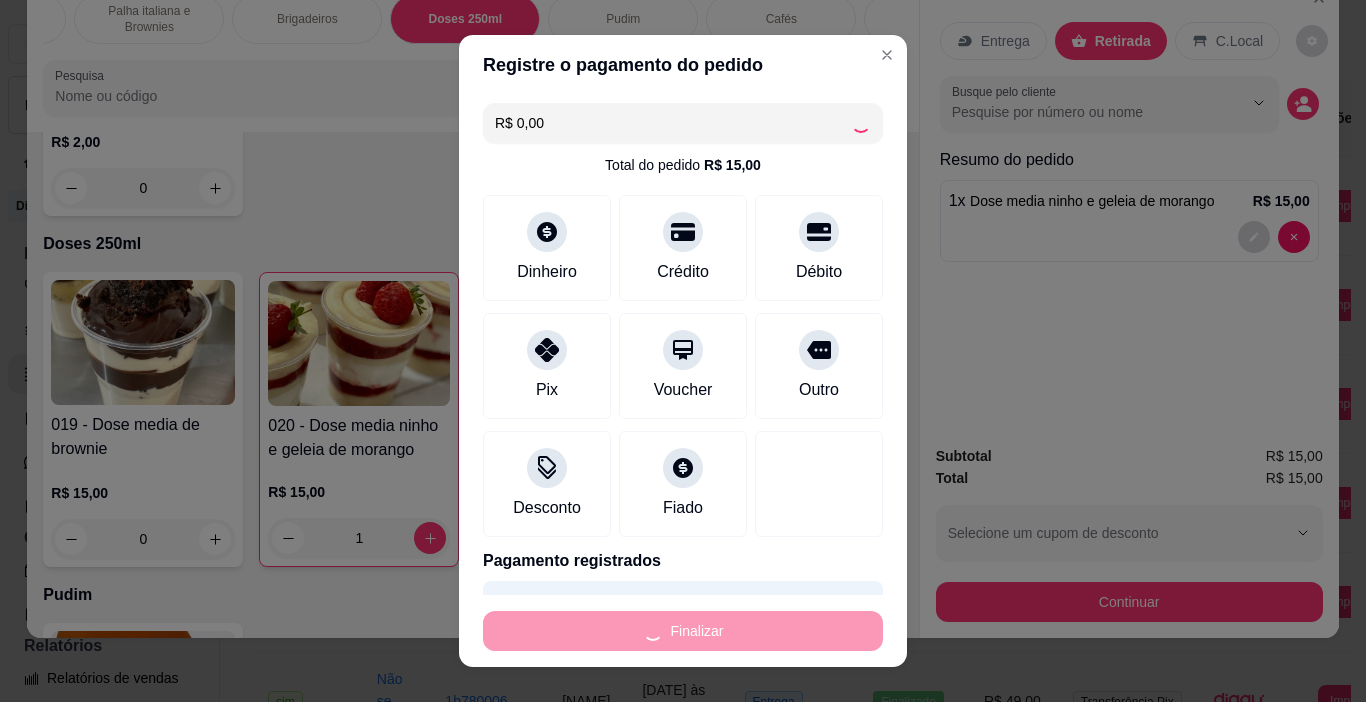 type on "0" 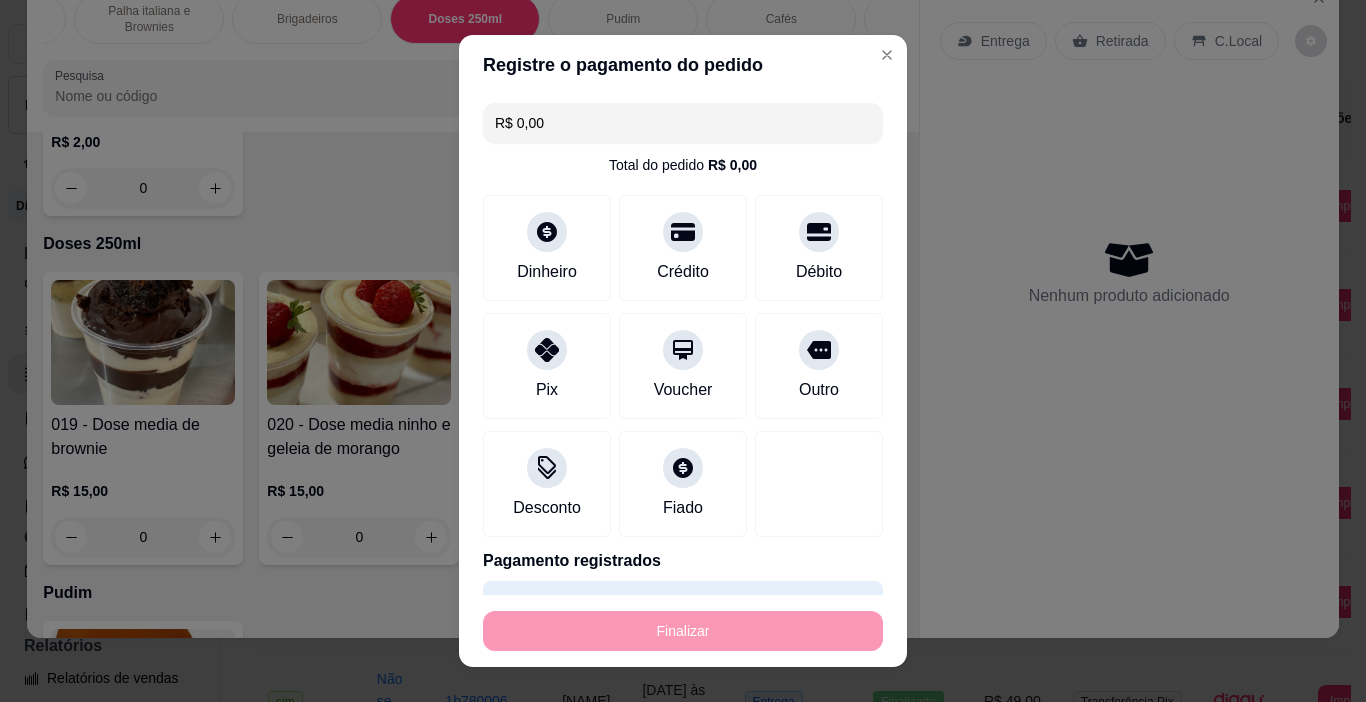 type on "-R$ 15,00" 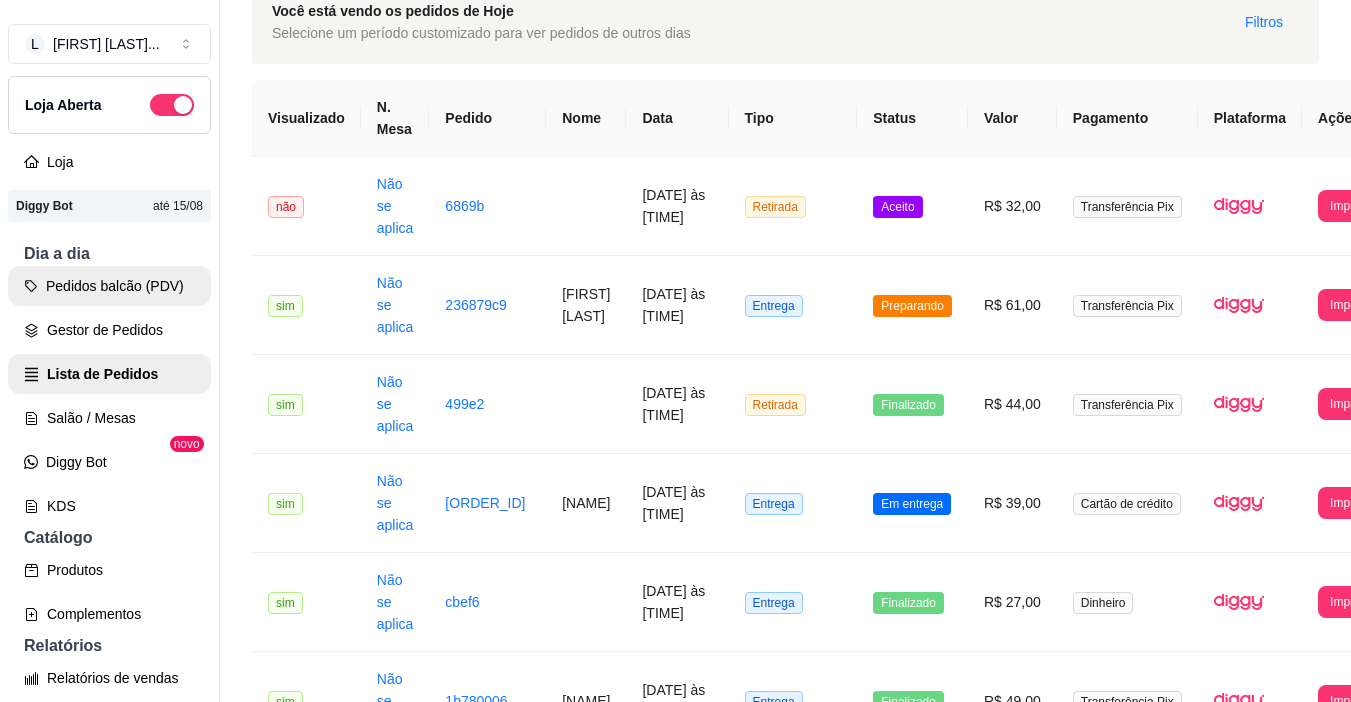 click on "Pedidos balcão (PDV)" at bounding box center [109, 286] 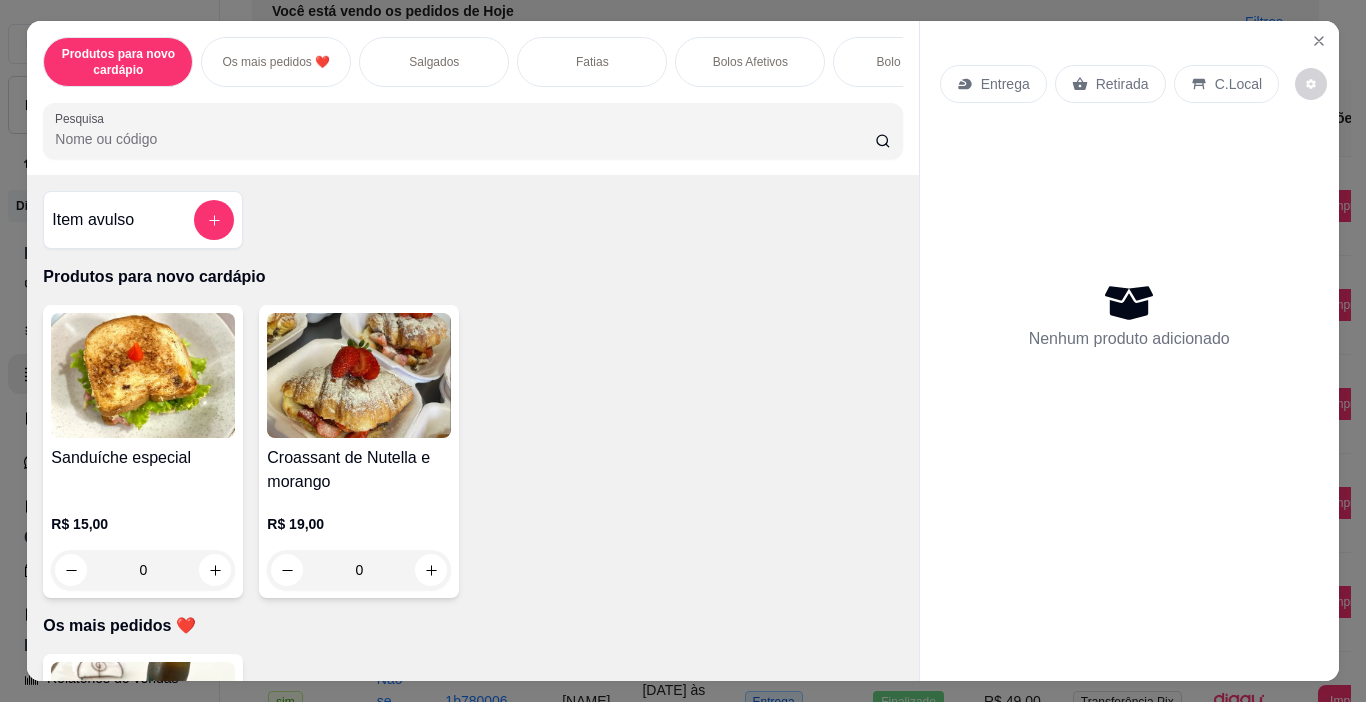 click on "Bolos Afetivos" at bounding box center [750, 62] 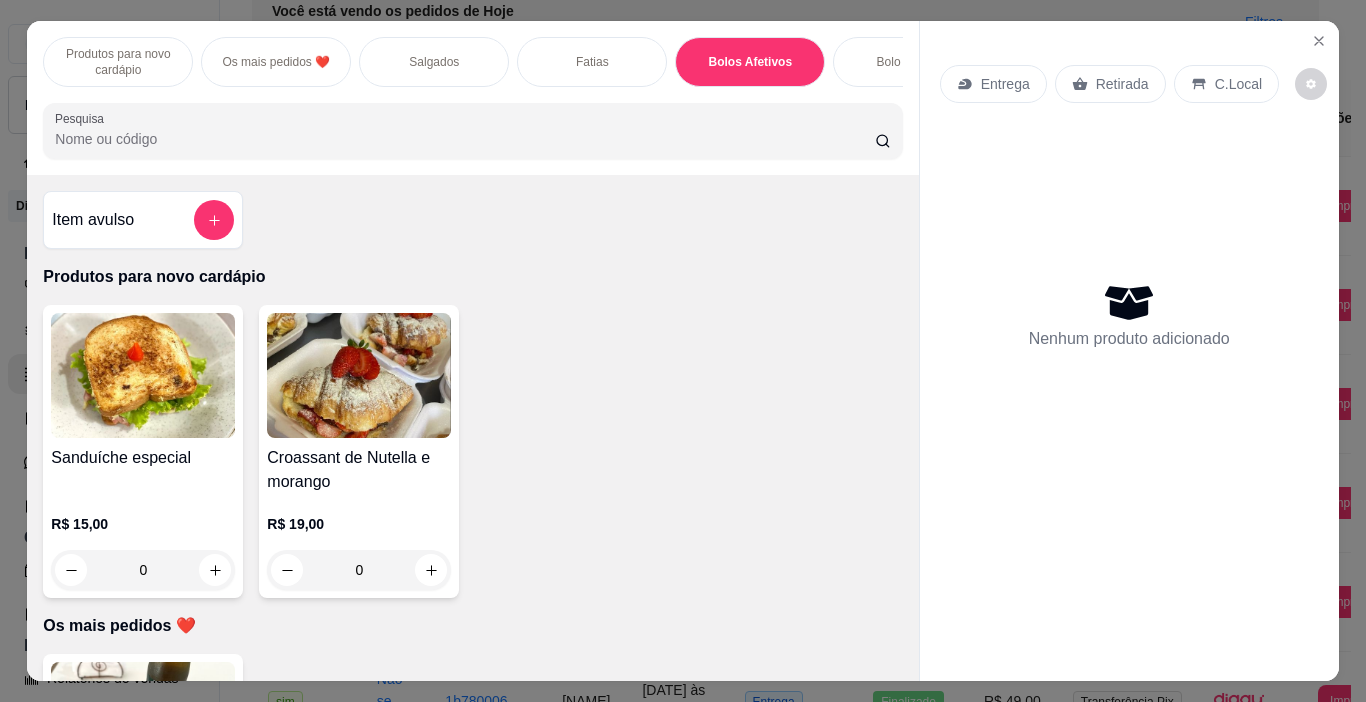 scroll, scrollTop: 2317, scrollLeft: 0, axis: vertical 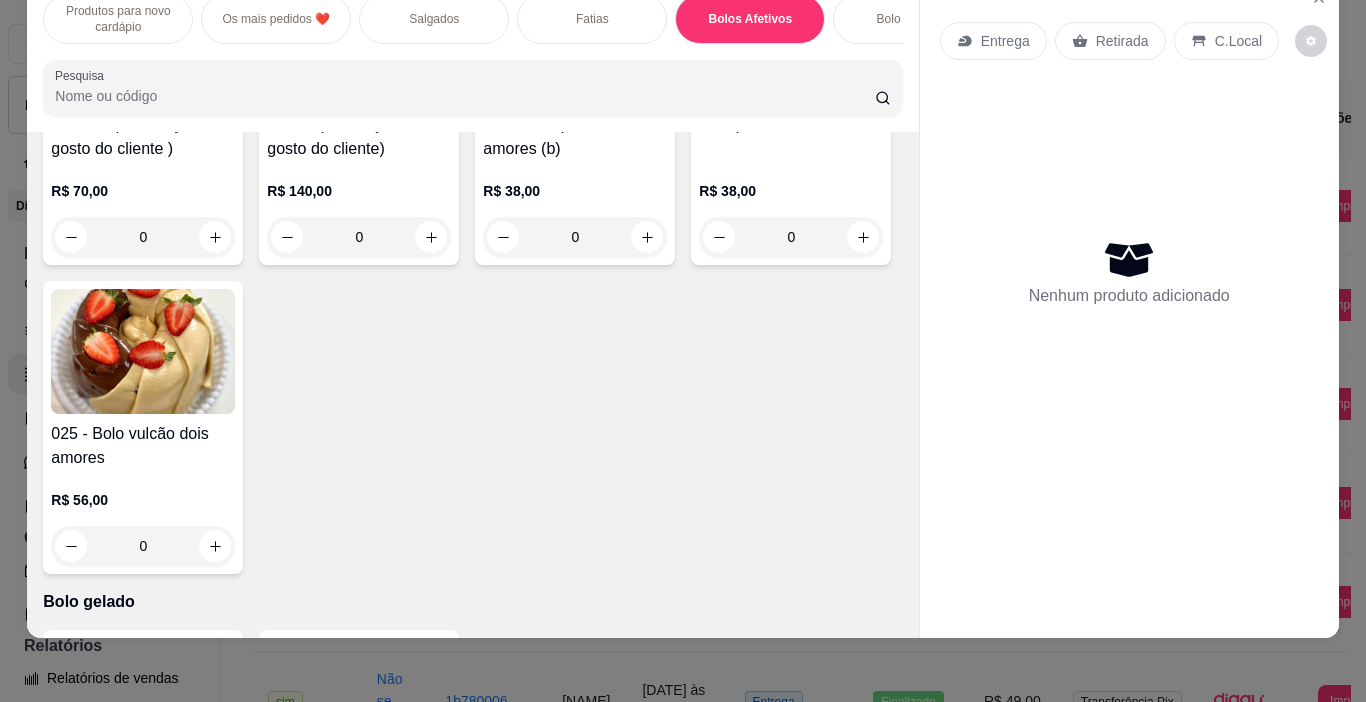 click on "0" at bounding box center [143, 546] 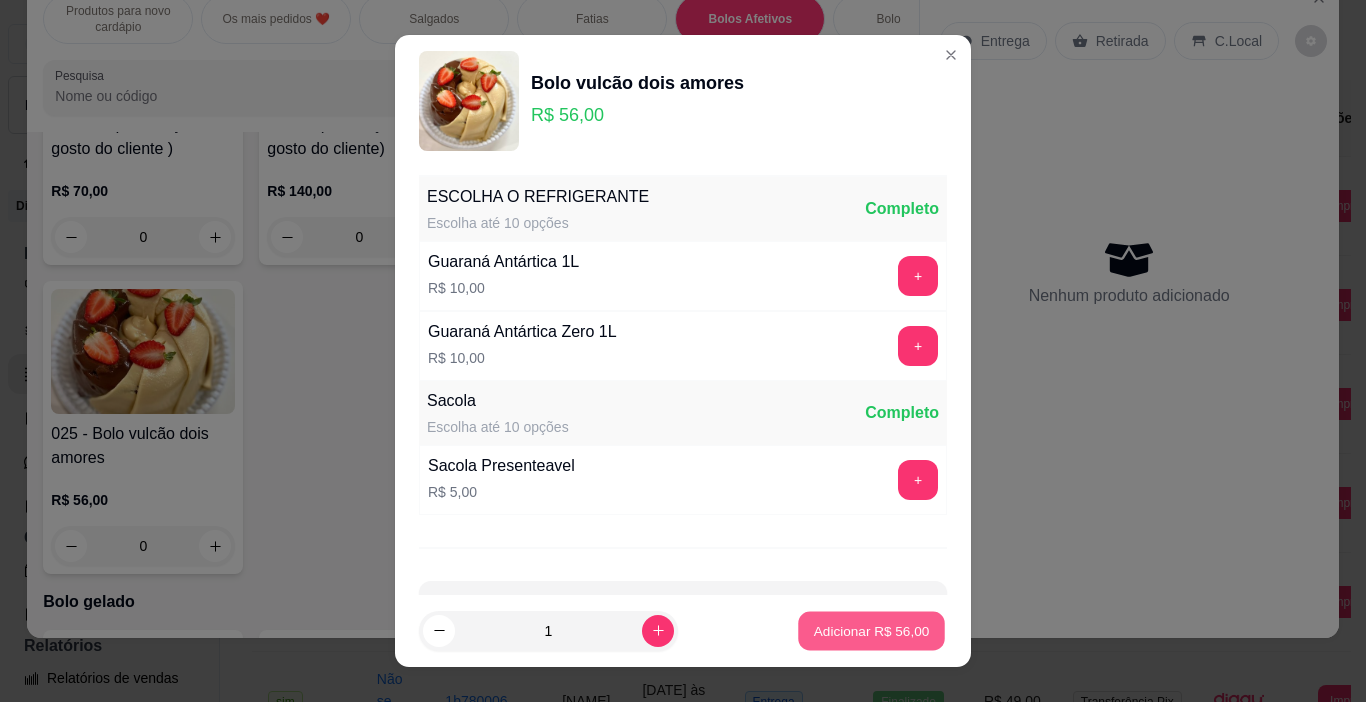 click on "Adicionar   R$ 56,00" at bounding box center (871, 631) 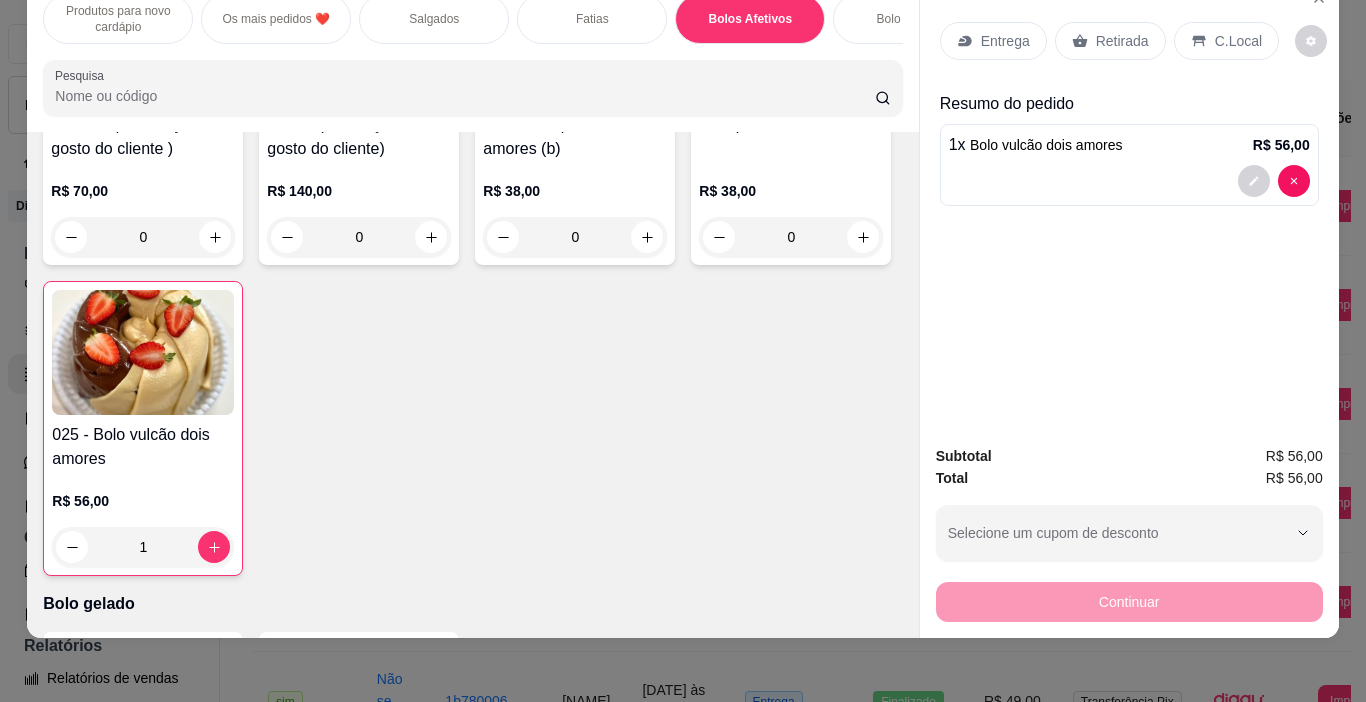 click on "Retirada" at bounding box center (1122, 41) 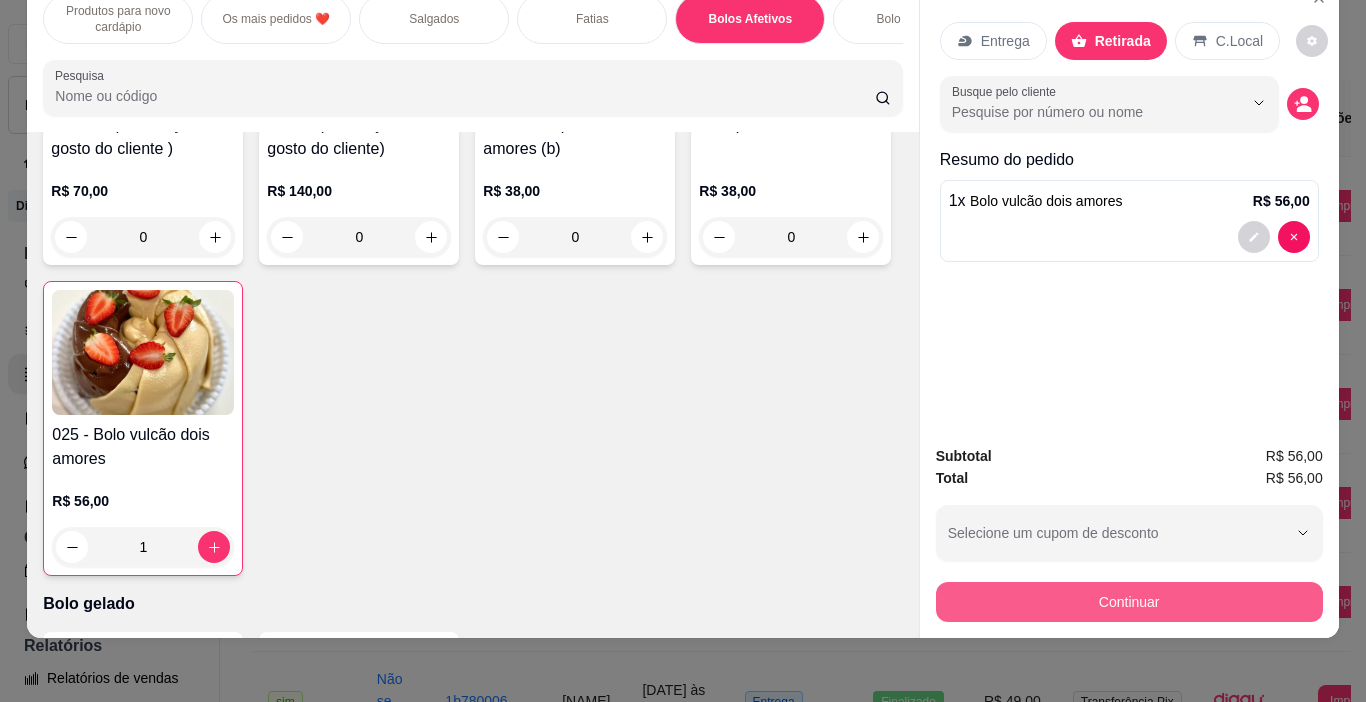 click on "Continuar" at bounding box center [1129, 602] 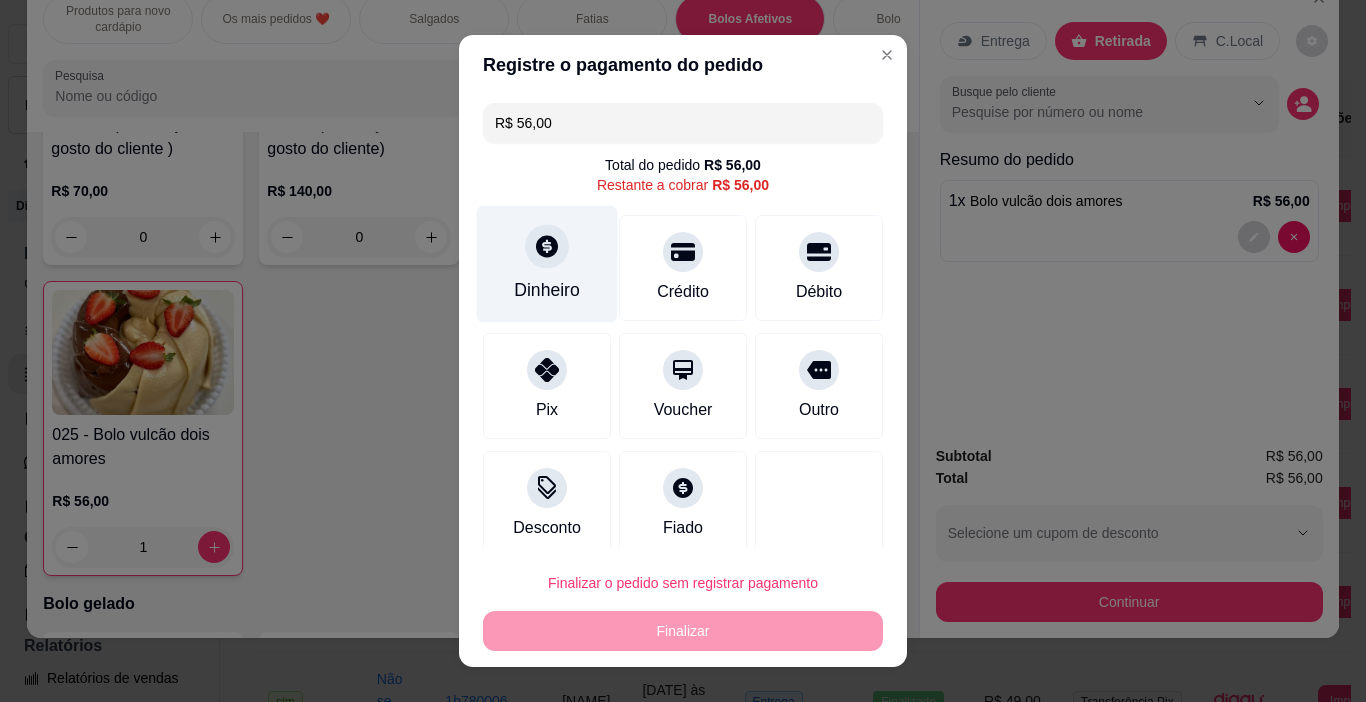 click at bounding box center [547, 247] 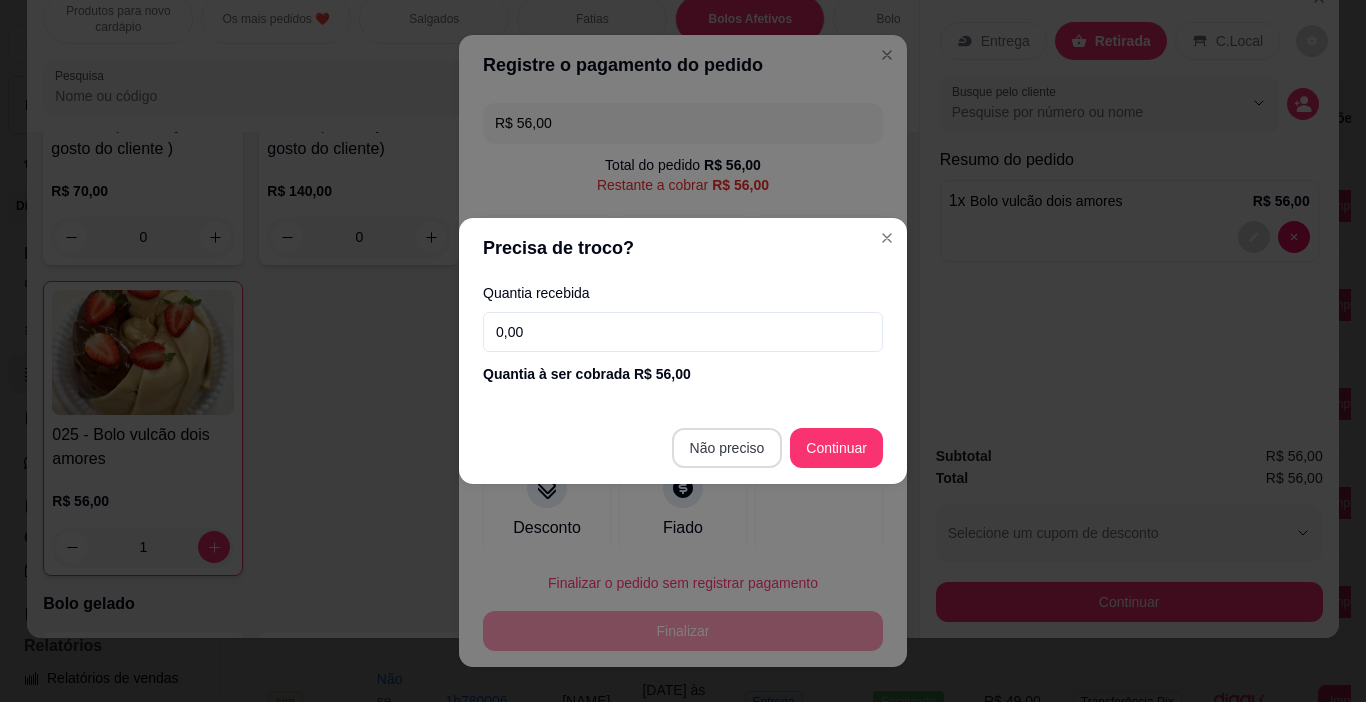 type on "R$ 0,00" 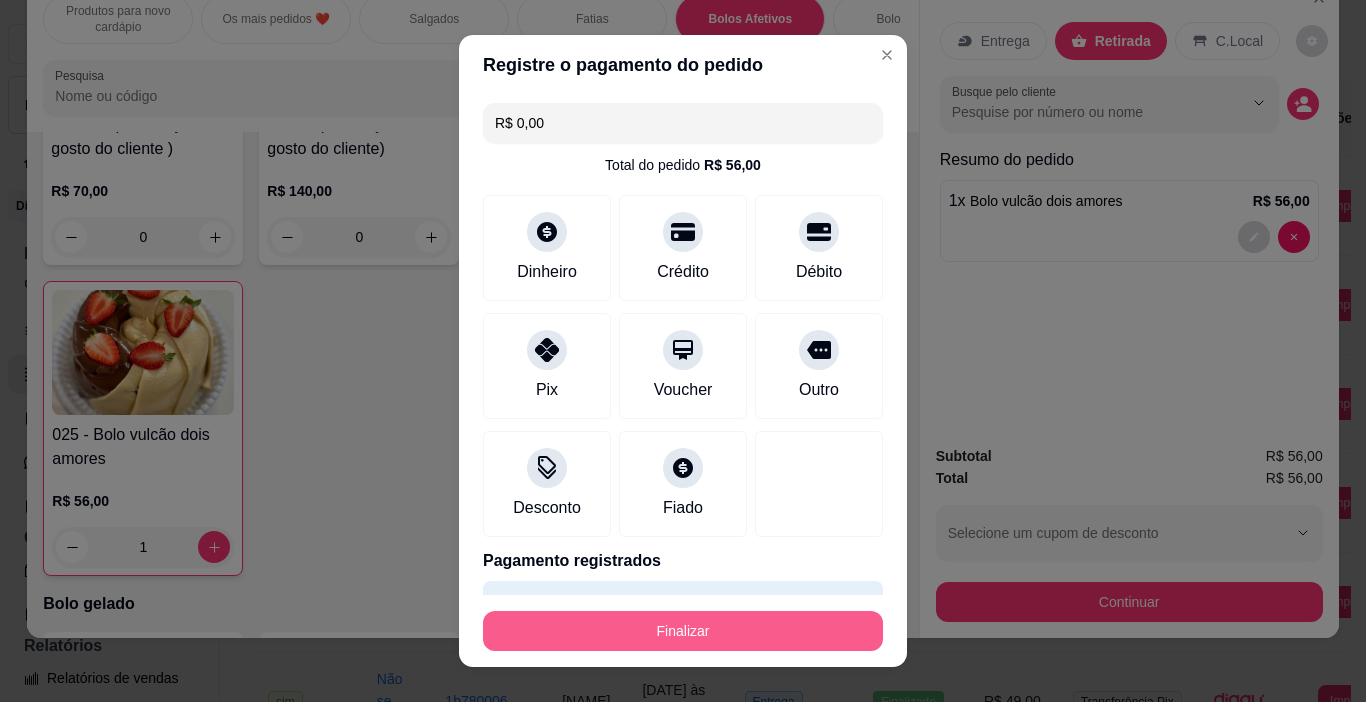 click on "Finalizar" at bounding box center (683, 631) 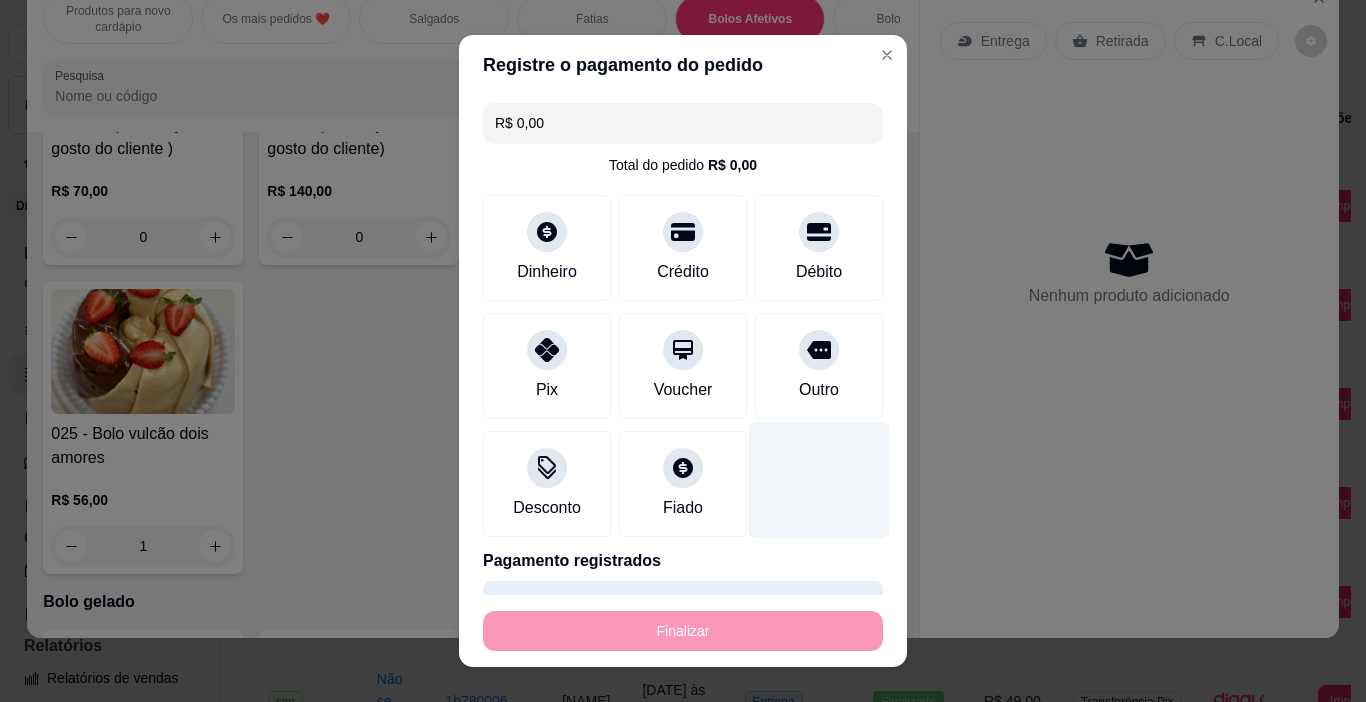 type on "0" 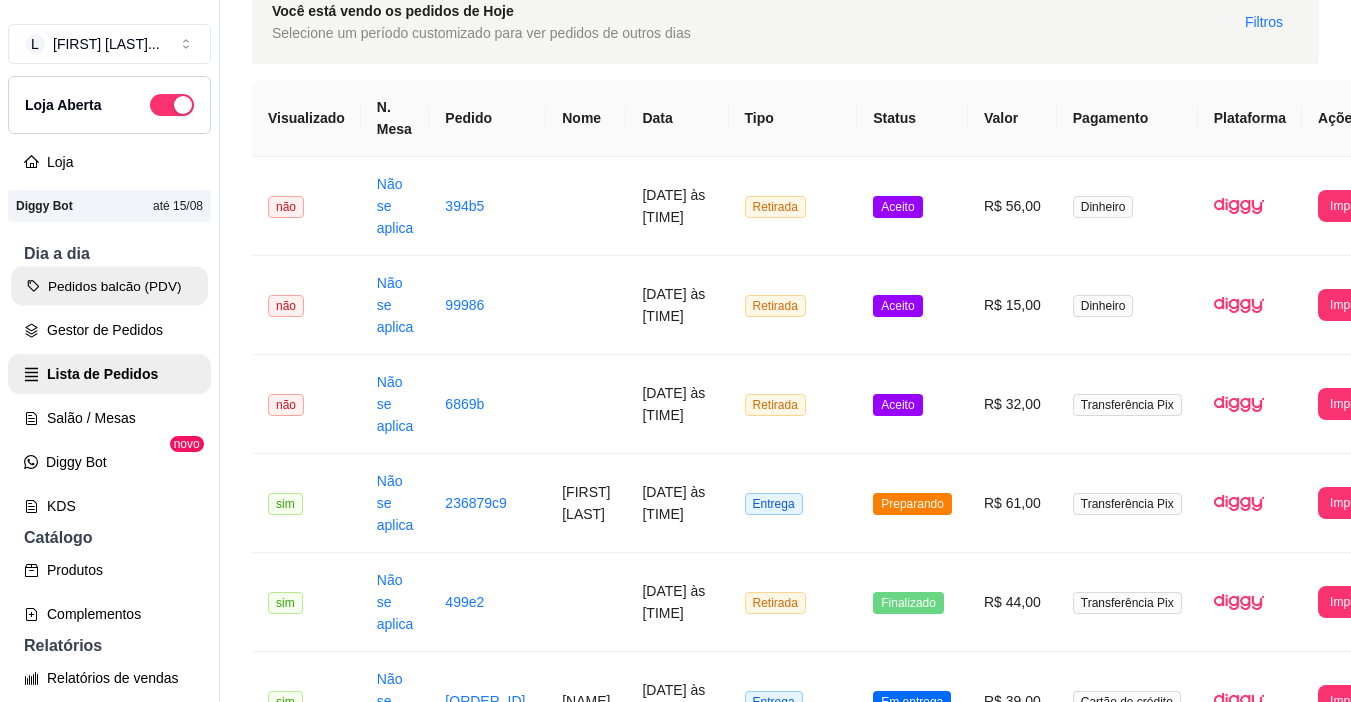 click on "Pedidos balcão (PDV)" at bounding box center [109, 286] 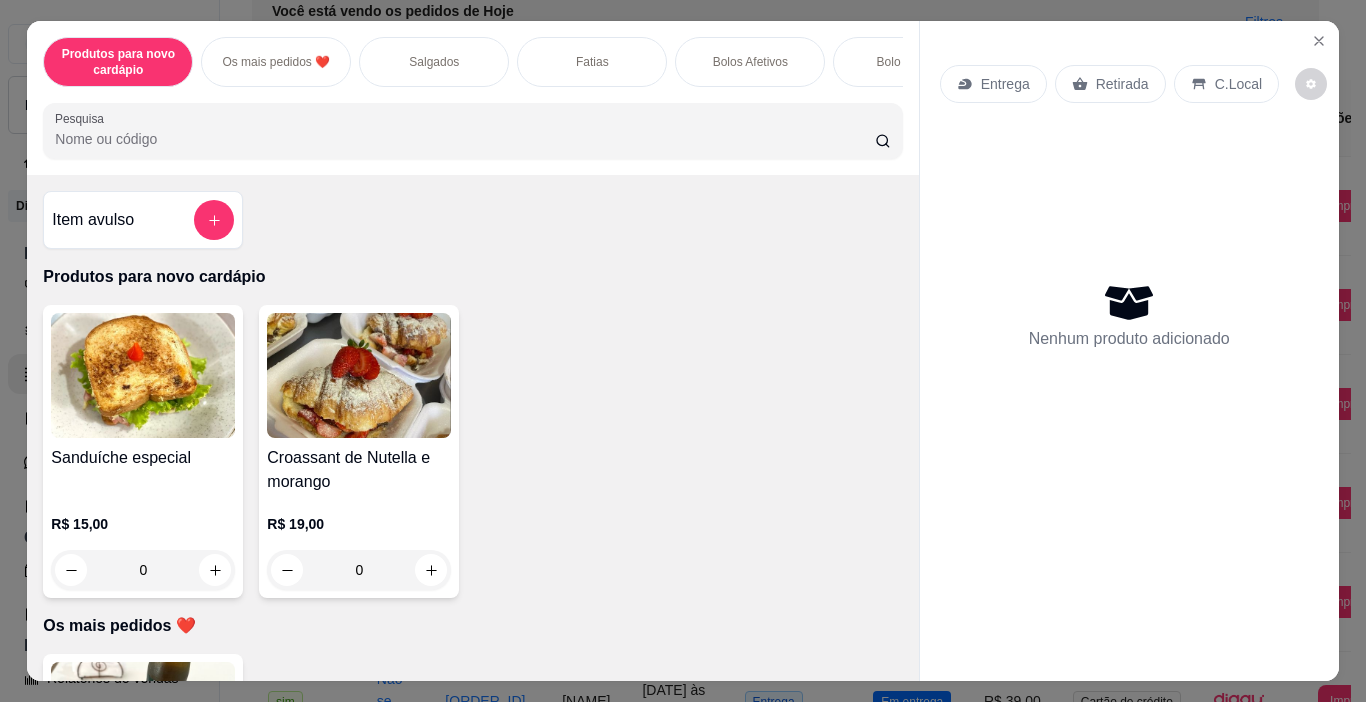 click on "Salgados" at bounding box center (434, 62) 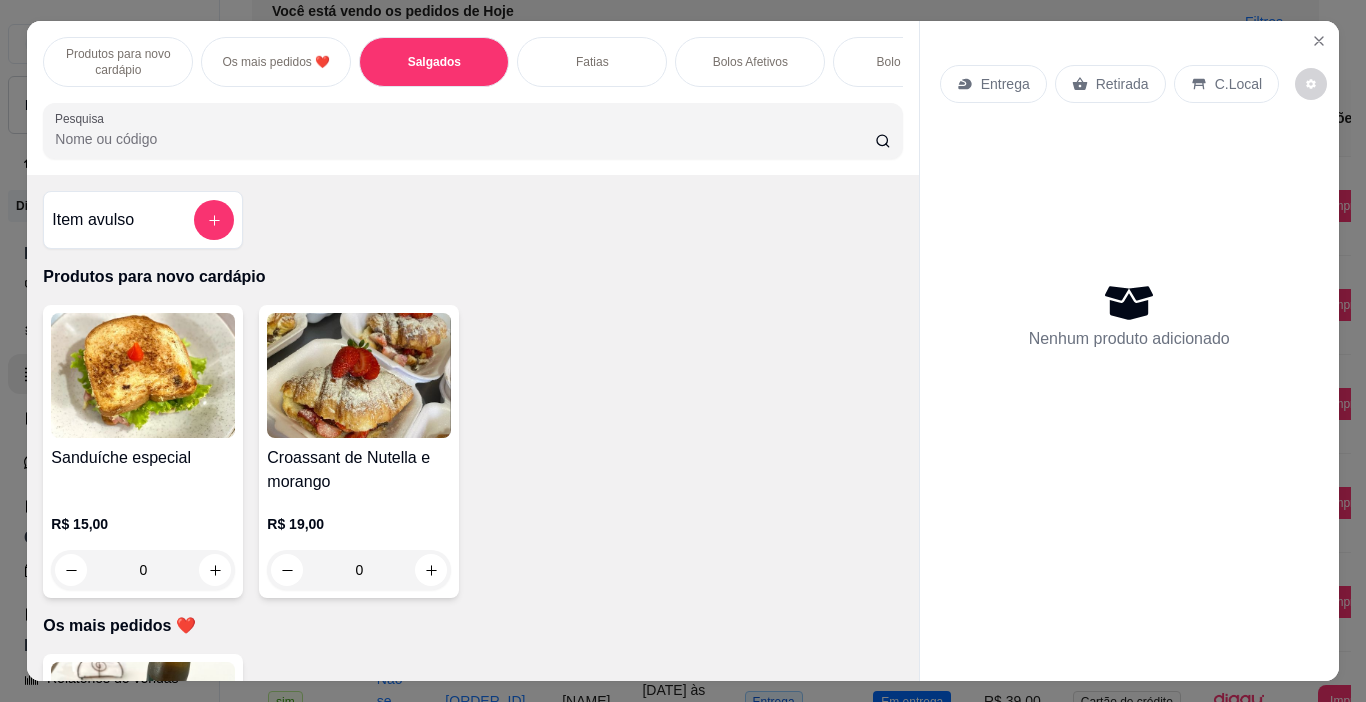 scroll, scrollTop: 764, scrollLeft: 0, axis: vertical 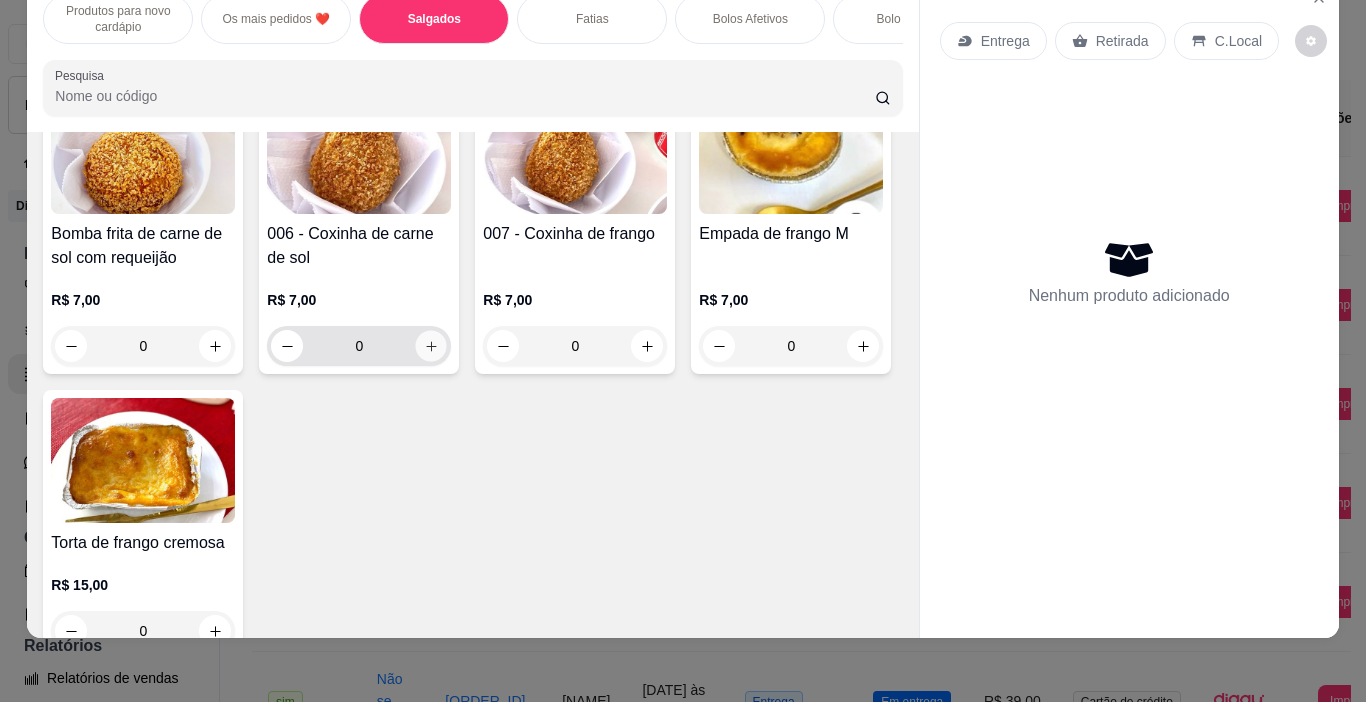 click 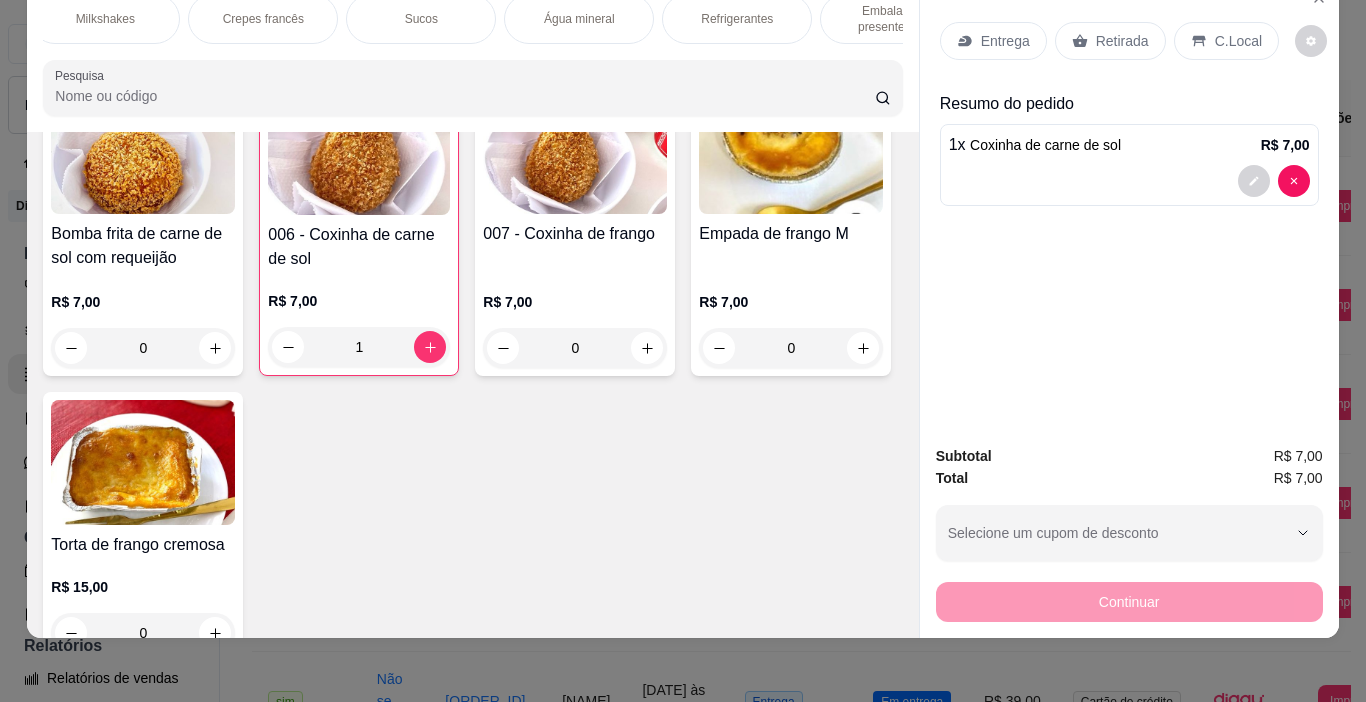 scroll, scrollTop: 0, scrollLeft: 2243, axis: horizontal 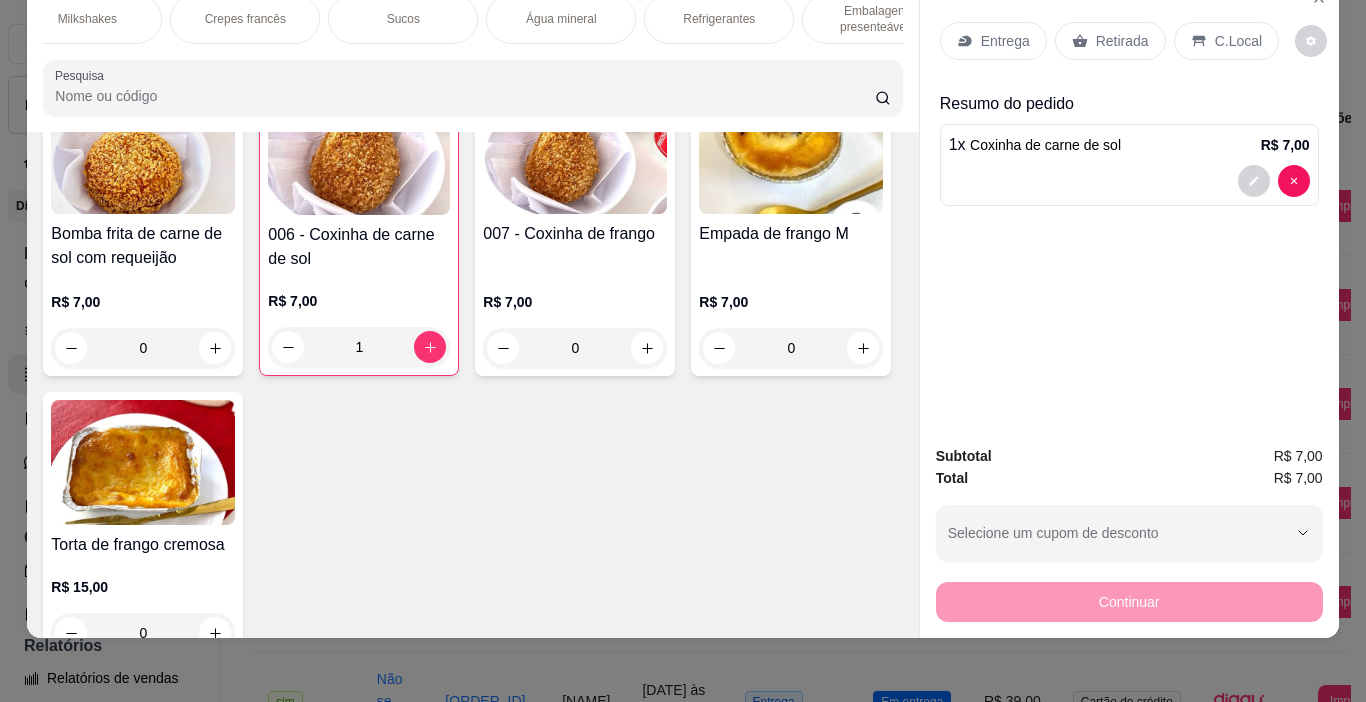 click on "Refrigerantes" at bounding box center (719, 19) 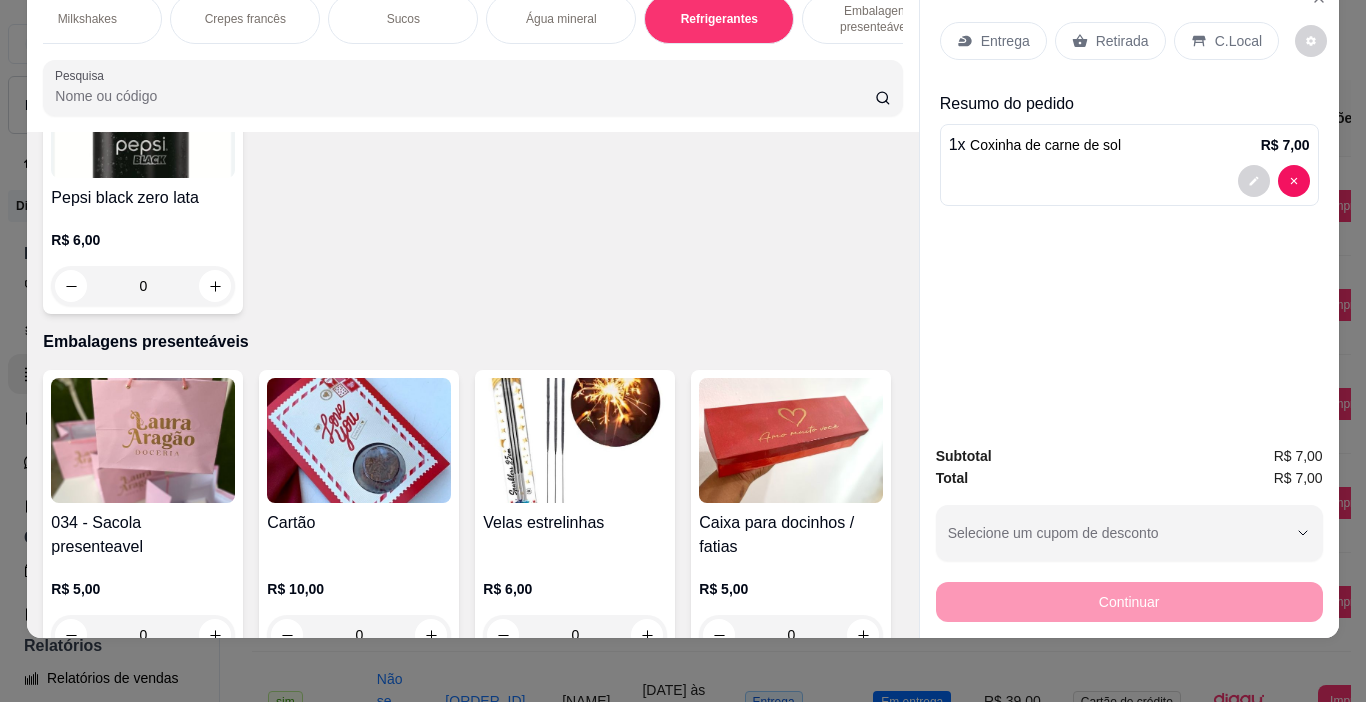 scroll, scrollTop: 8782, scrollLeft: 0, axis: vertical 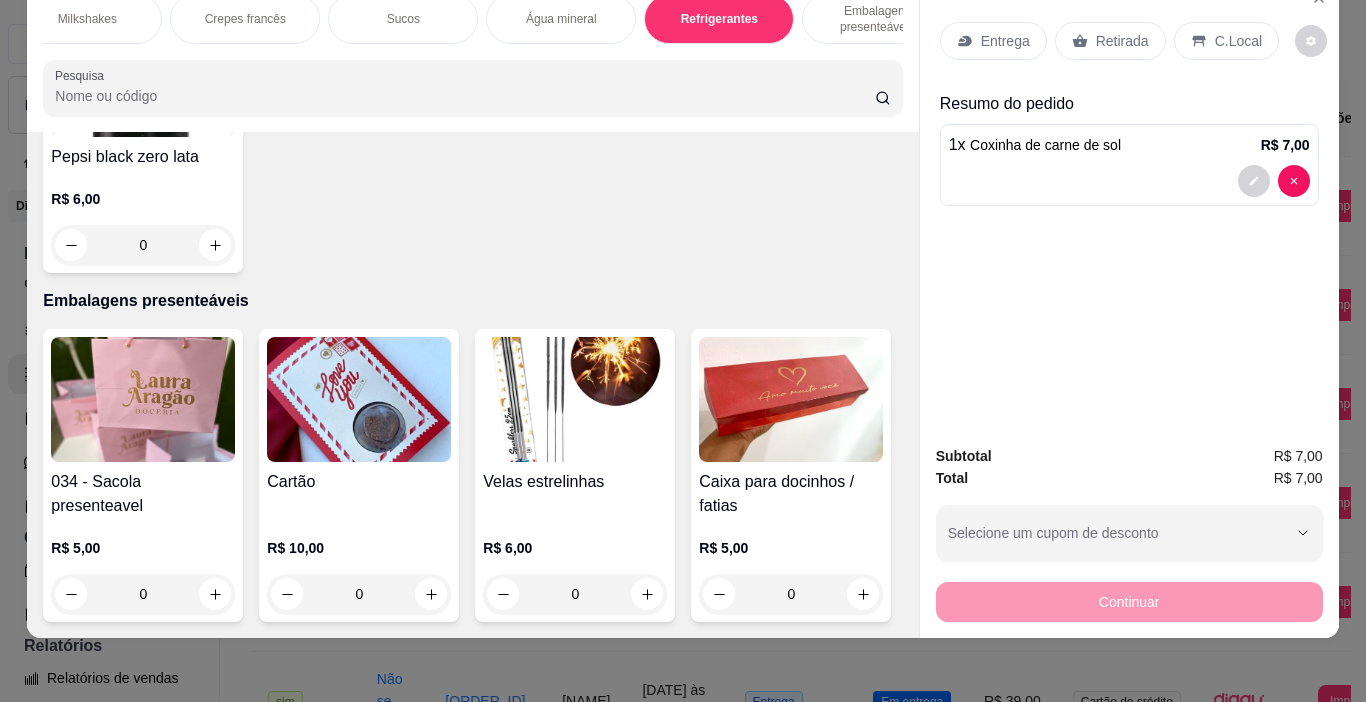 click 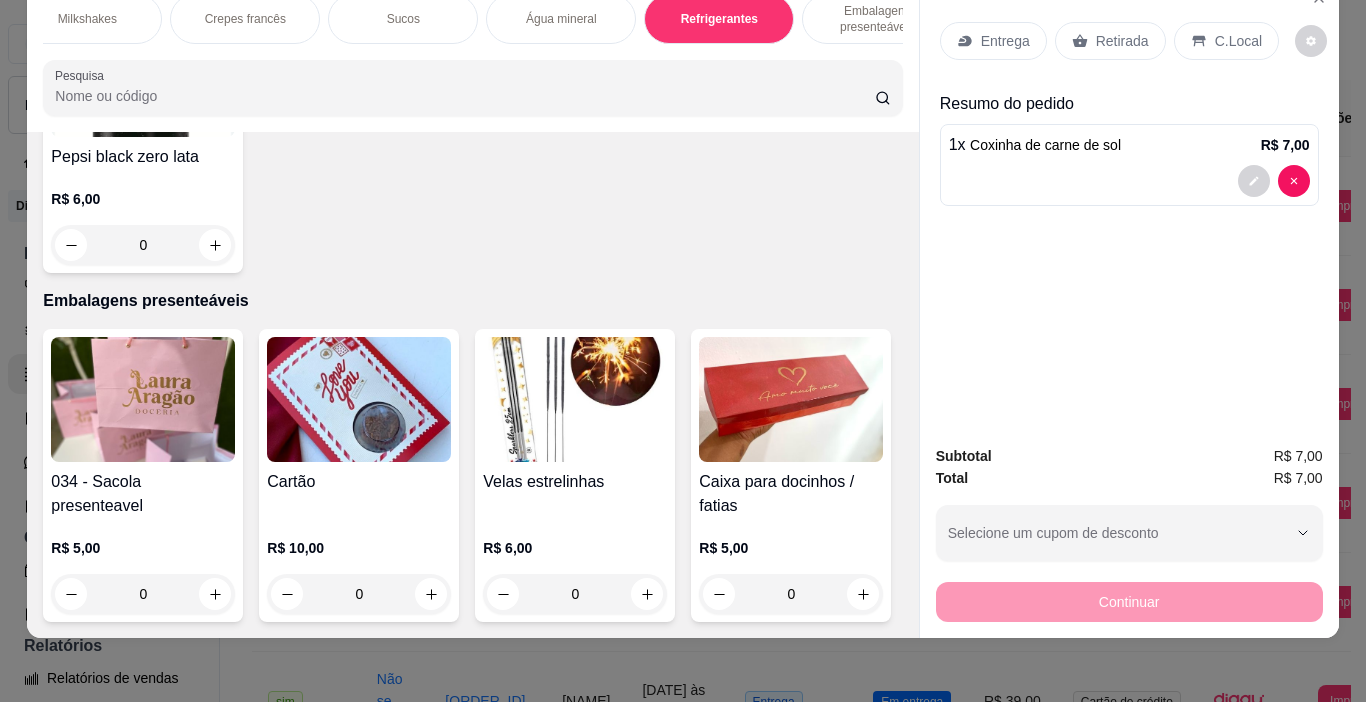 type on "1" 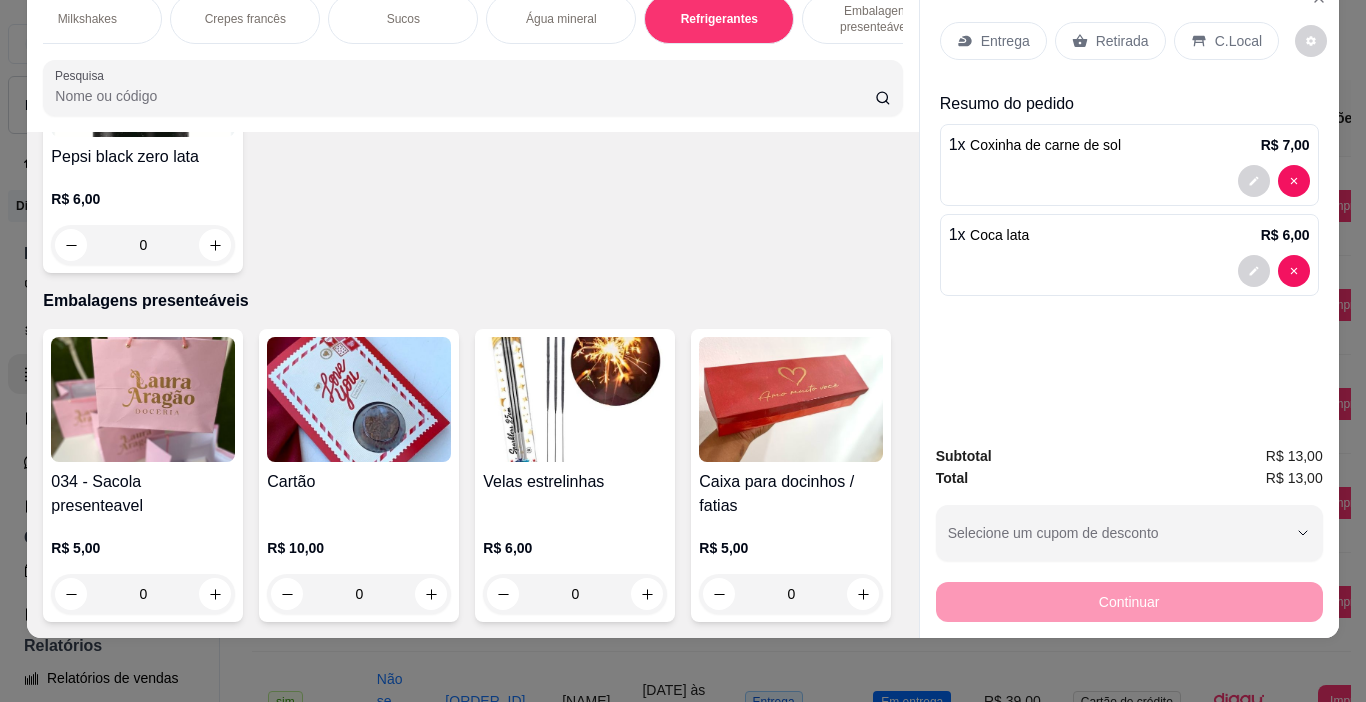 click on "Retirada" at bounding box center (1122, 41) 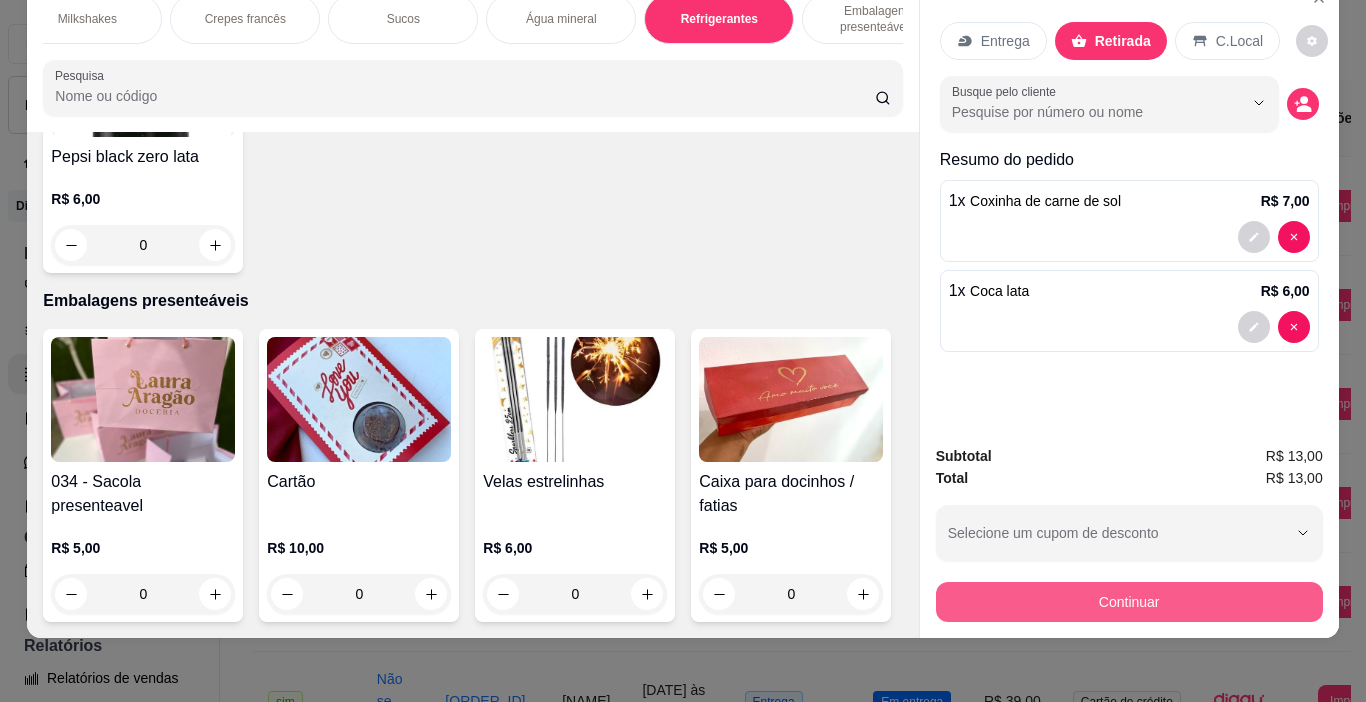click on "Continuar" at bounding box center (1129, 602) 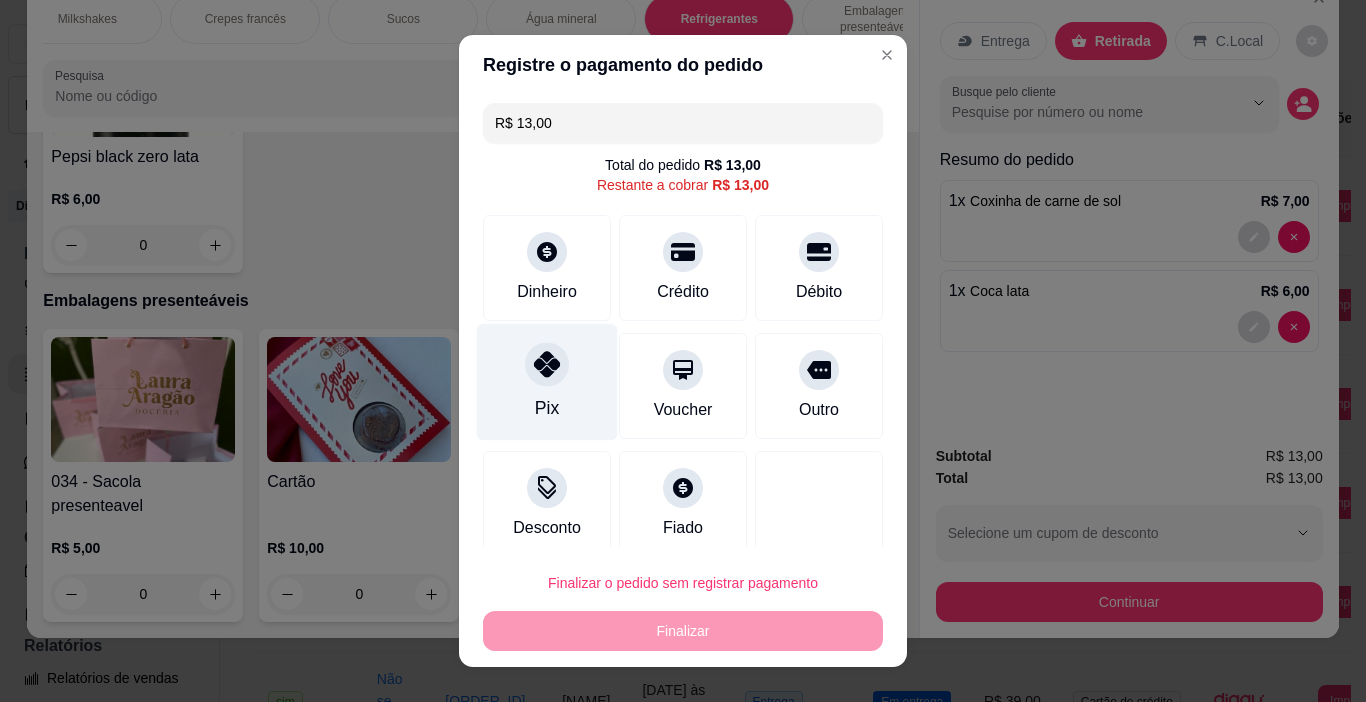click at bounding box center [547, 365] 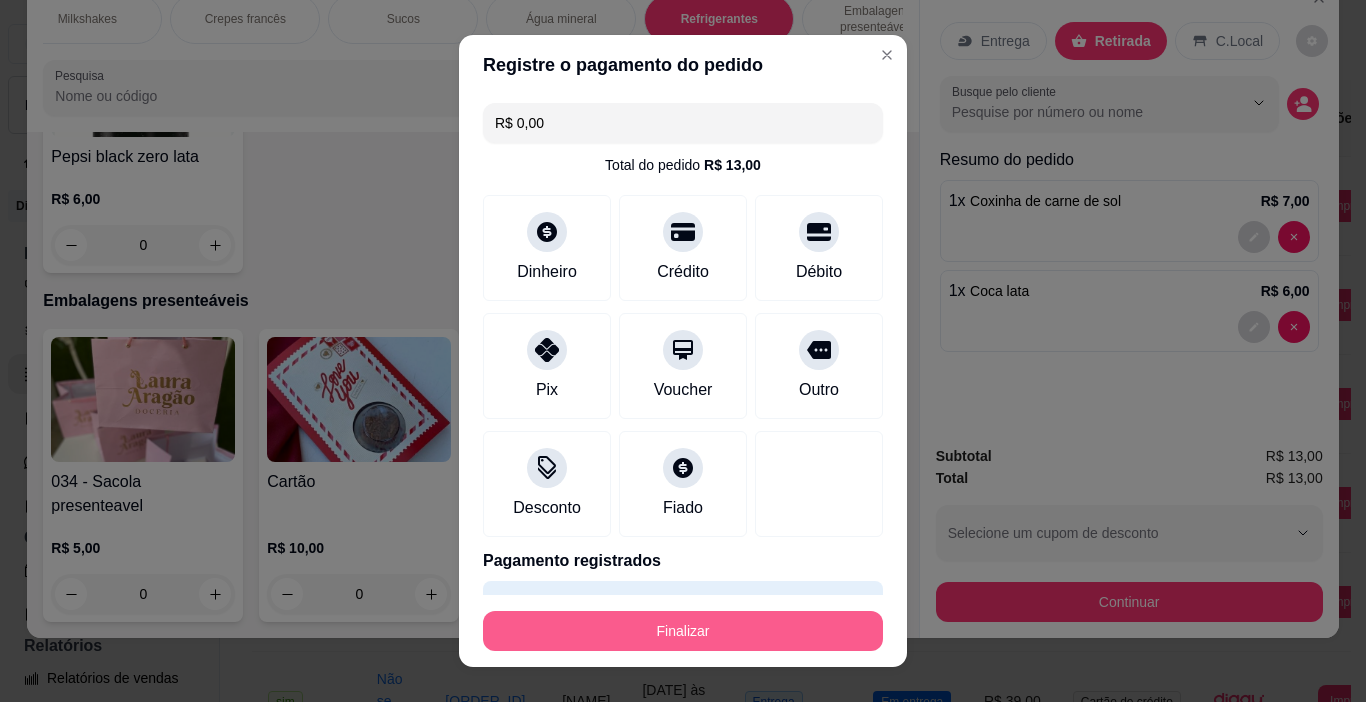 click on "Finalizar" at bounding box center [683, 631] 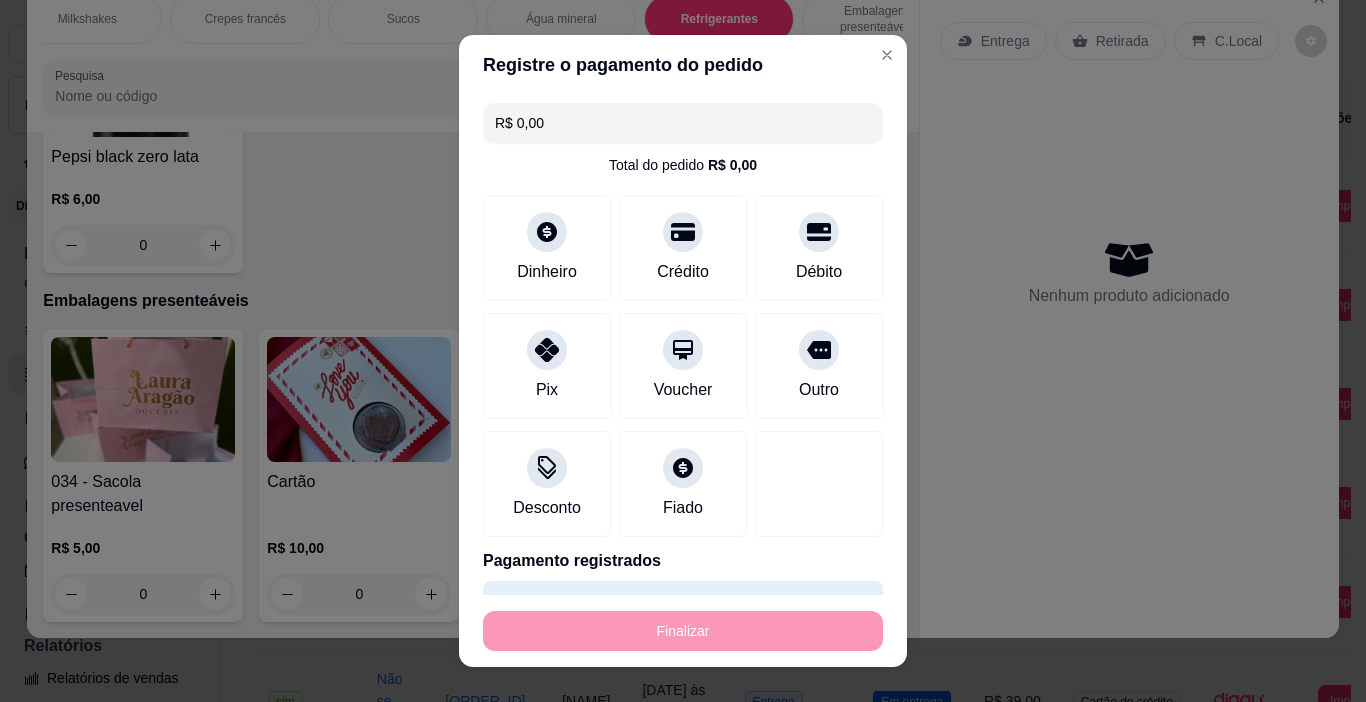 type on "0" 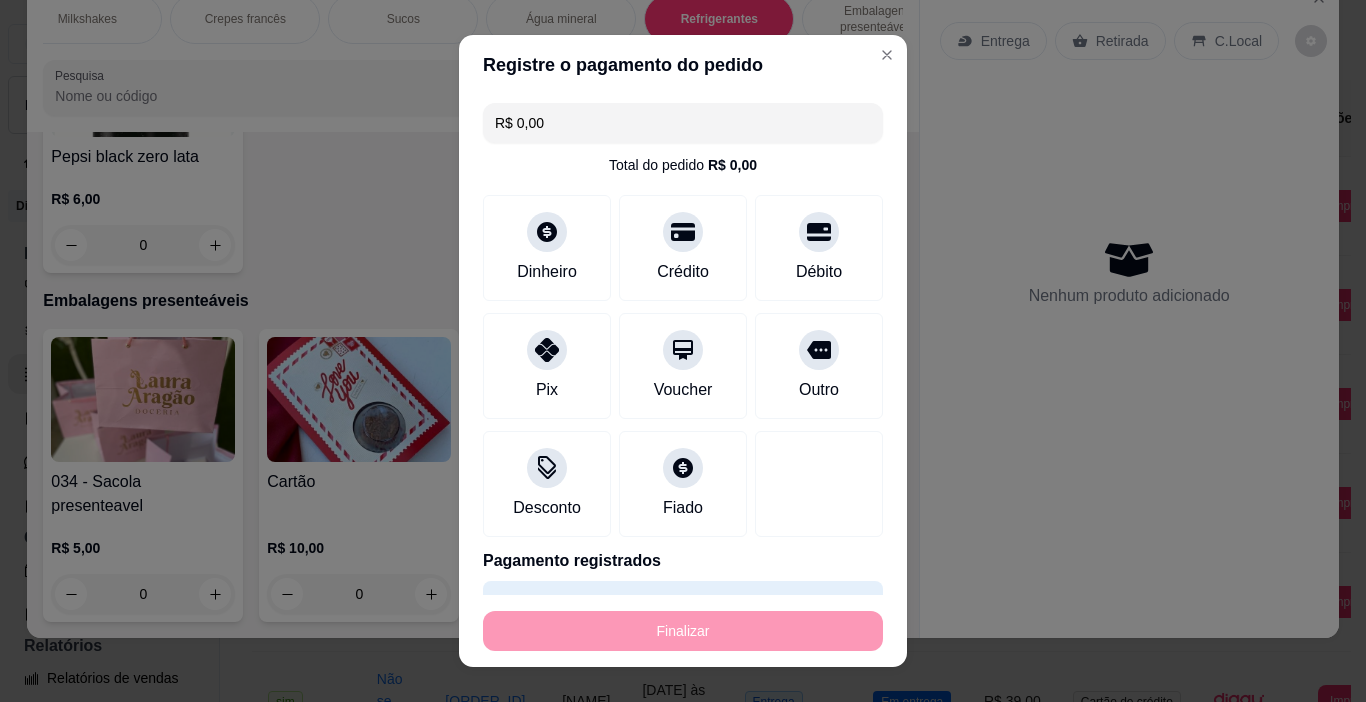 type on "0" 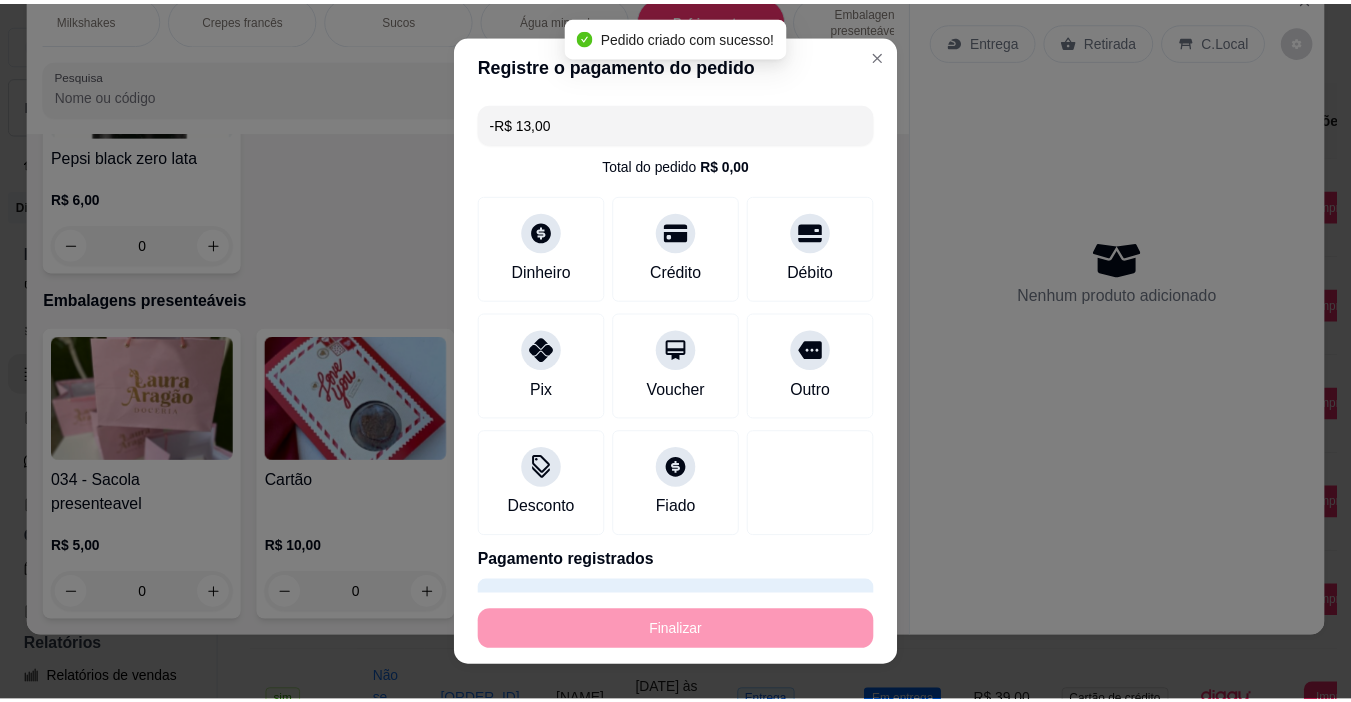 scroll, scrollTop: 8780, scrollLeft: 0, axis: vertical 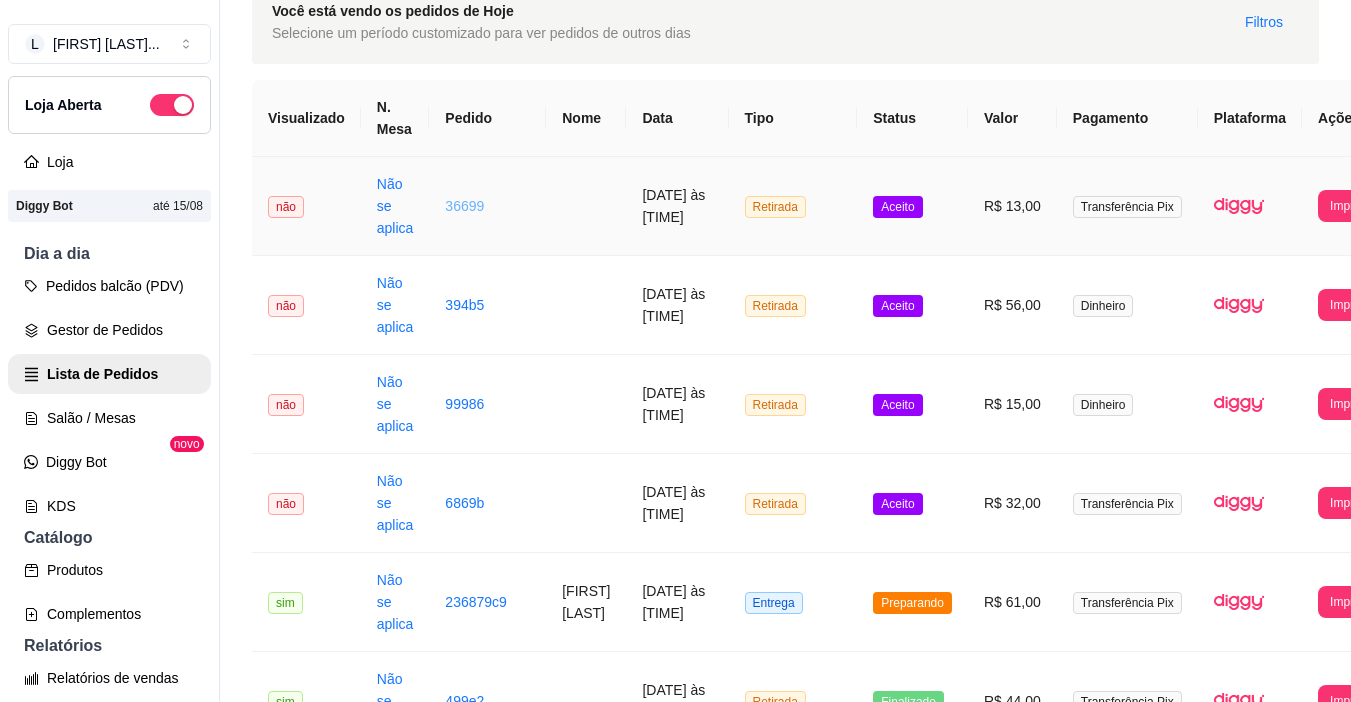 click on "36699" at bounding box center [464, 206] 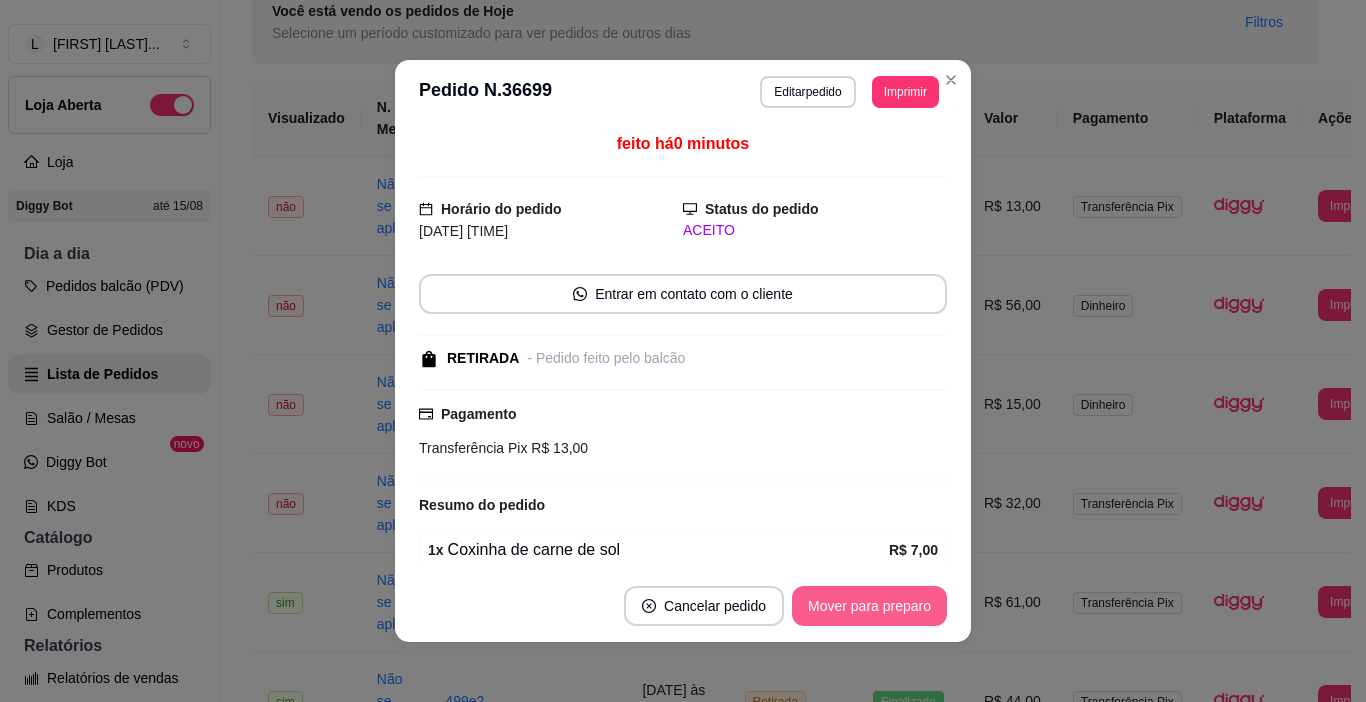 click on "Mover para preparo" at bounding box center [869, 606] 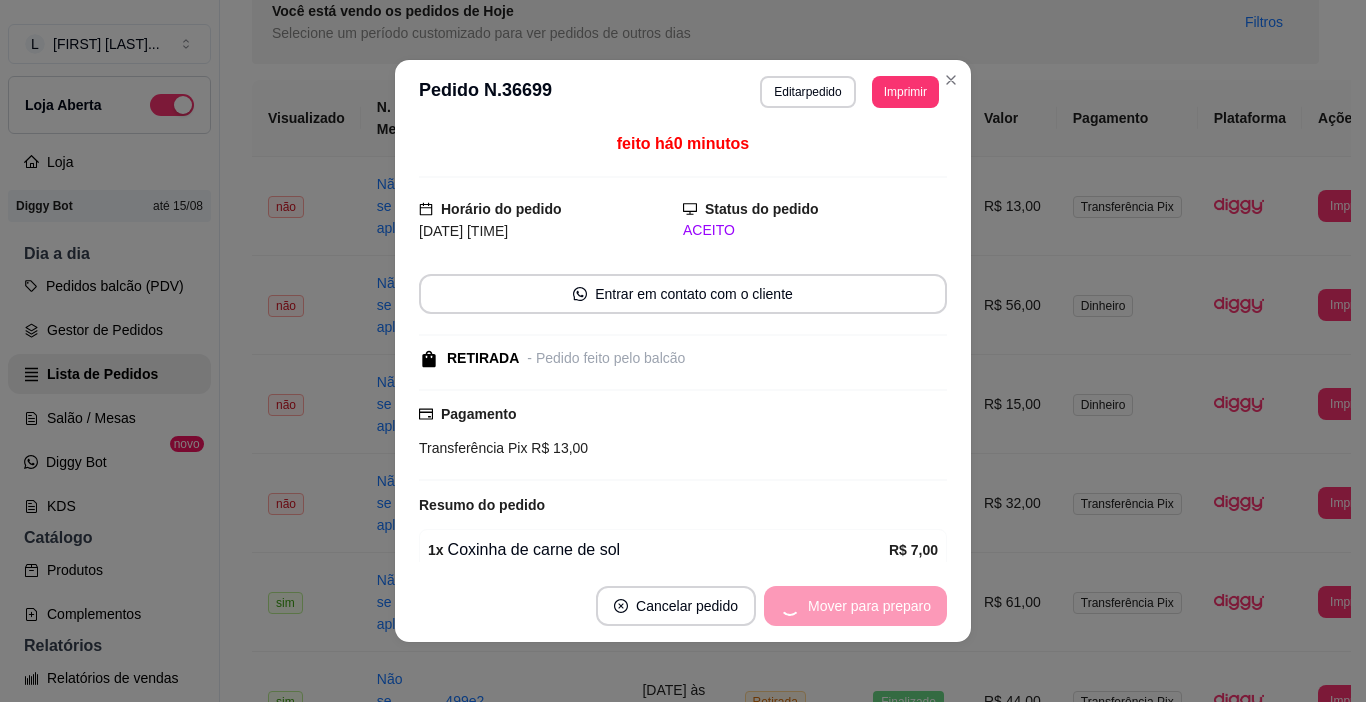 click on "Mover para preparo" at bounding box center (855, 606) 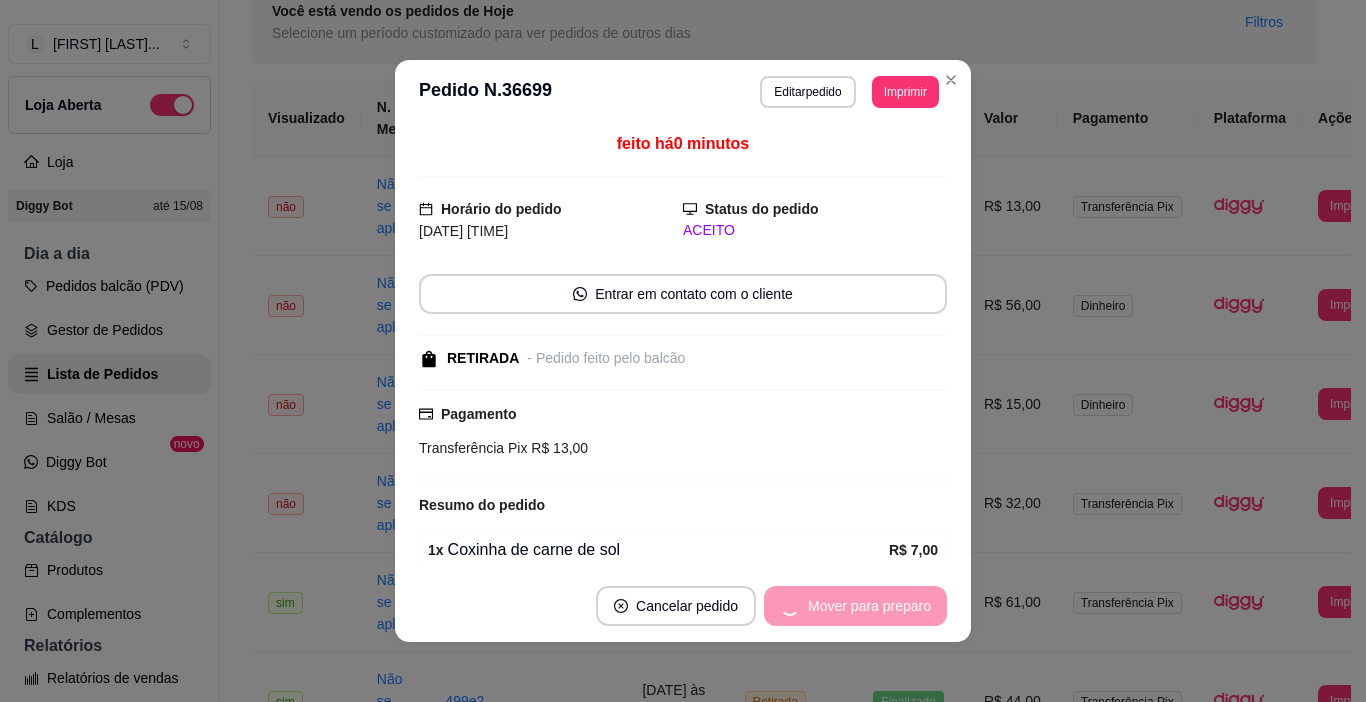 click on "Mover para preparo" at bounding box center [855, 606] 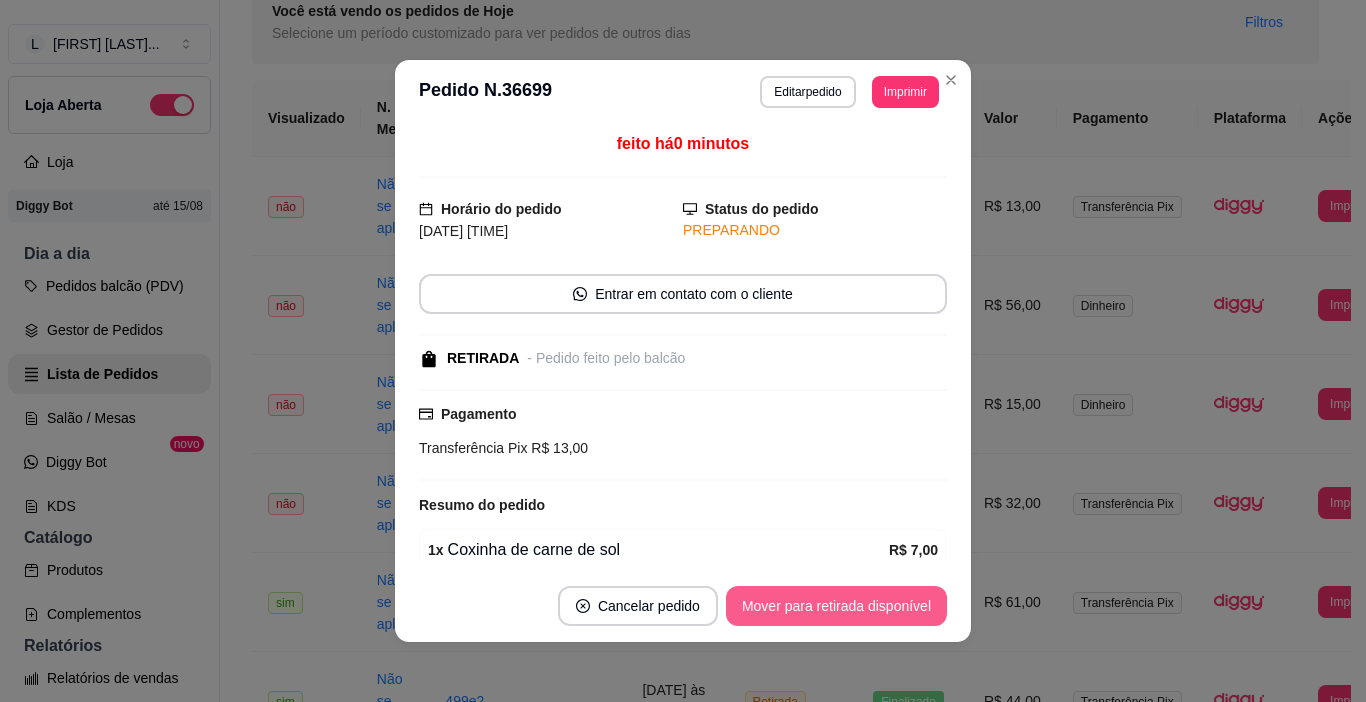 click on "Mover para retirada disponível" at bounding box center (836, 606) 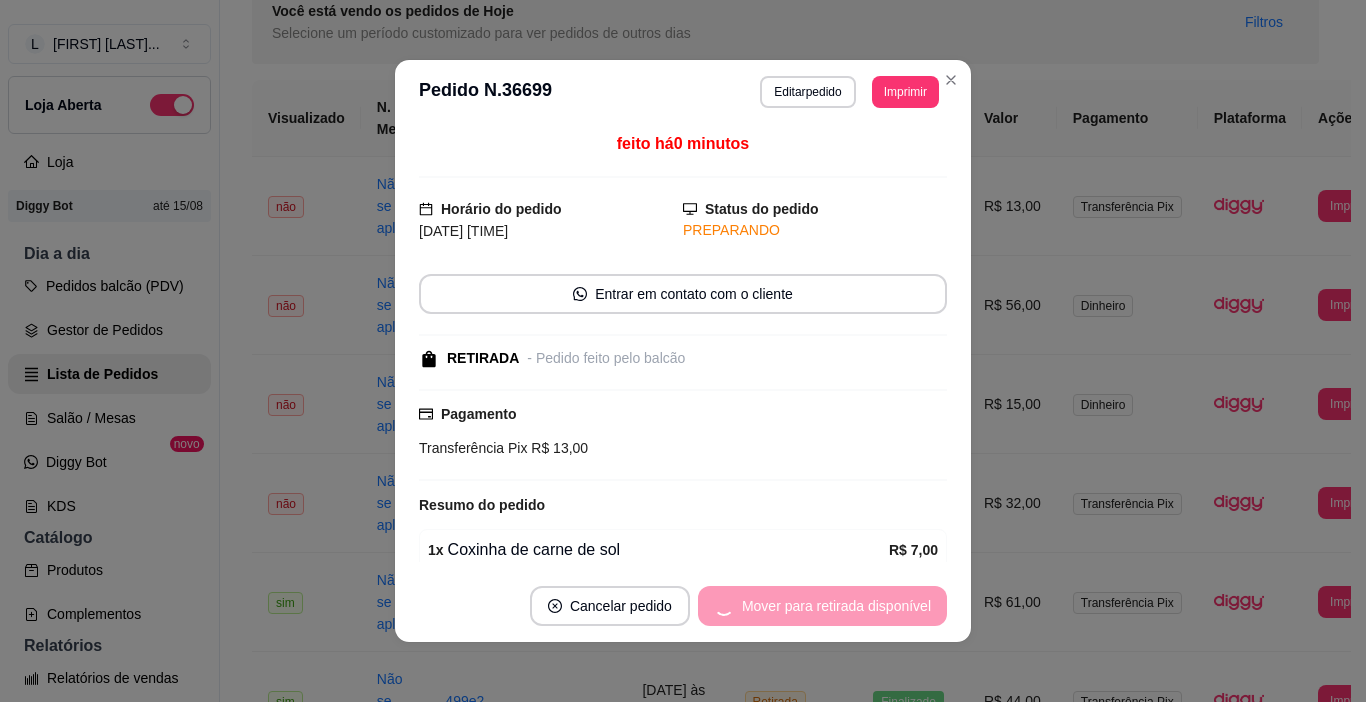 click on "Mover para retirada disponível" at bounding box center [822, 606] 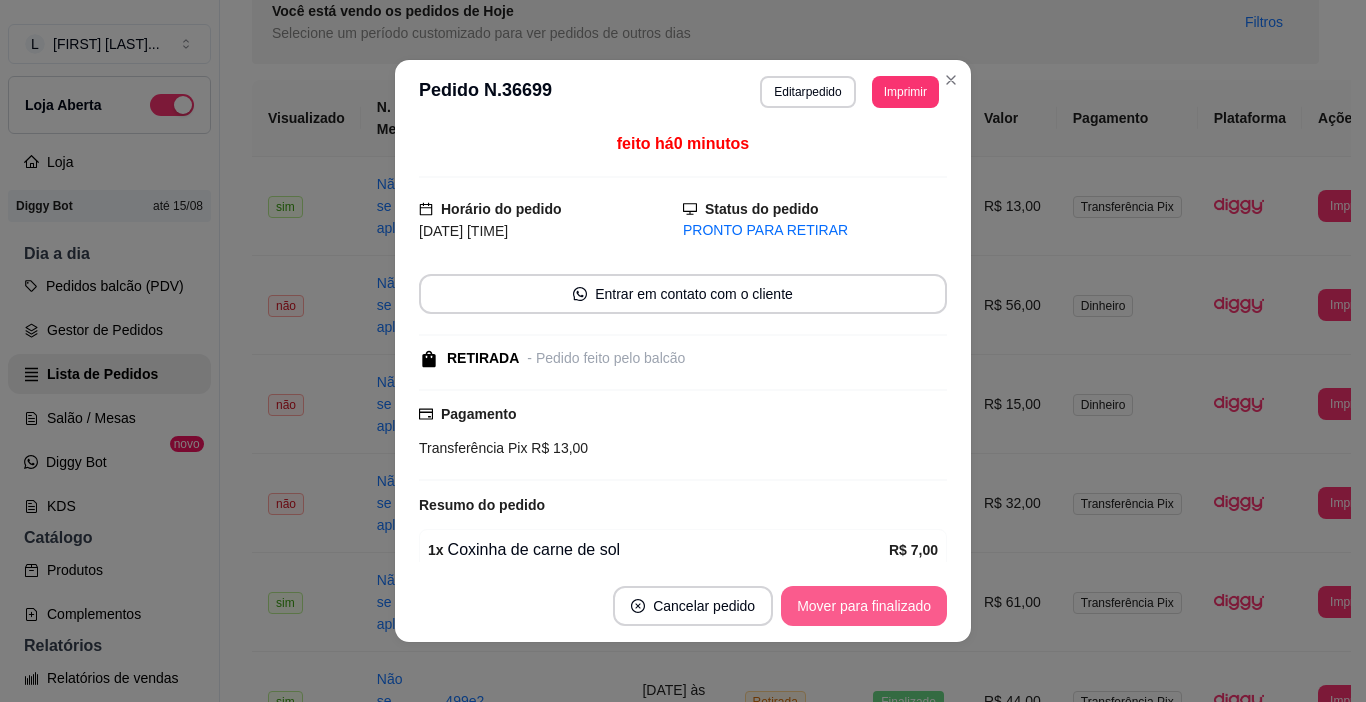 click on "Mover para finalizado" at bounding box center (864, 606) 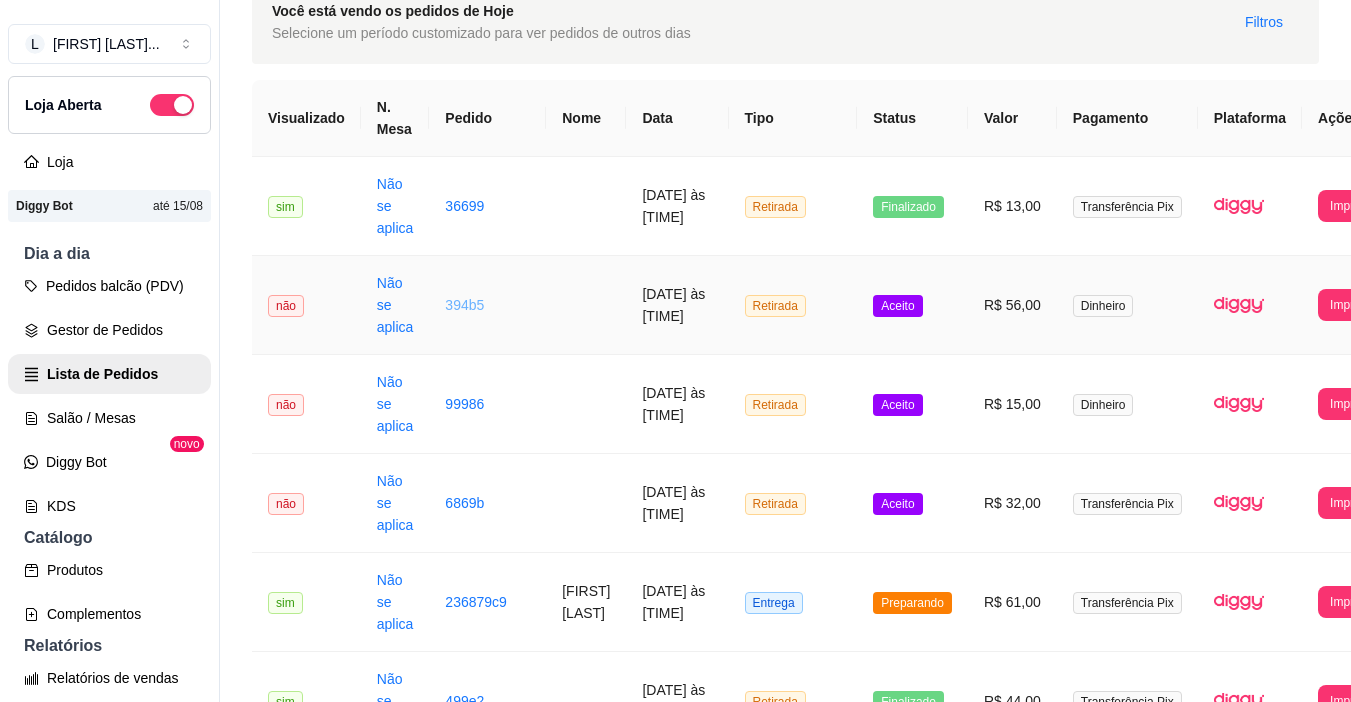 click on "394b5" at bounding box center [464, 305] 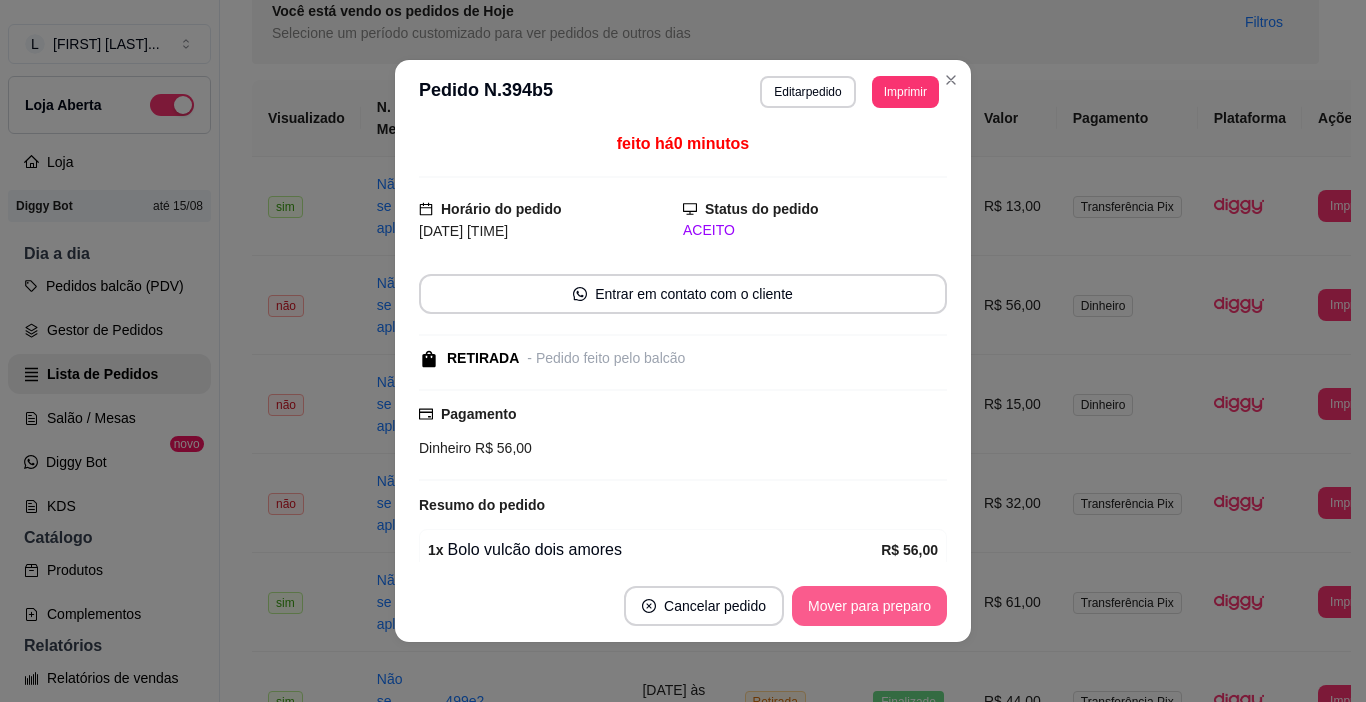 click on "Mover para preparo" at bounding box center [869, 606] 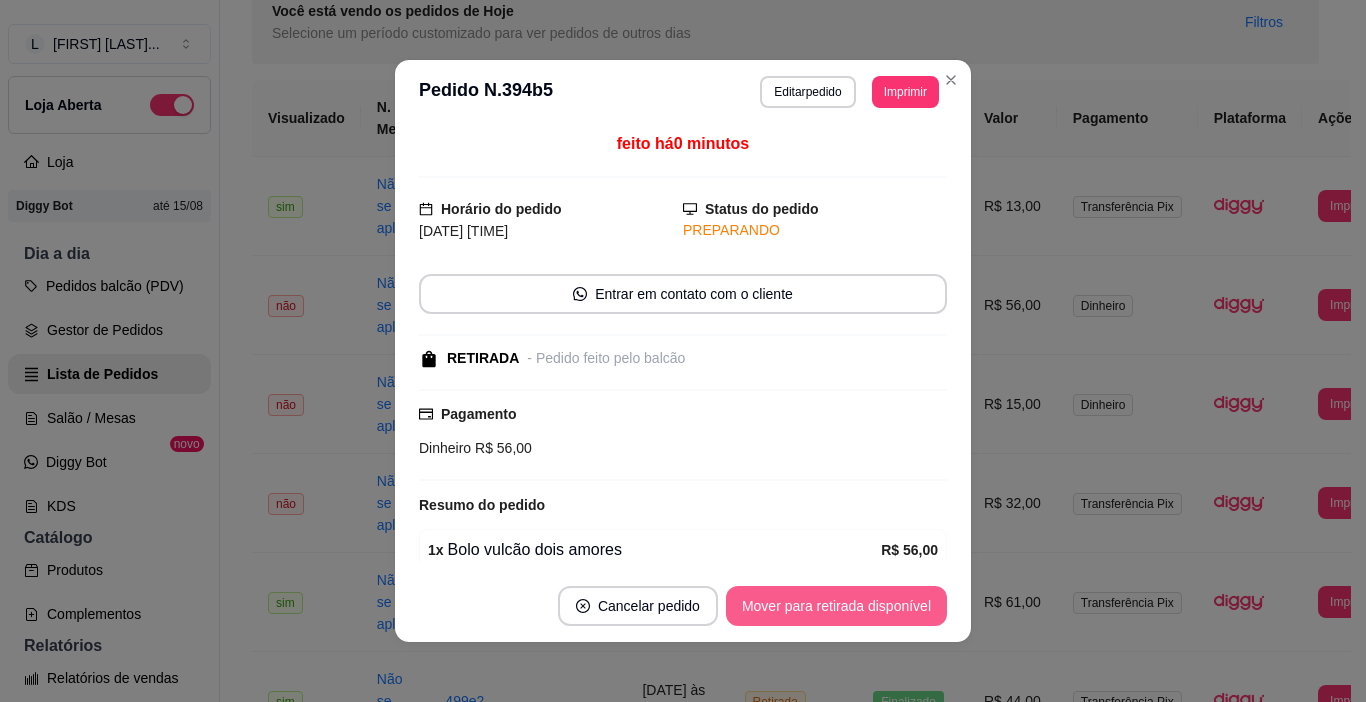 click on "Mover para retirada disponível" at bounding box center (836, 606) 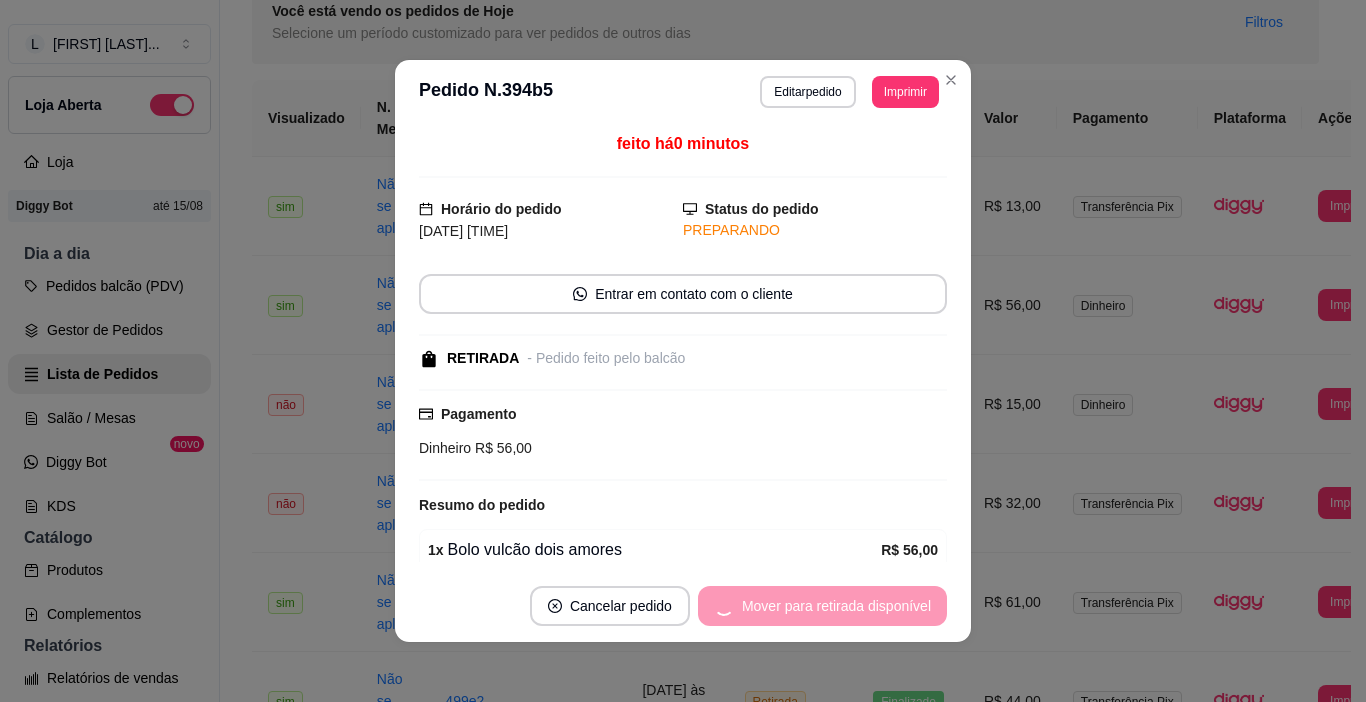 click on "Mover para retirada disponível" at bounding box center (822, 606) 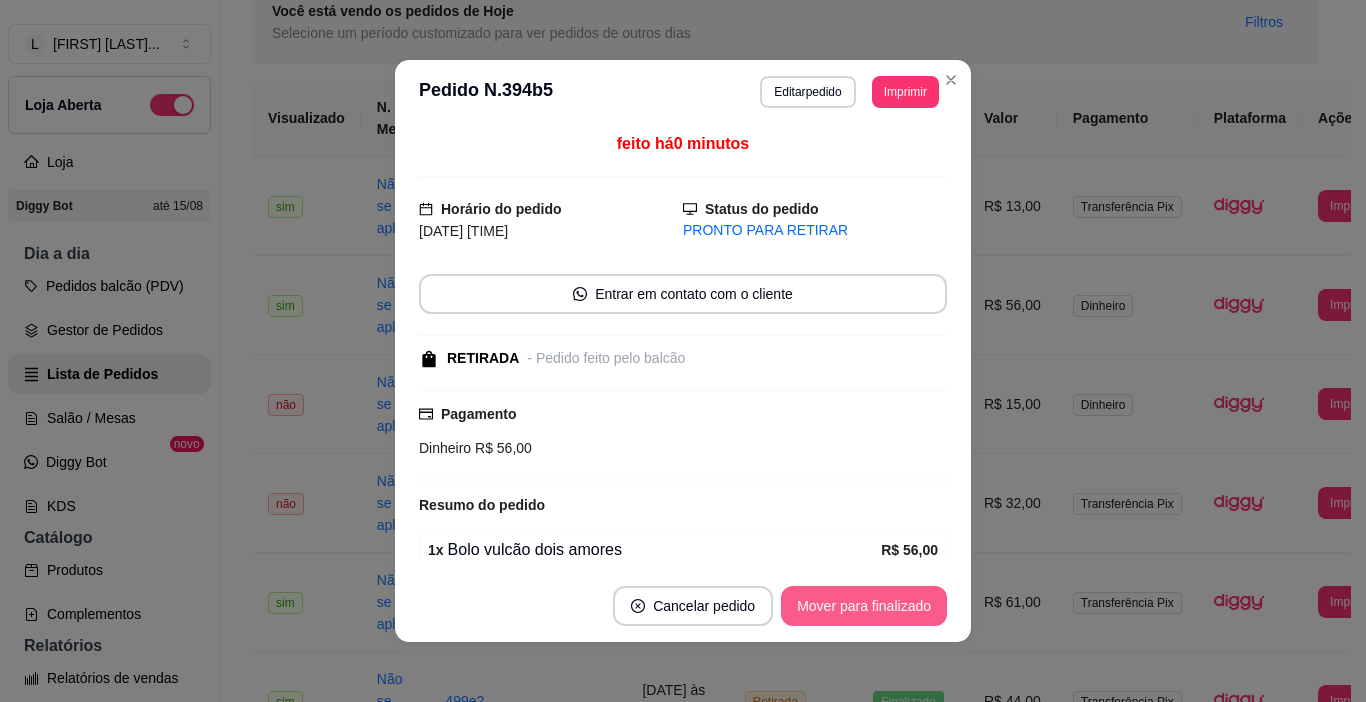 click on "Mover para finalizado" at bounding box center [864, 606] 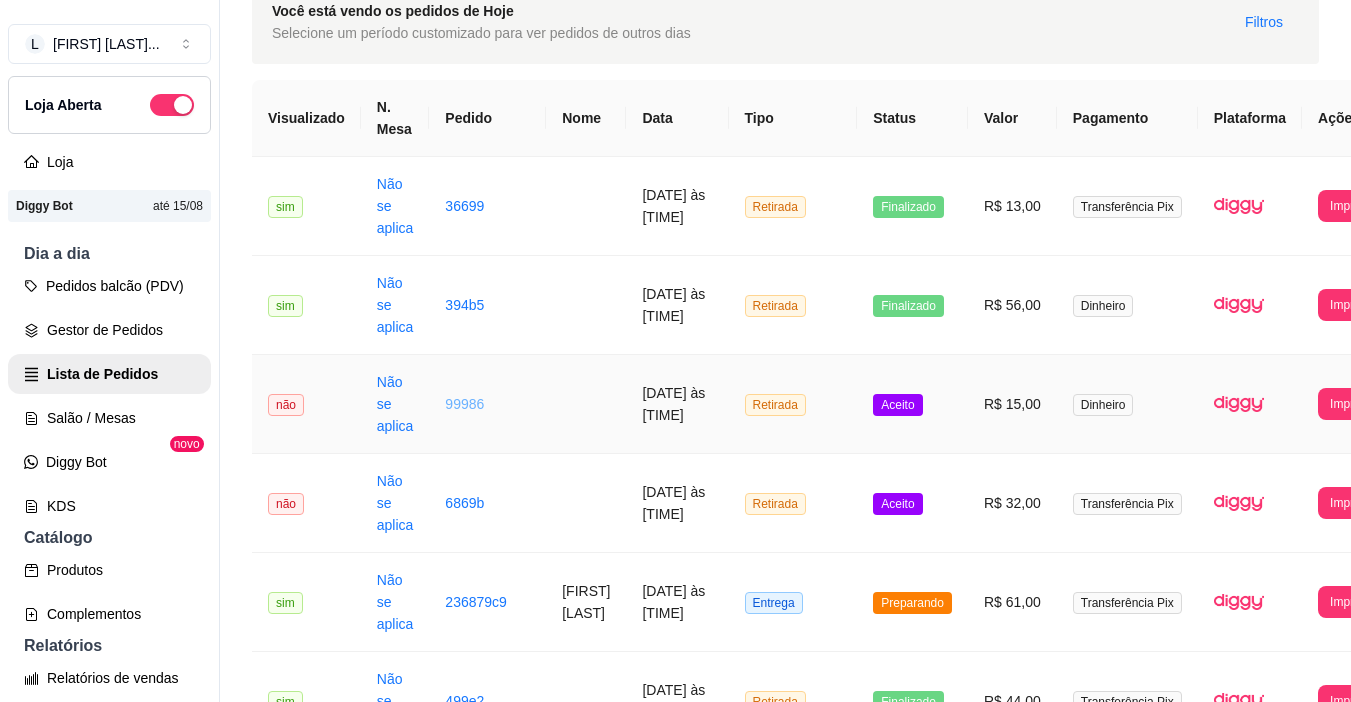 click on "99986" at bounding box center (464, 404) 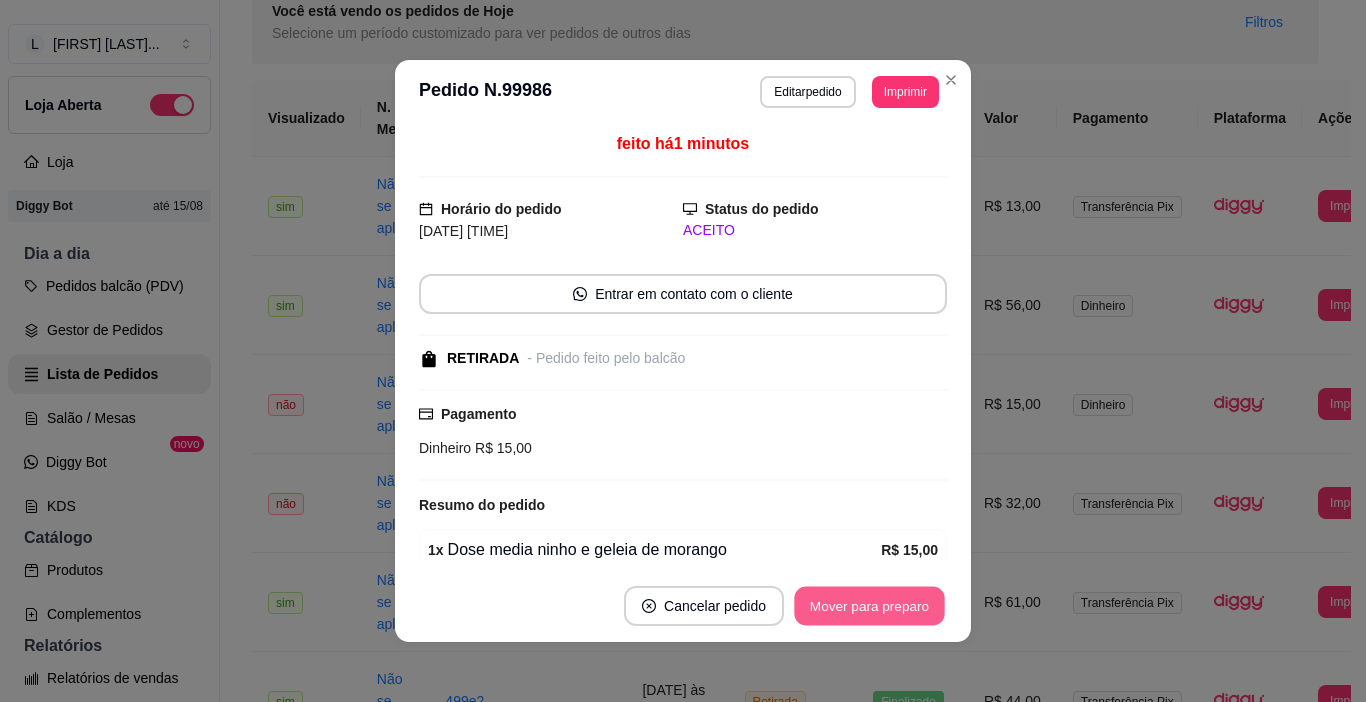 click on "Mover para preparo" at bounding box center (869, 606) 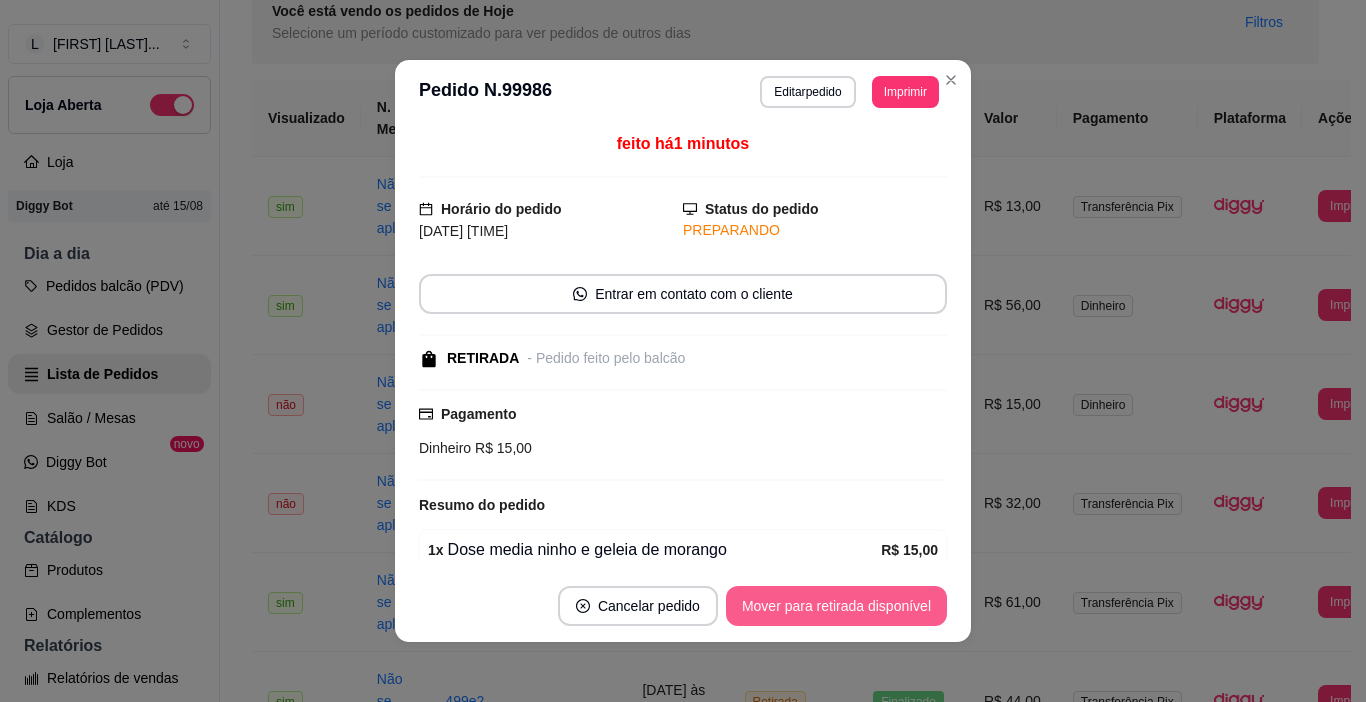 click on "Mover para retirada disponível" at bounding box center [836, 606] 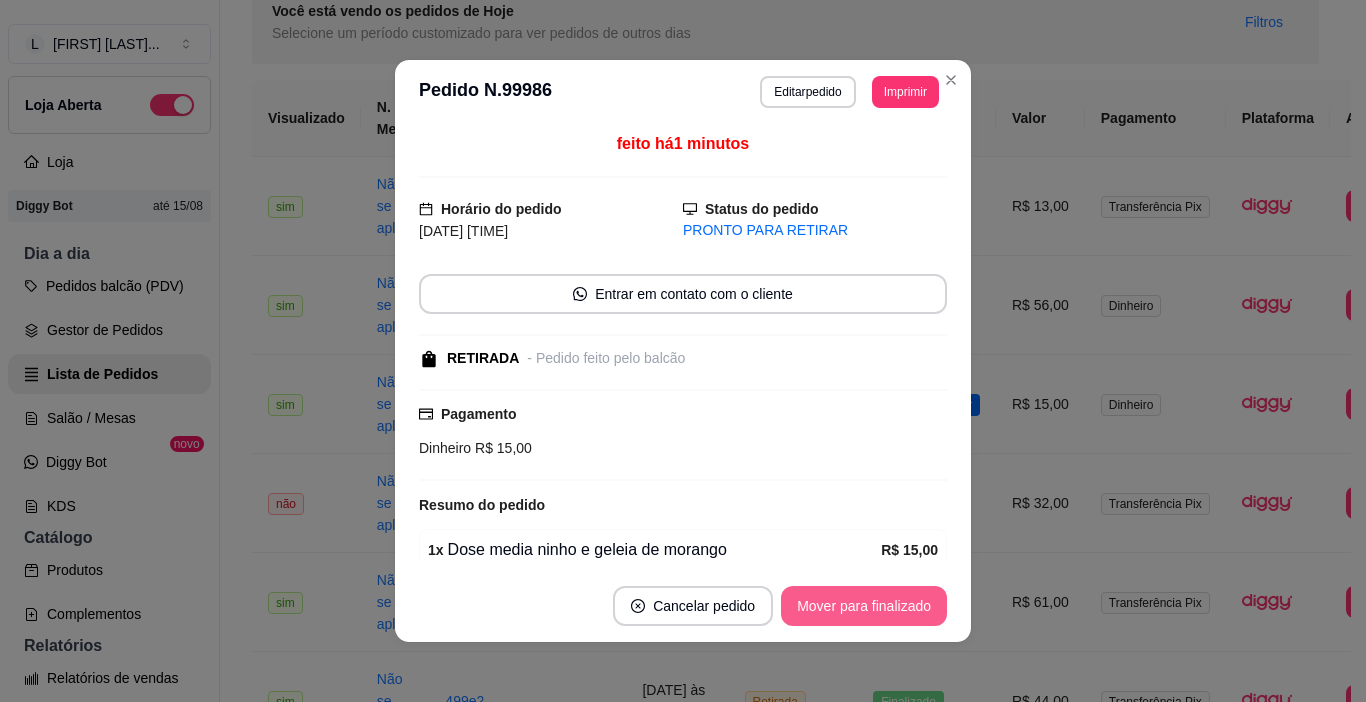 click on "Mover para finalizado" at bounding box center [864, 606] 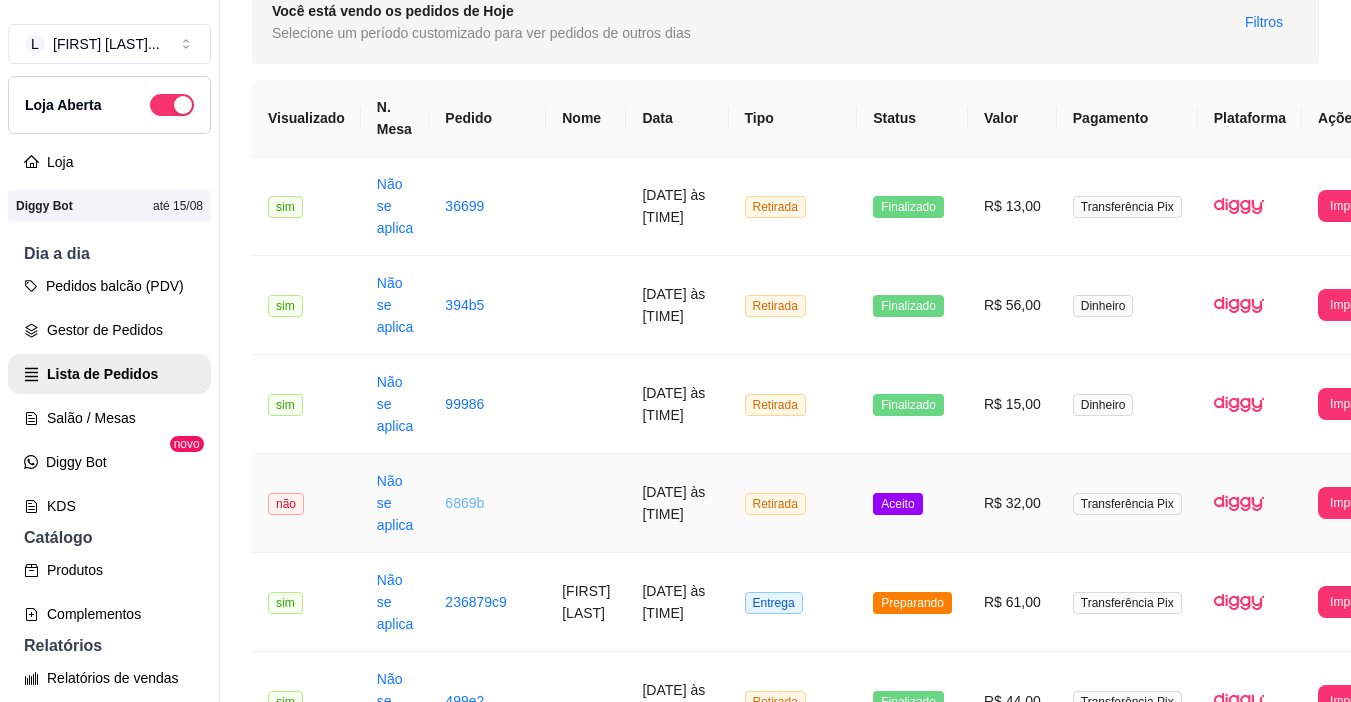 click on "6869b" at bounding box center (464, 503) 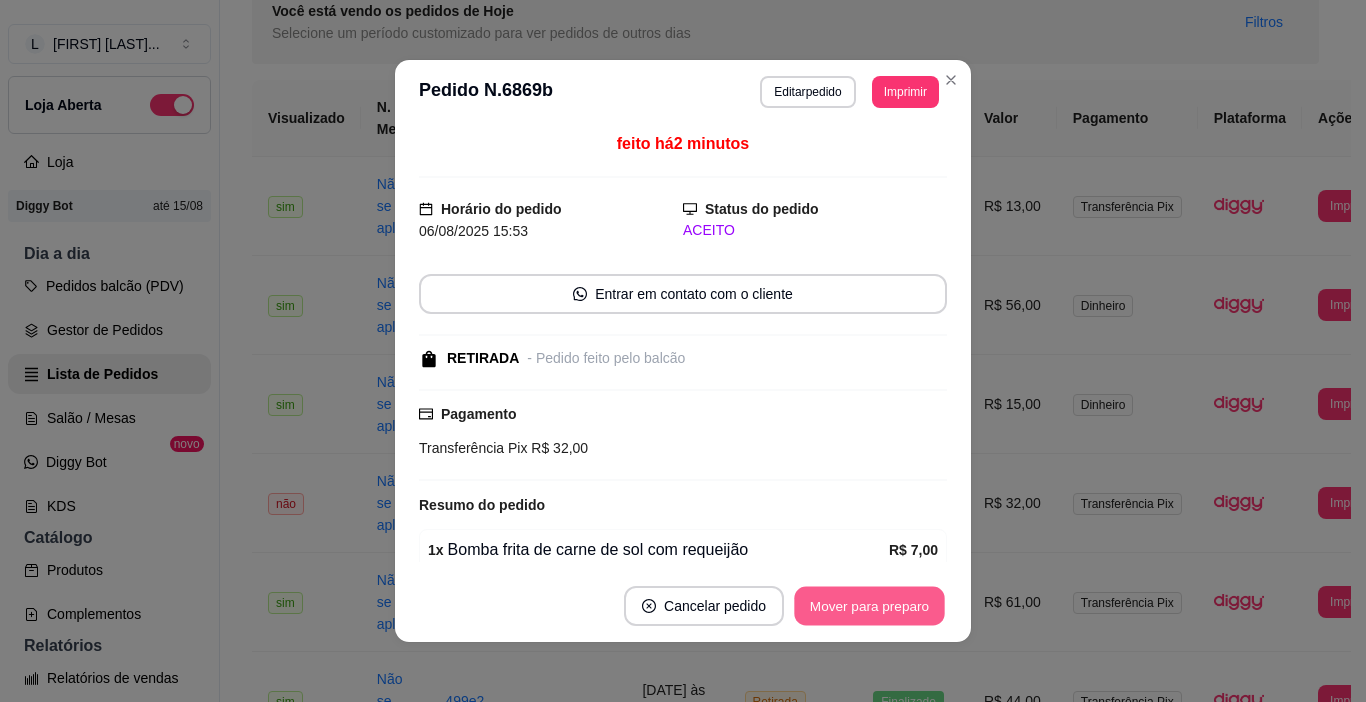 click on "Mover para preparo" at bounding box center (869, 606) 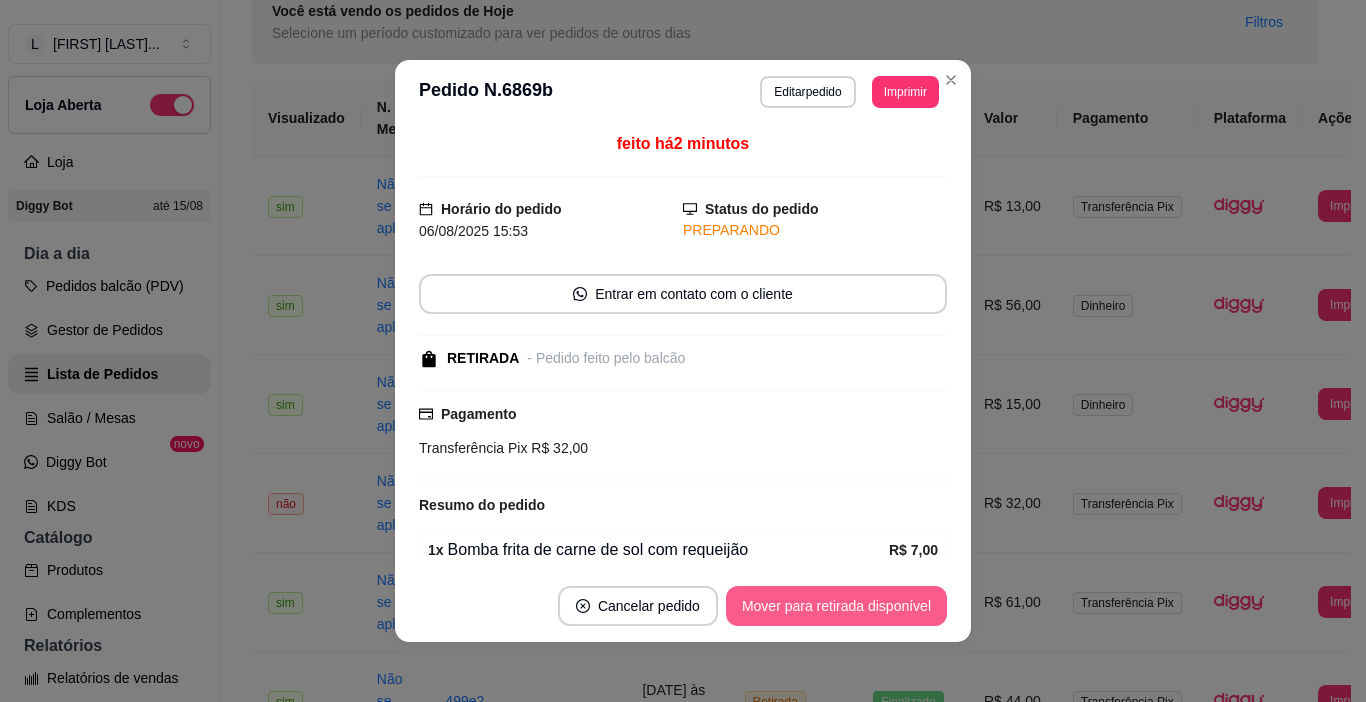 click on "Mover para retirada disponível" at bounding box center [836, 606] 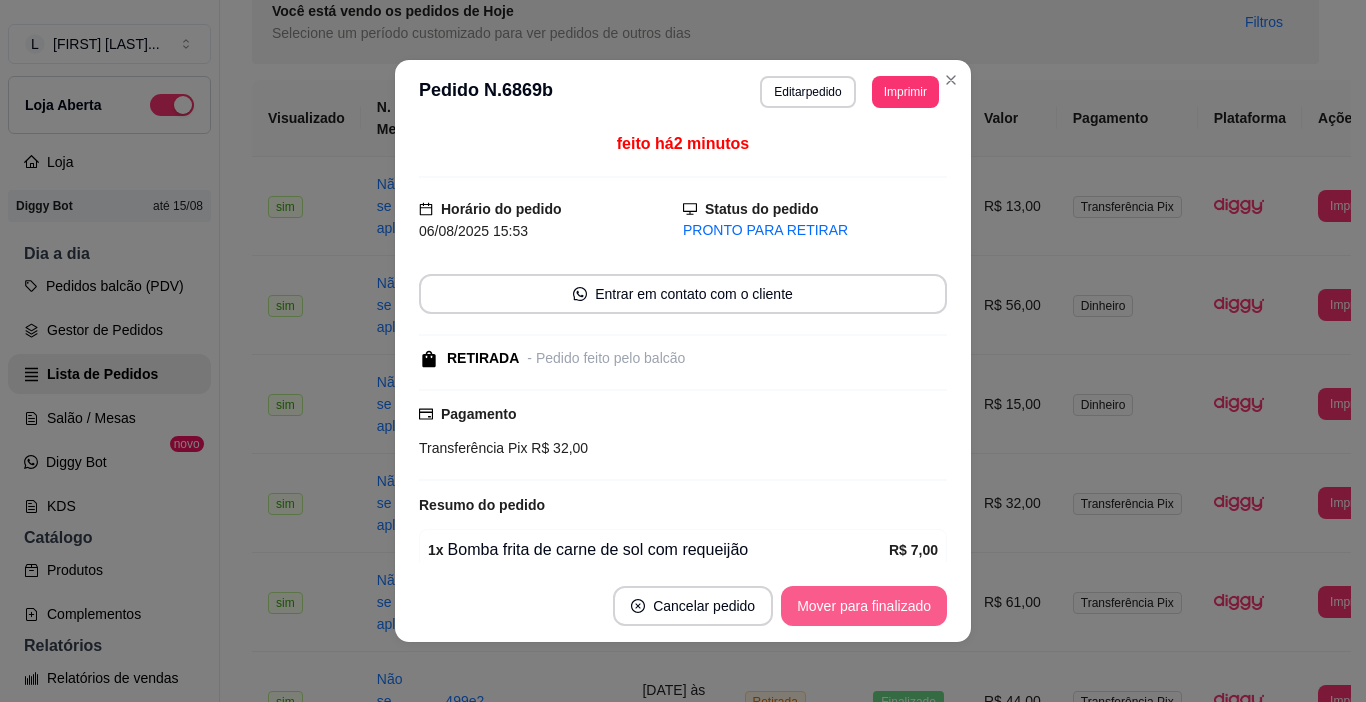 click on "Mover para finalizado" at bounding box center (864, 606) 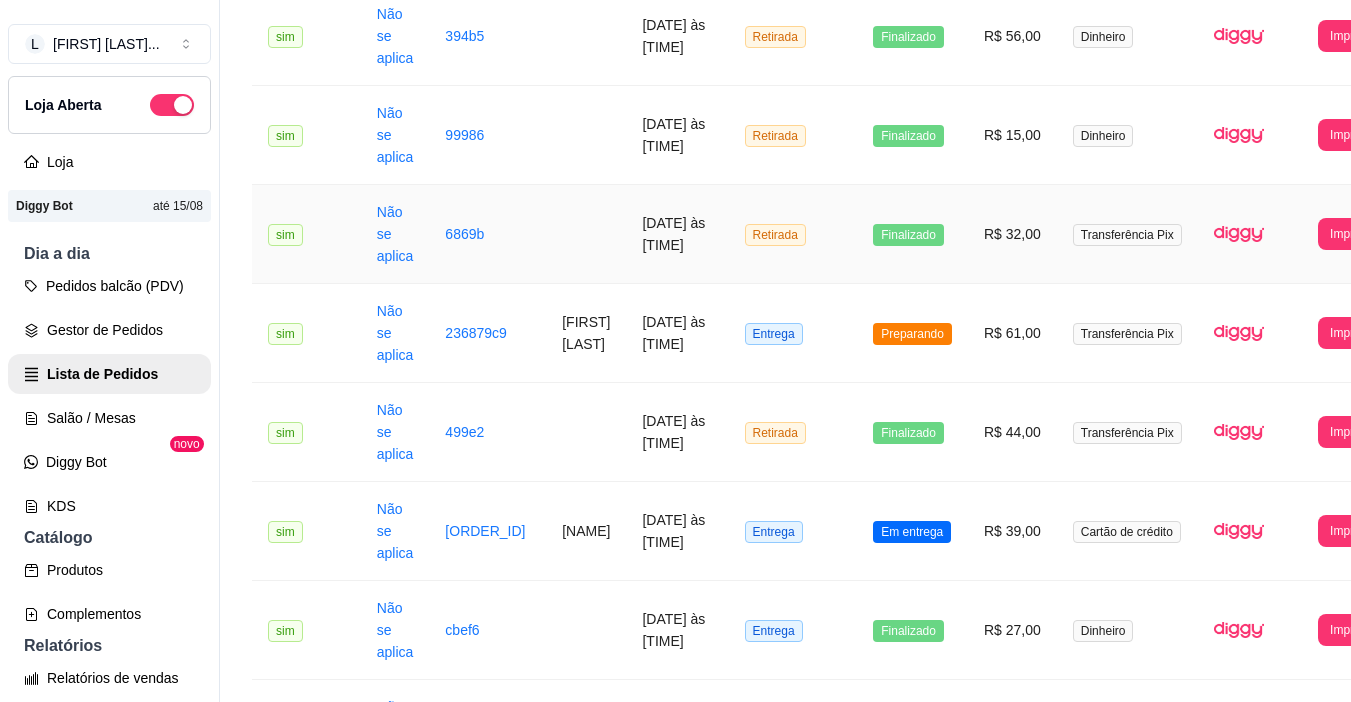 scroll, scrollTop: 500, scrollLeft: 0, axis: vertical 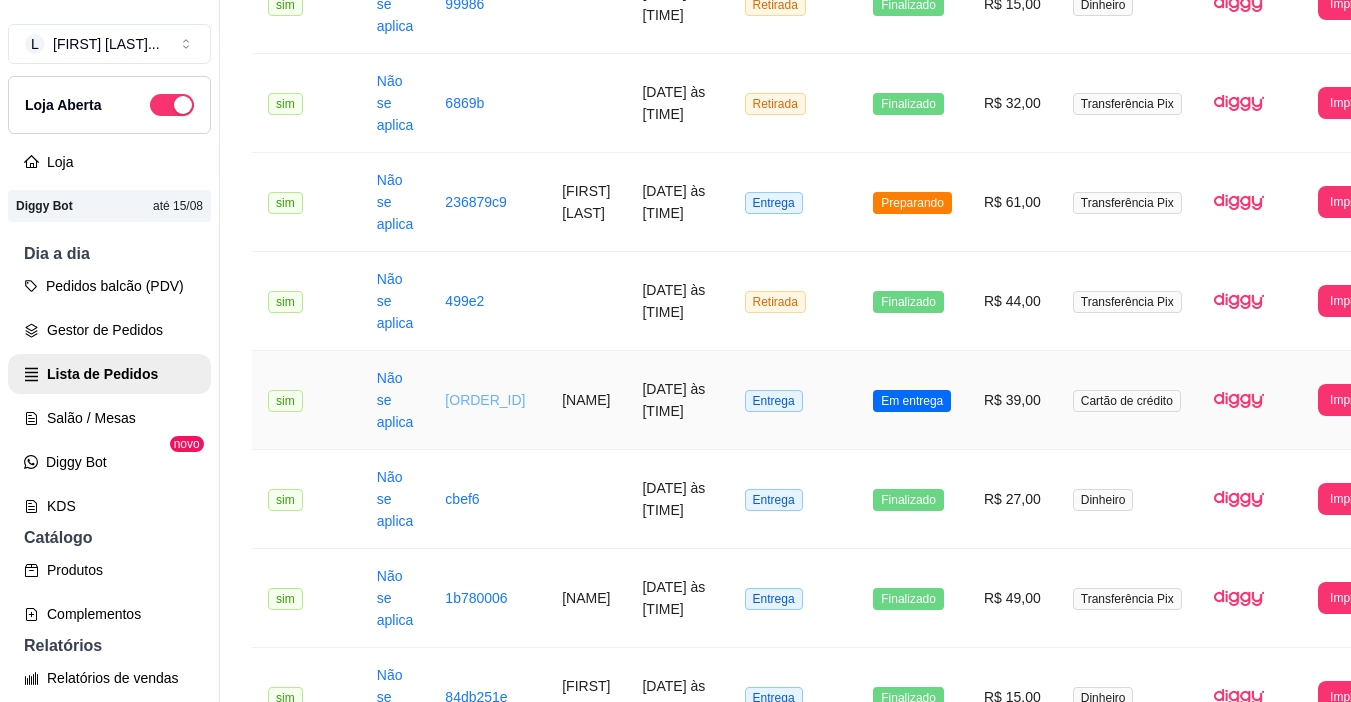 click on "620fd153" at bounding box center [485, 400] 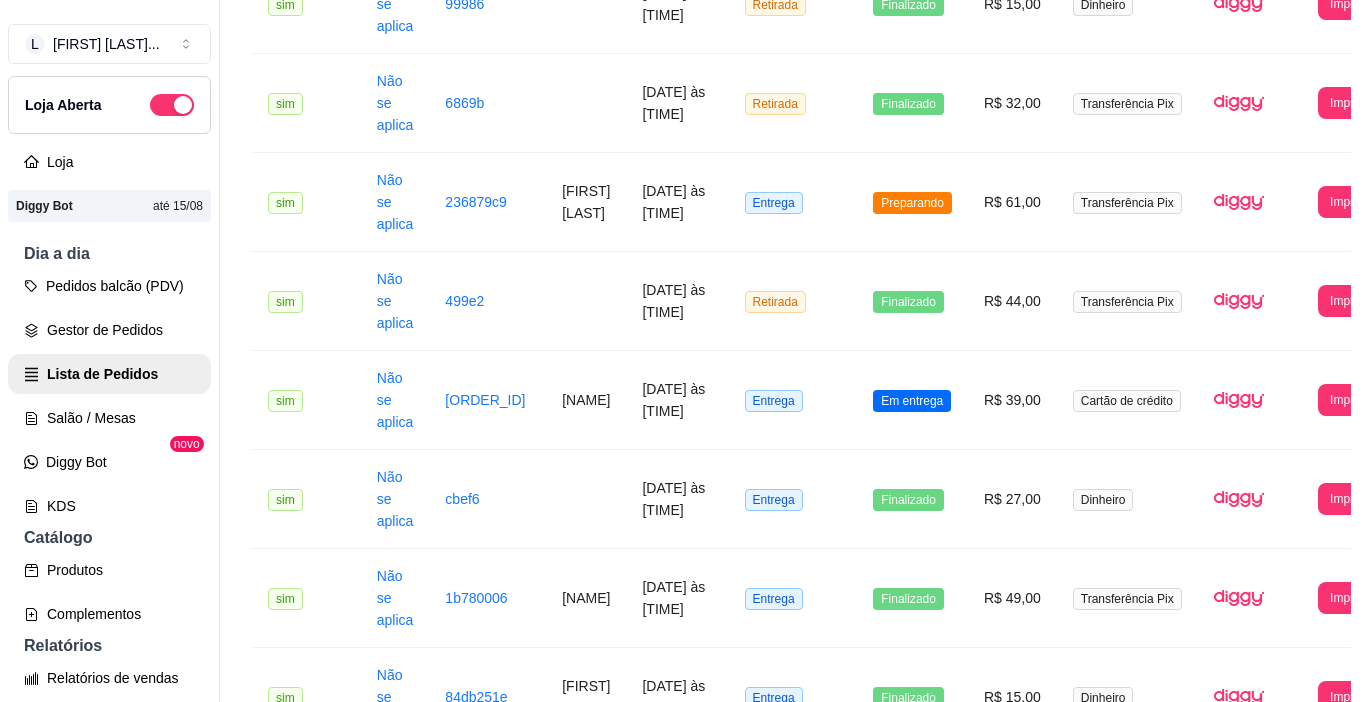 click on "Mover para finalizado" at bounding box center (864, 606) 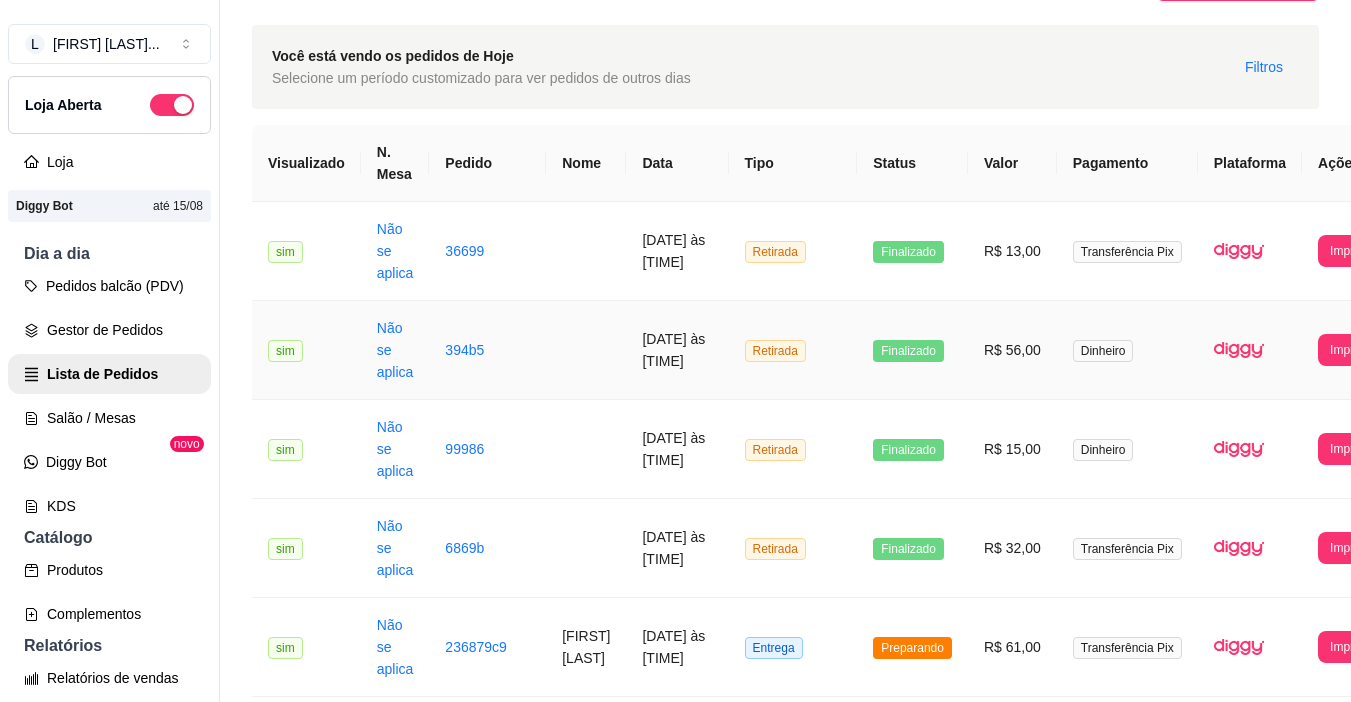 scroll, scrollTop: 100, scrollLeft: 0, axis: vertical 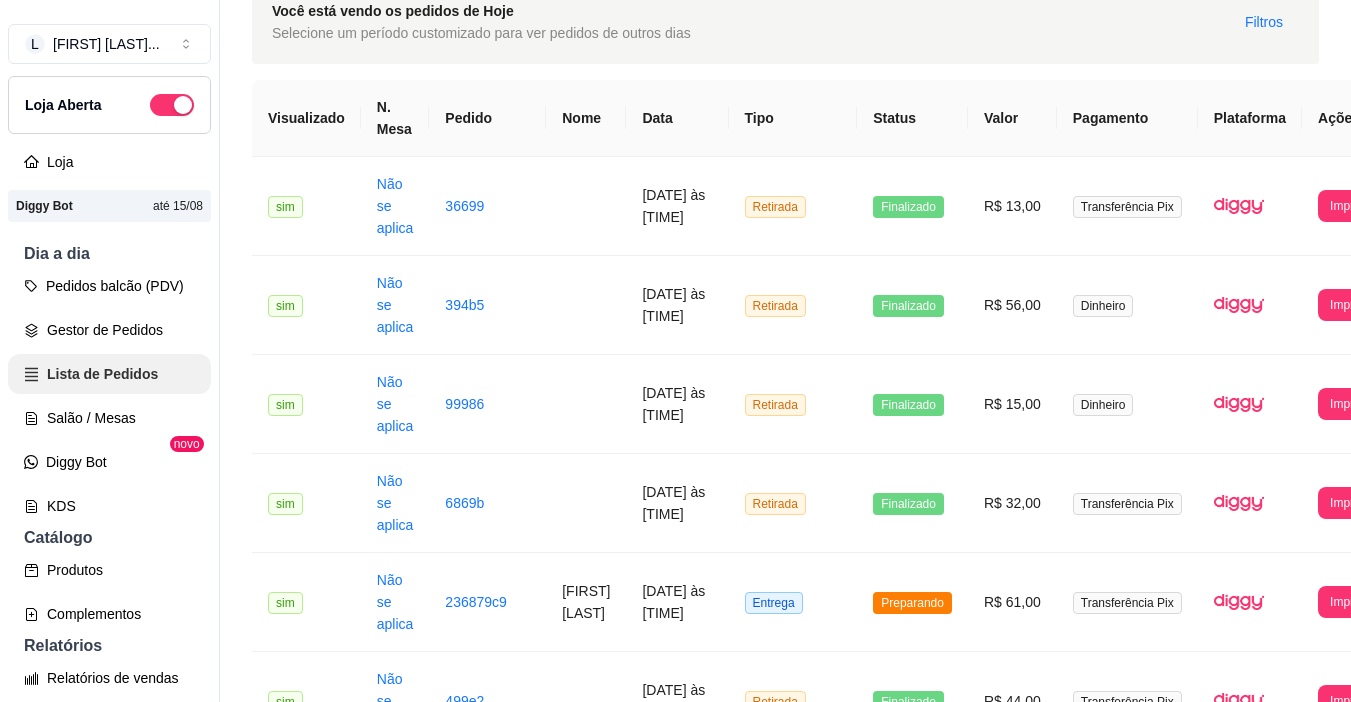 click on "Salão / Mesas" at bounding box center [109, 418] 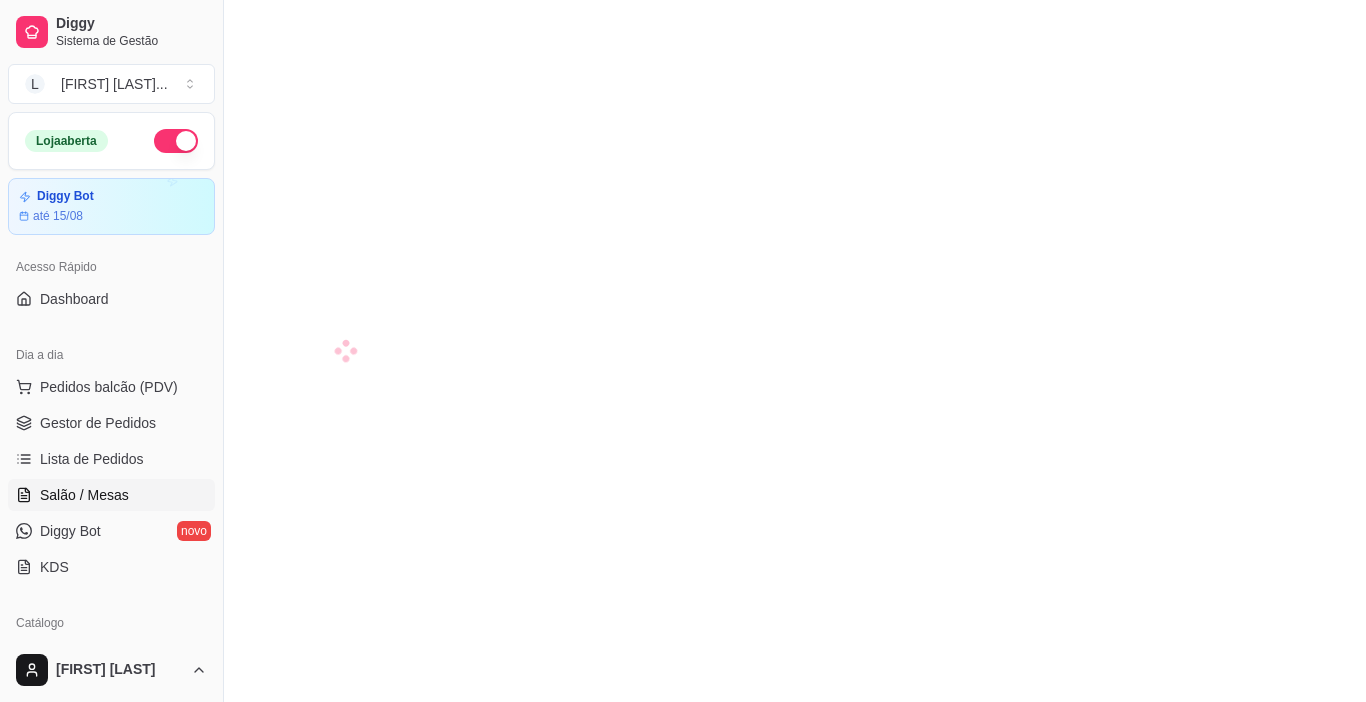 scroll, scrollTop: 0, scrollLeft: 0, axis: both 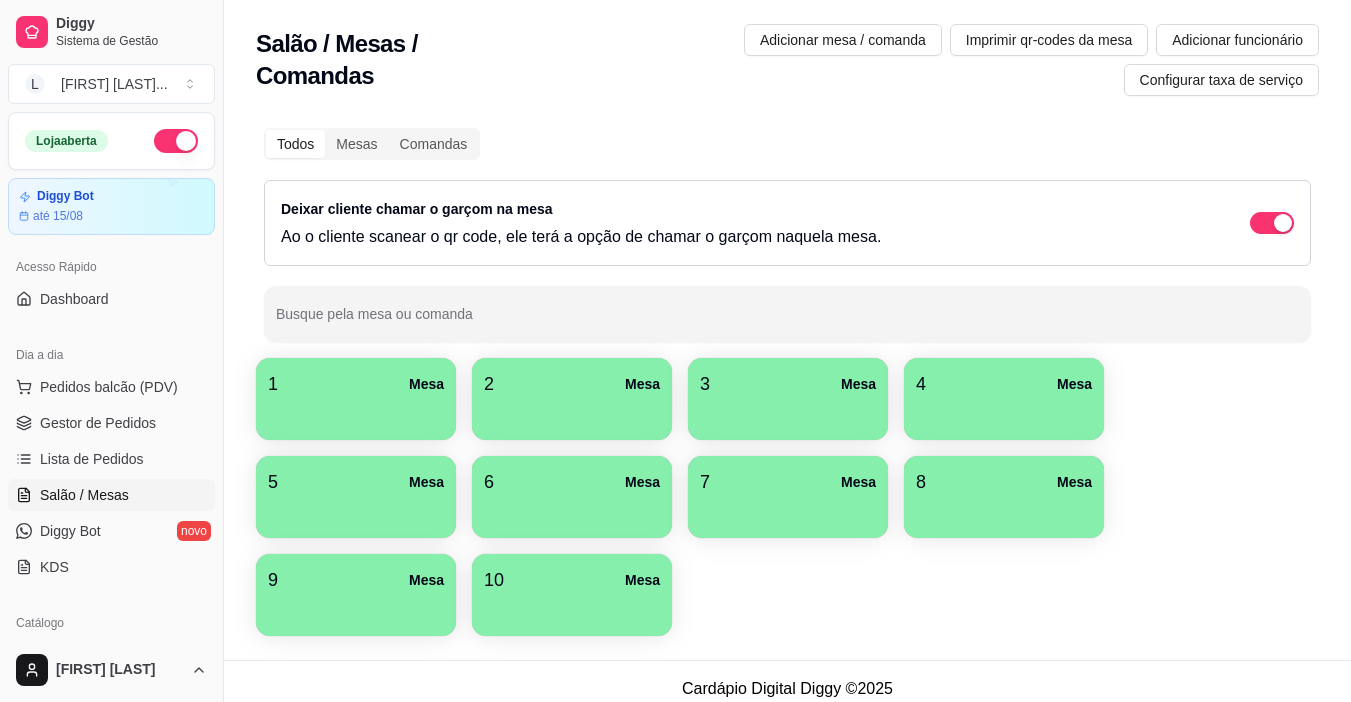 click on "2 Mesa" at bounding box center [572, 384] 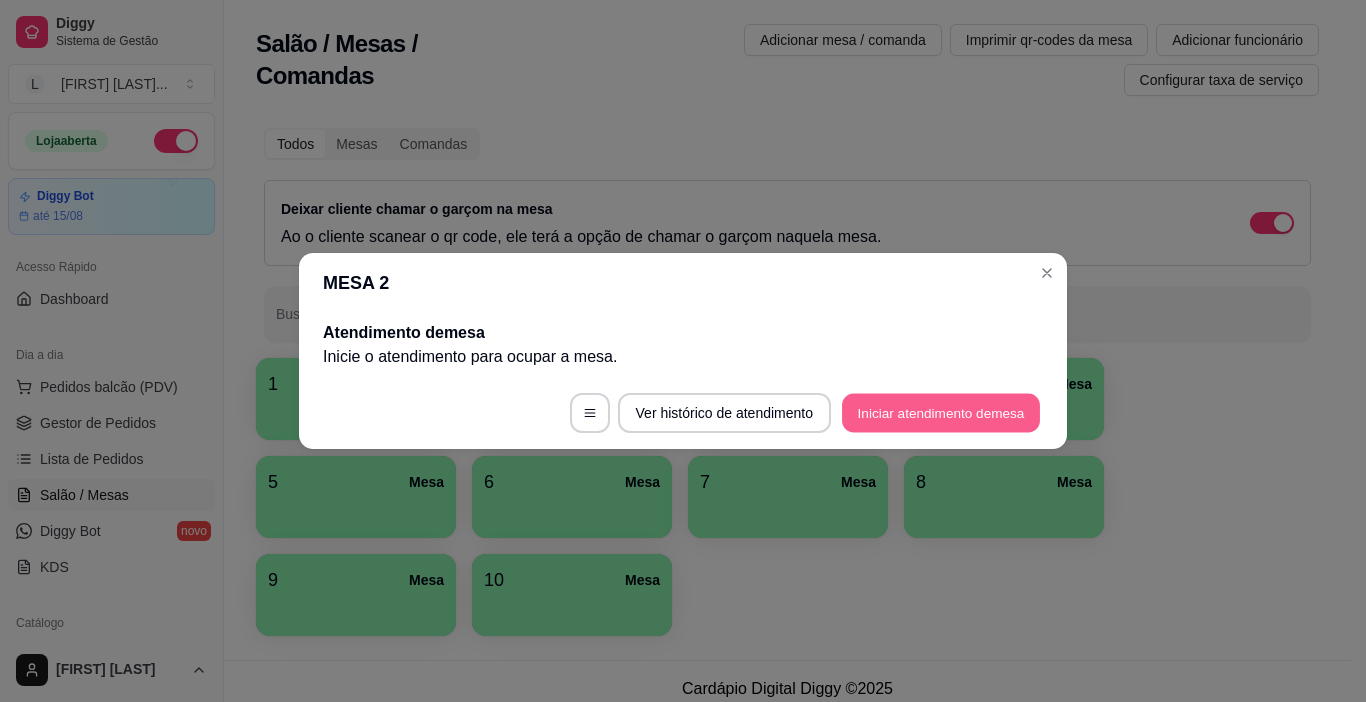 click on "Iniciar atendimento de  mesa" at bounding box center (941, 413) 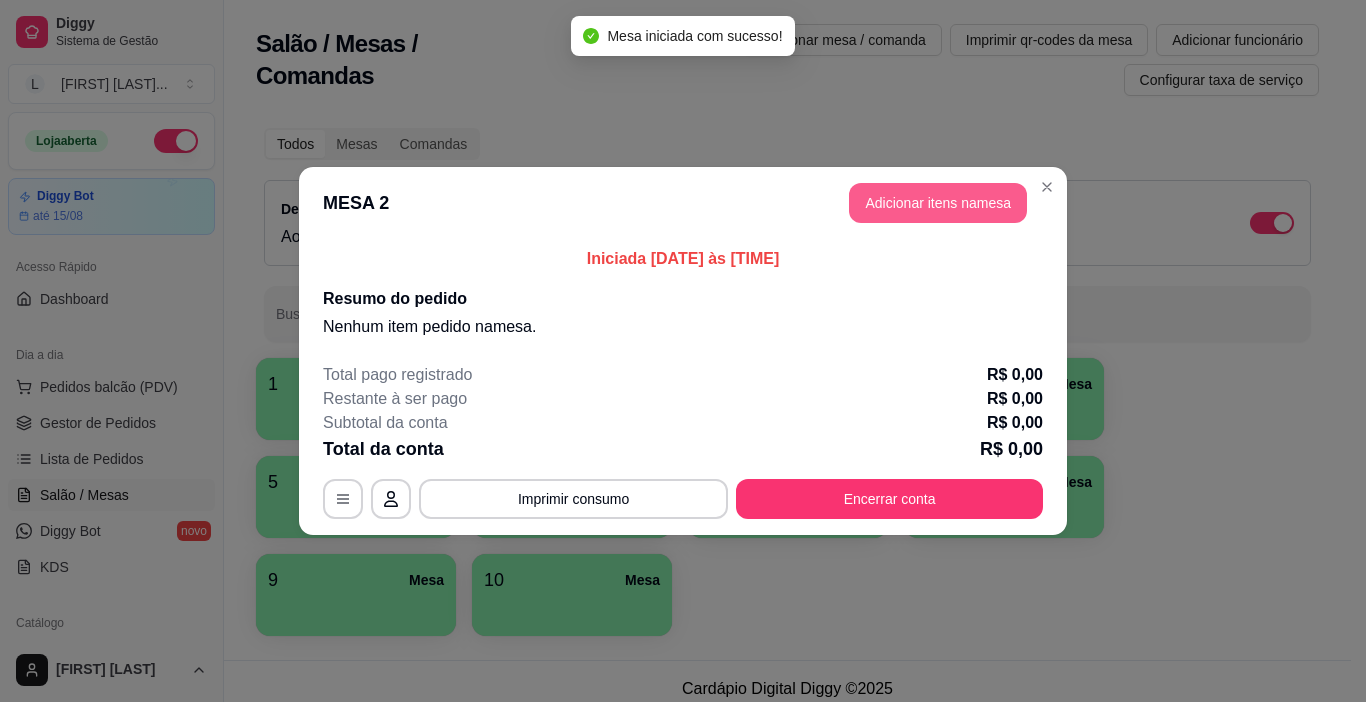 click on "Adicionar itens na  mesa" at bounding box center [938, 203] 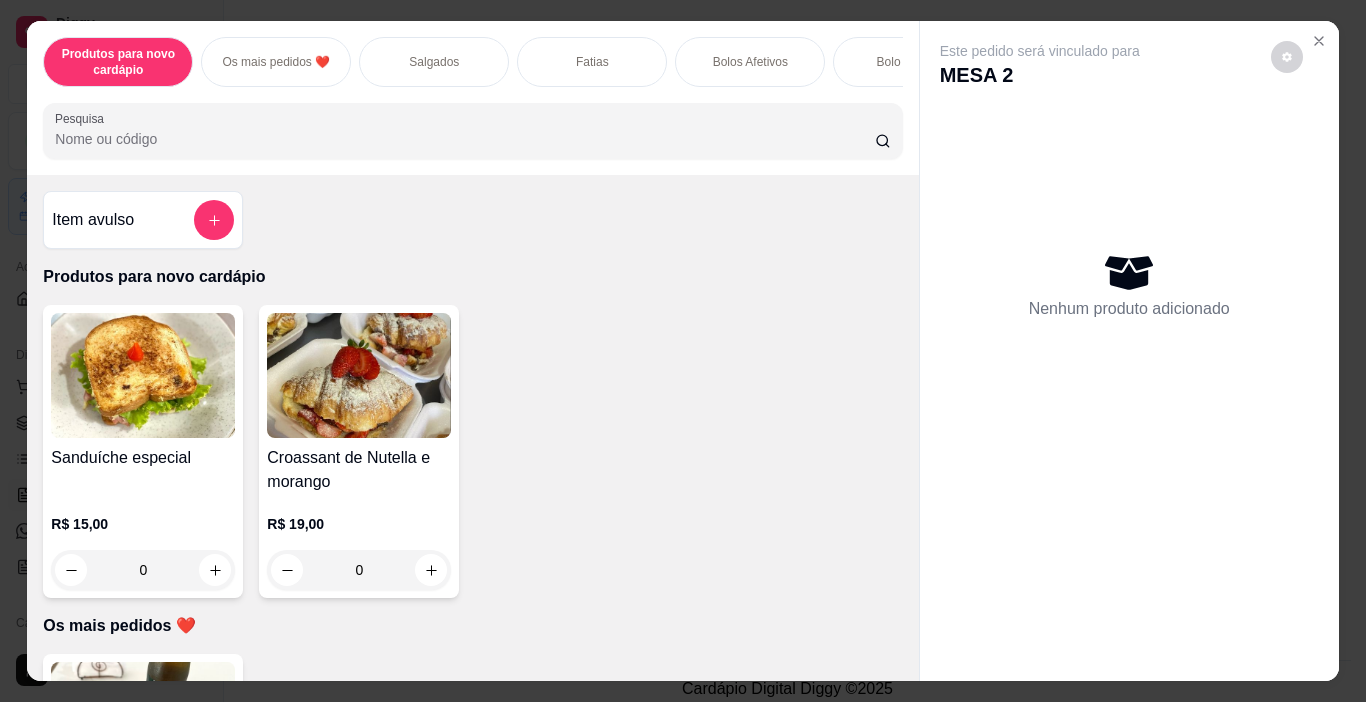 click on "Salgados" at bounding box center [434, 62] 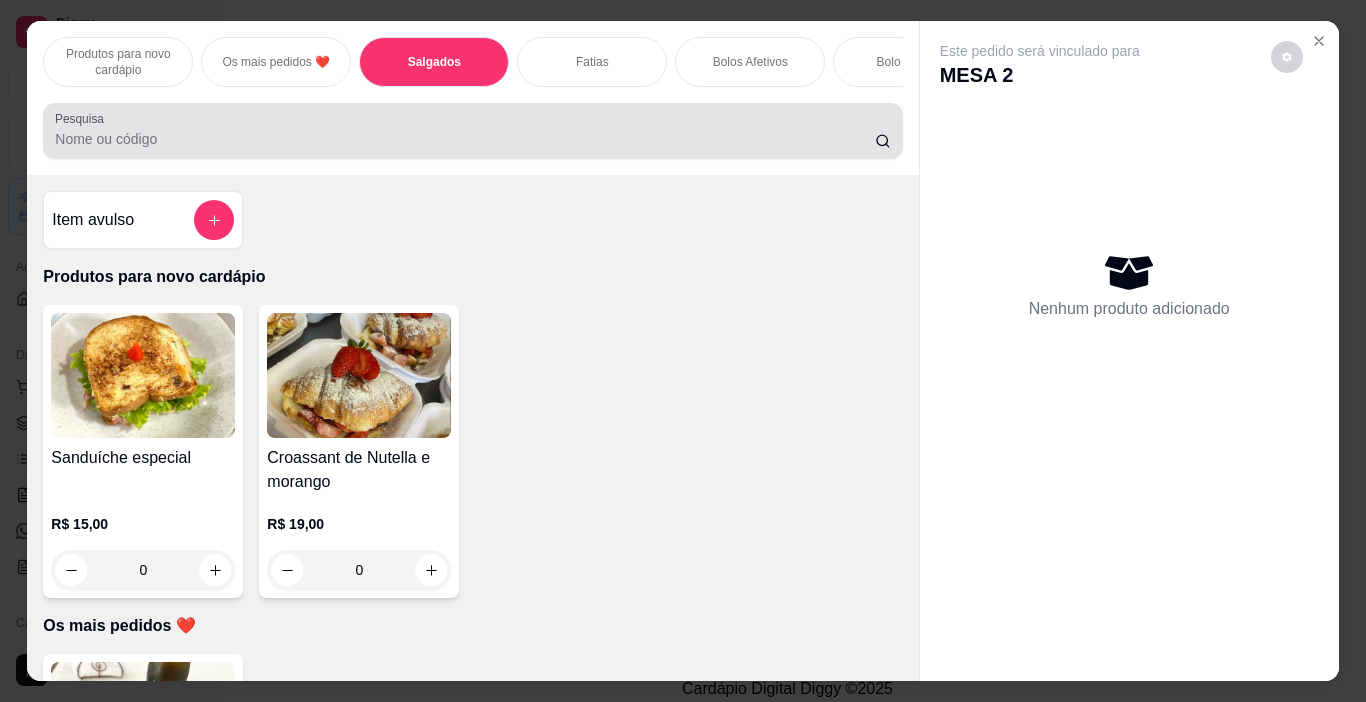 scroll, scrollTop: 764, scrollLeft: 0, axis: vertical 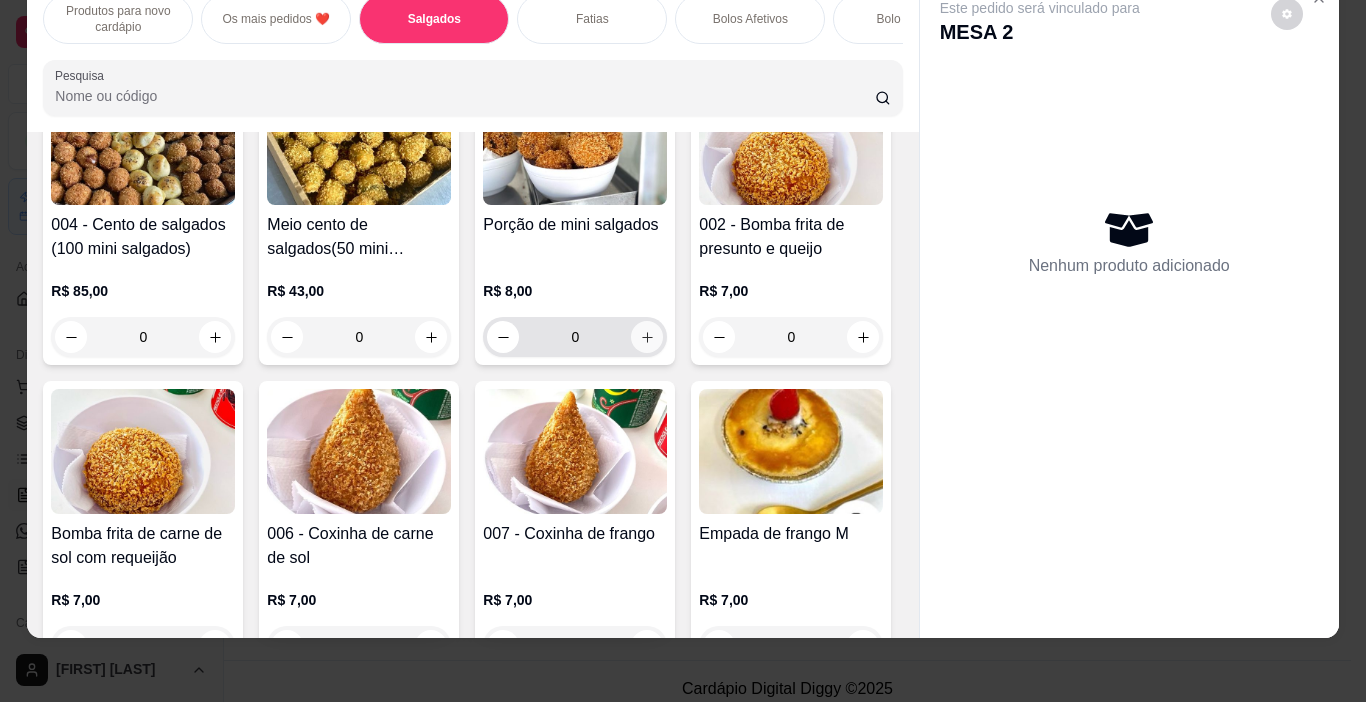 click 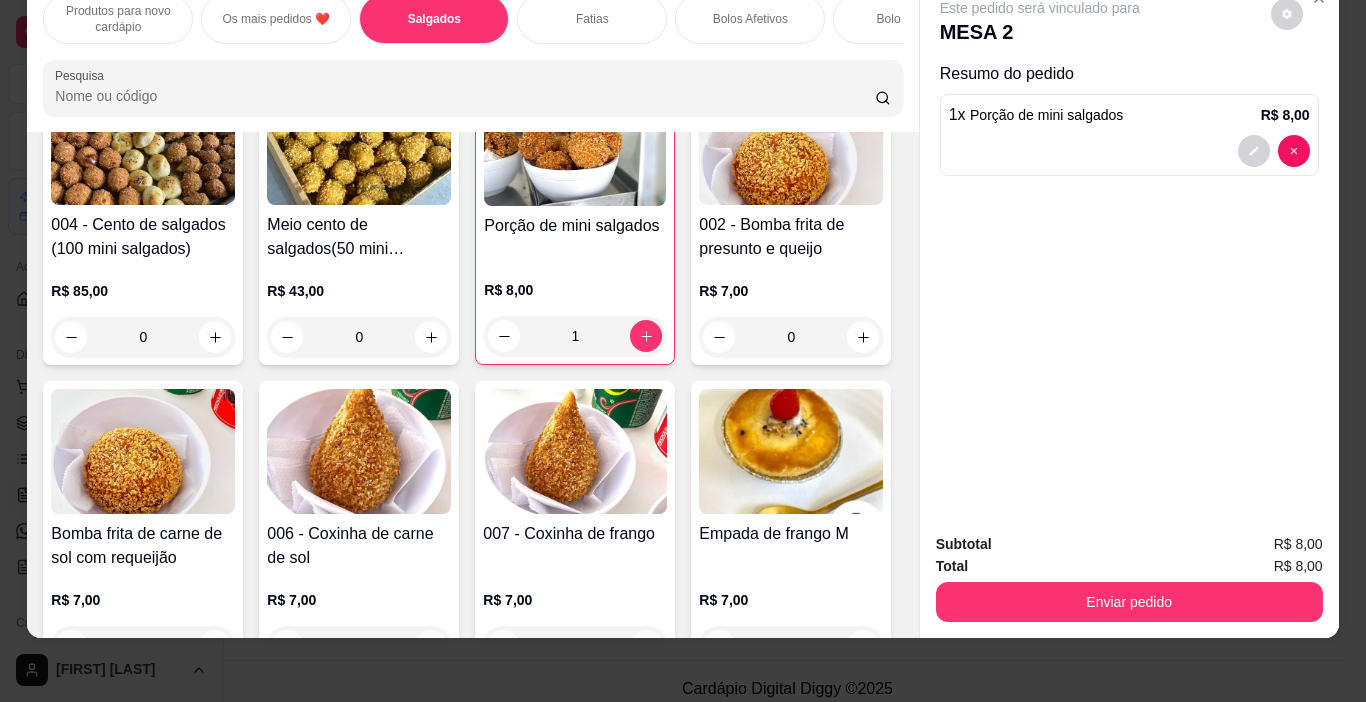 scroll, scrollTop: 964, scrollLeft: 0, axis: vertical 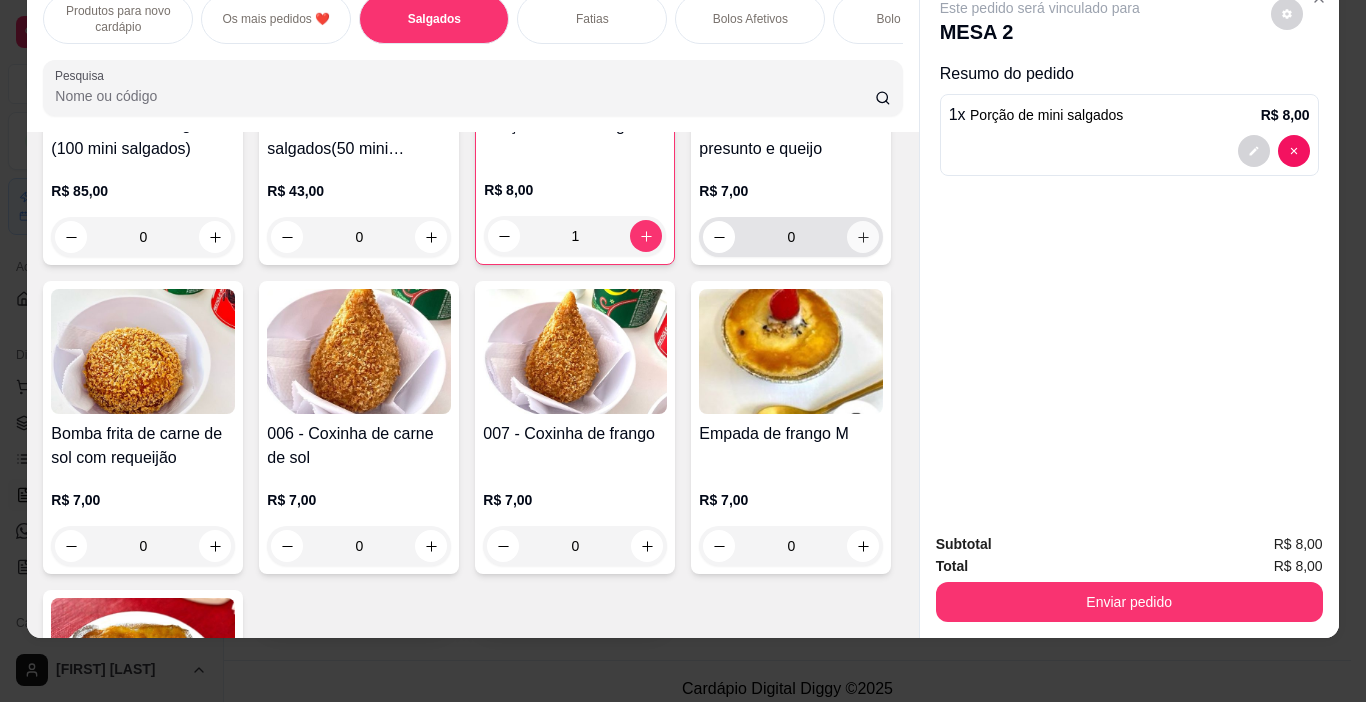 click 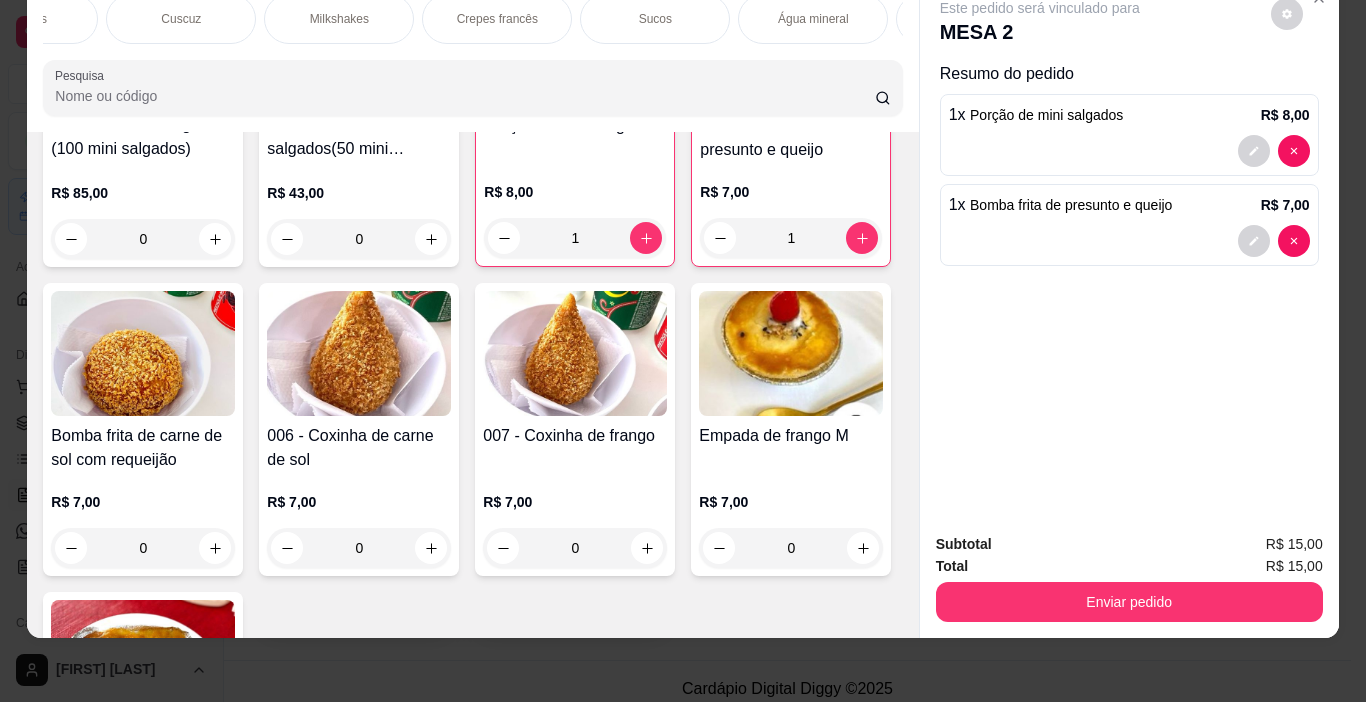 scroll, scrollTop: 0, scrollLeft: 2293, axis: horizontal 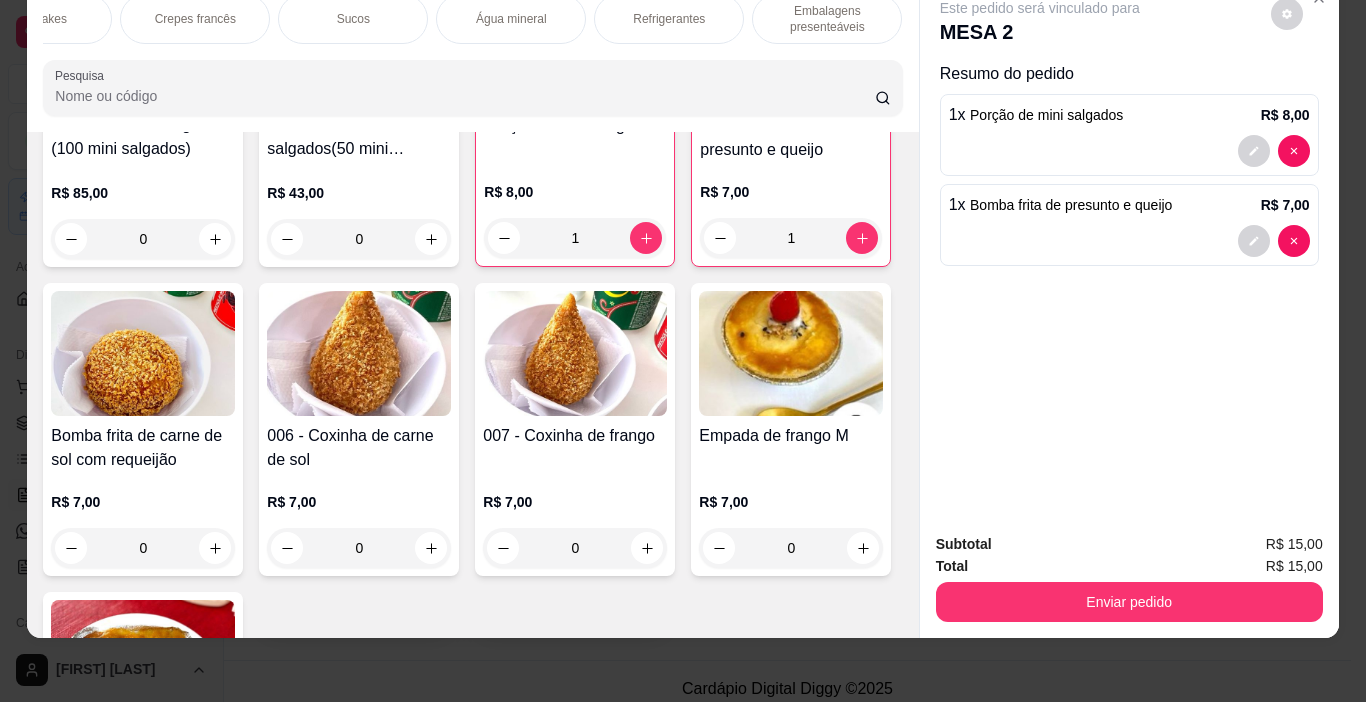 click on "Refrigerantes" at bounding box center (669, 19) 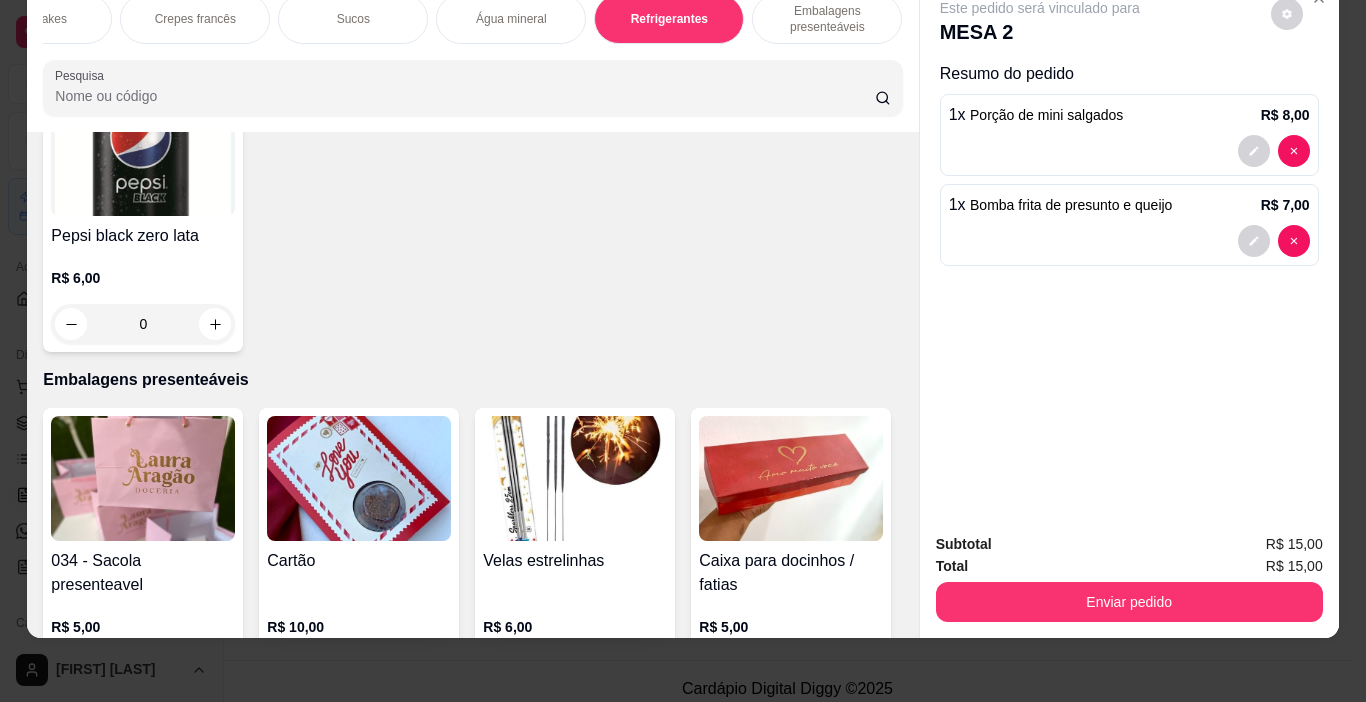 scroll, scrollTop: 8782, scrollLeft: 0, axis: vertical 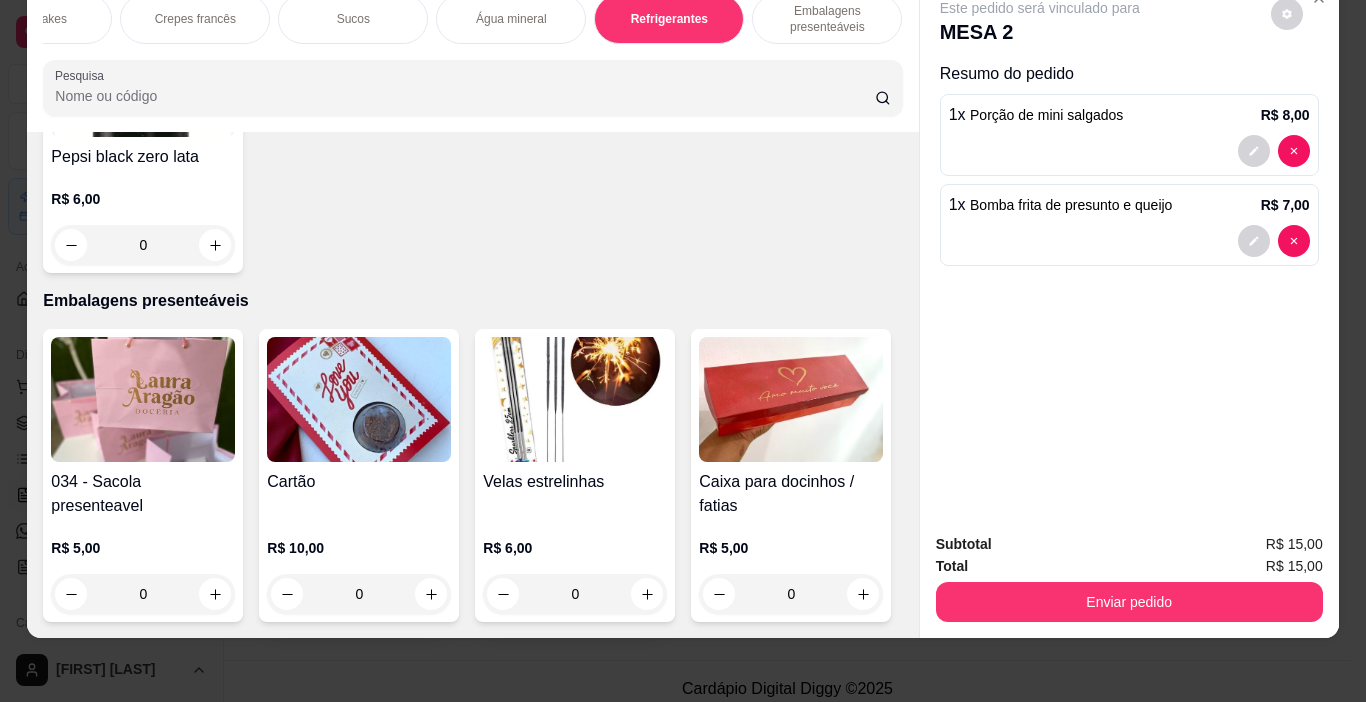 click at bounding box center [215, -40] 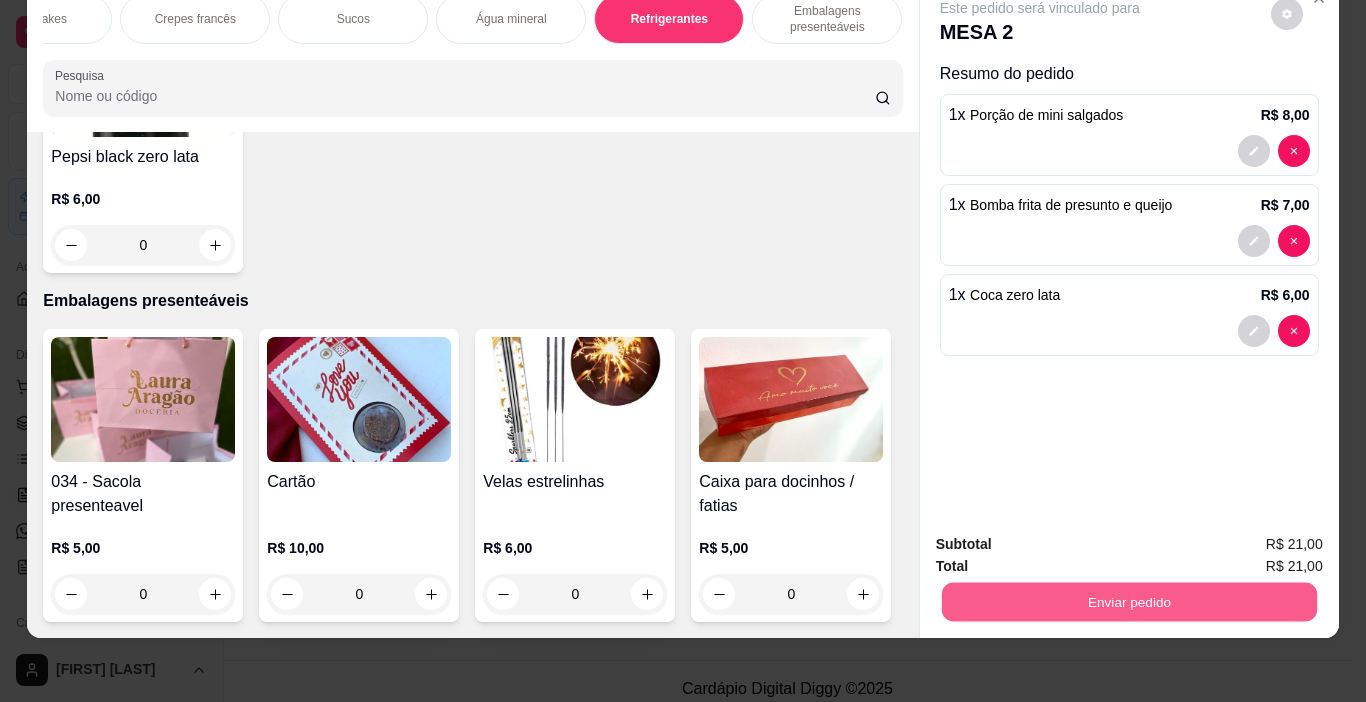 click on "Enviar pedido" at bounding box center [1128, 602] 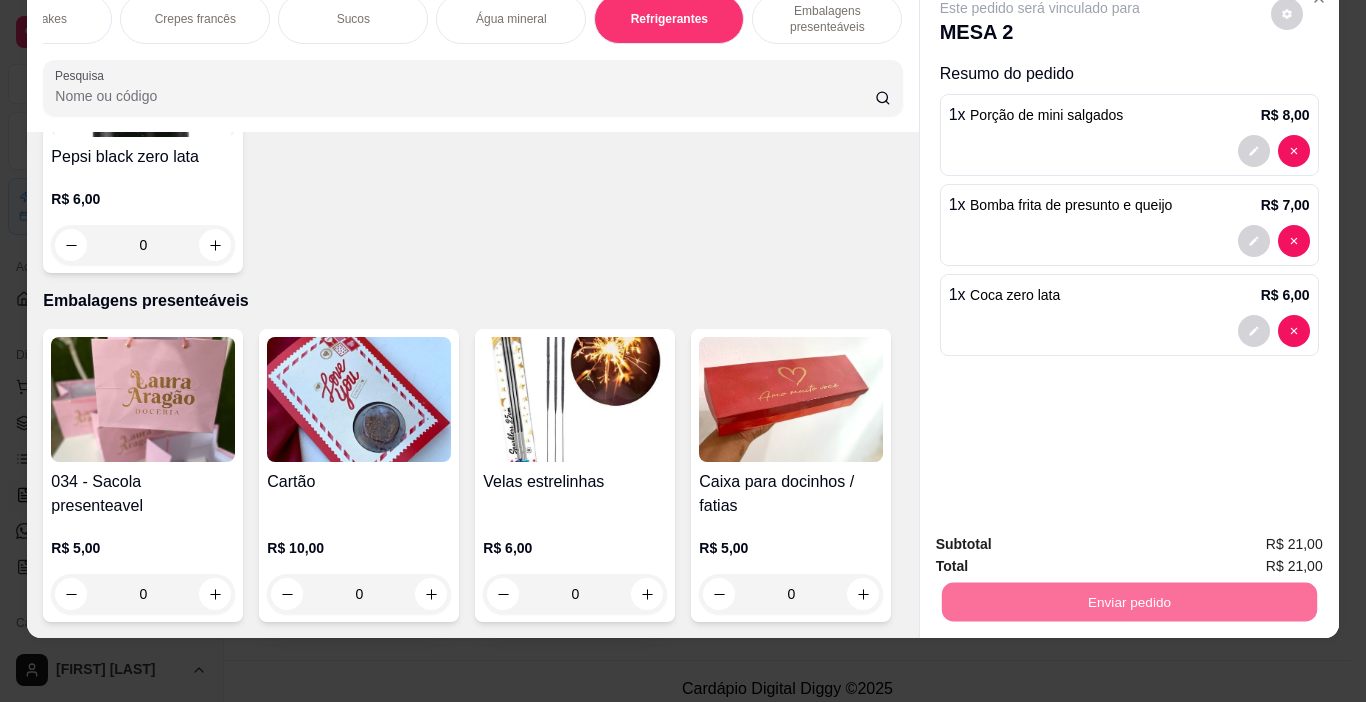 click on "Não registrar e enviar pedido" at bounding box center (1063, 538) 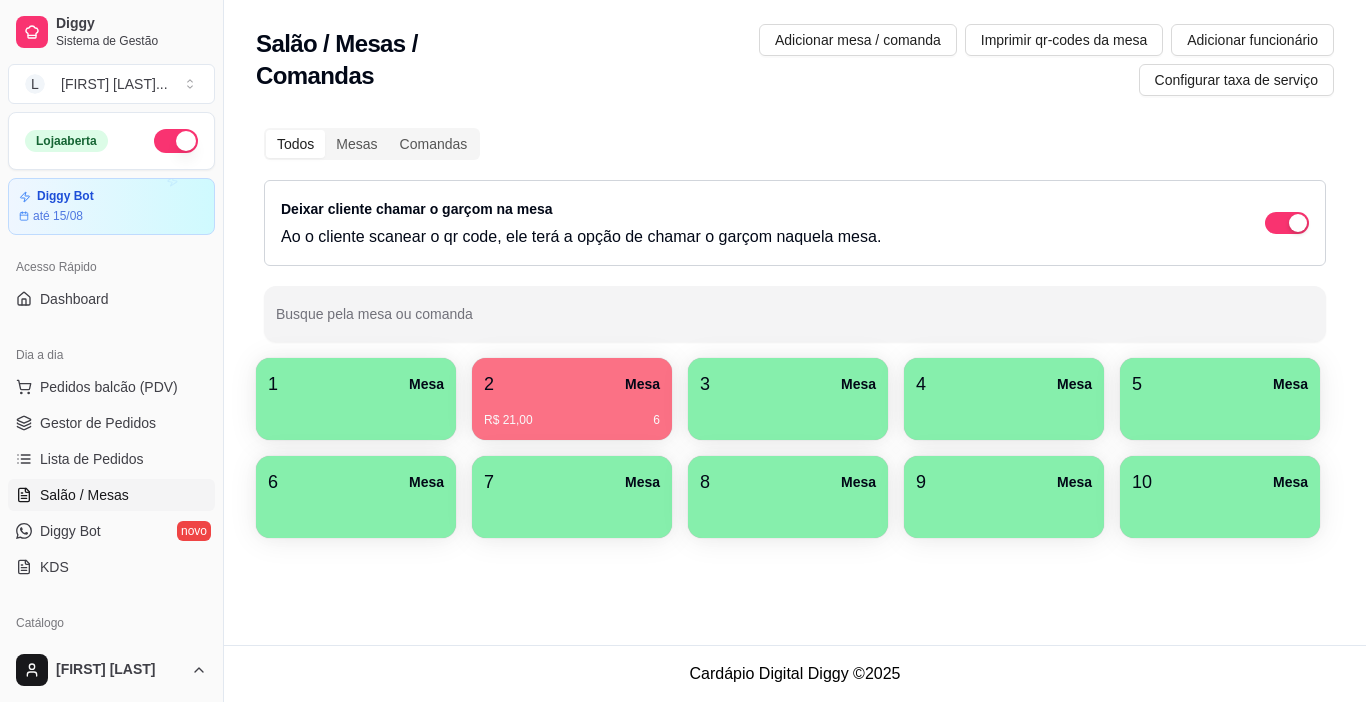 type 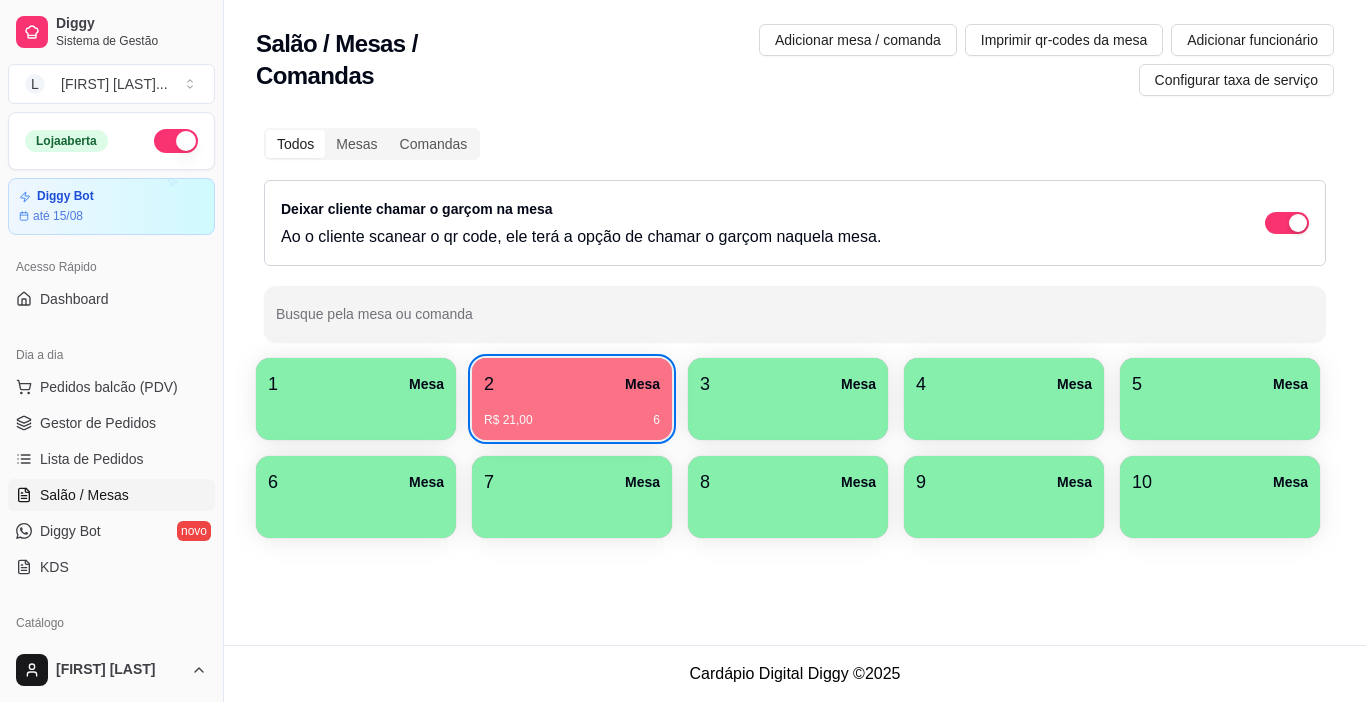 click on "2 Mesa" at bounding box center [572, 384] 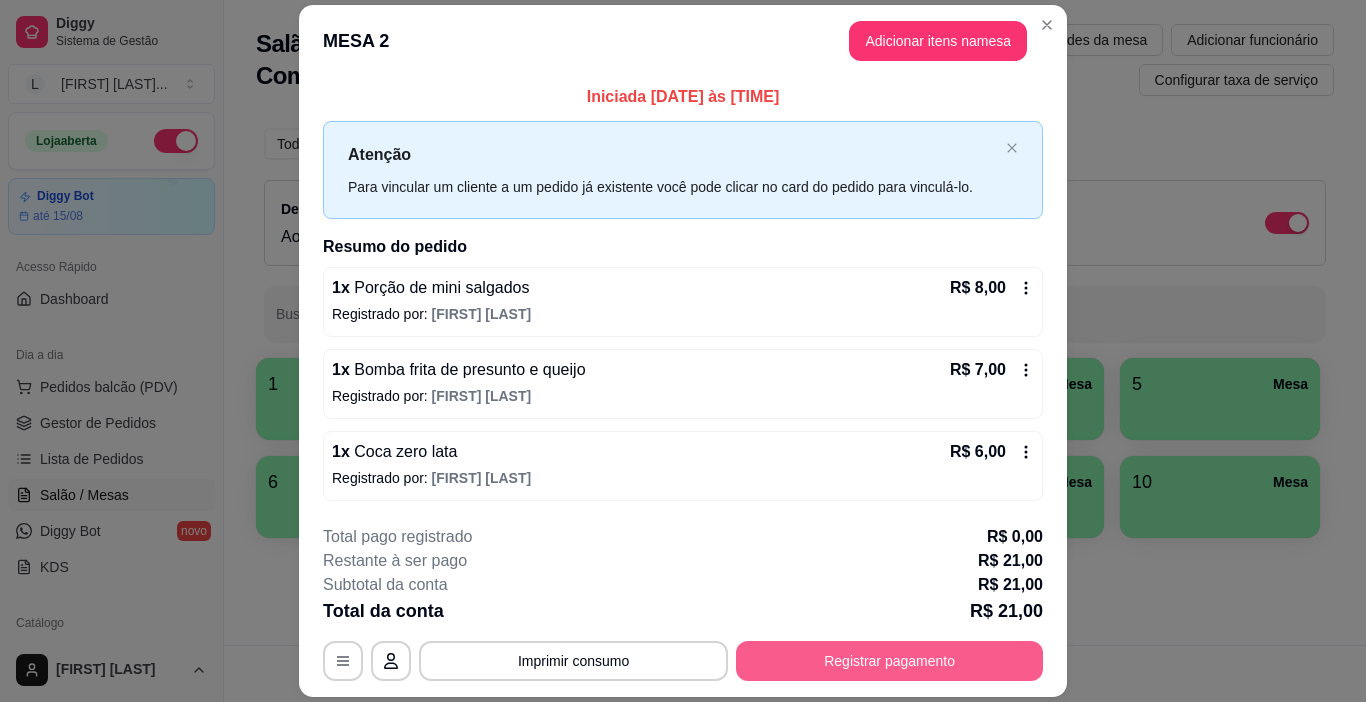 click on "Registrar pagamento" at bounding box center (889, 661) 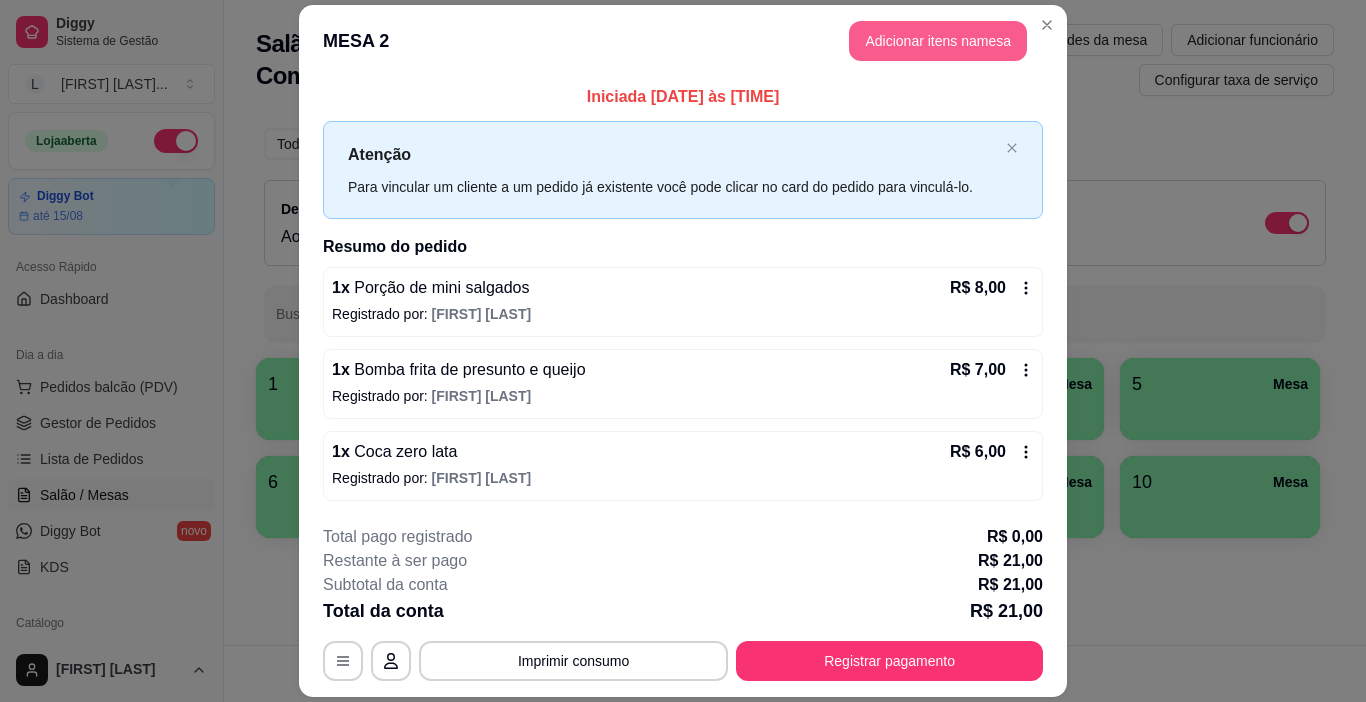 click on "Adicionar itens na  mesa" at bounding box center [938, 41] 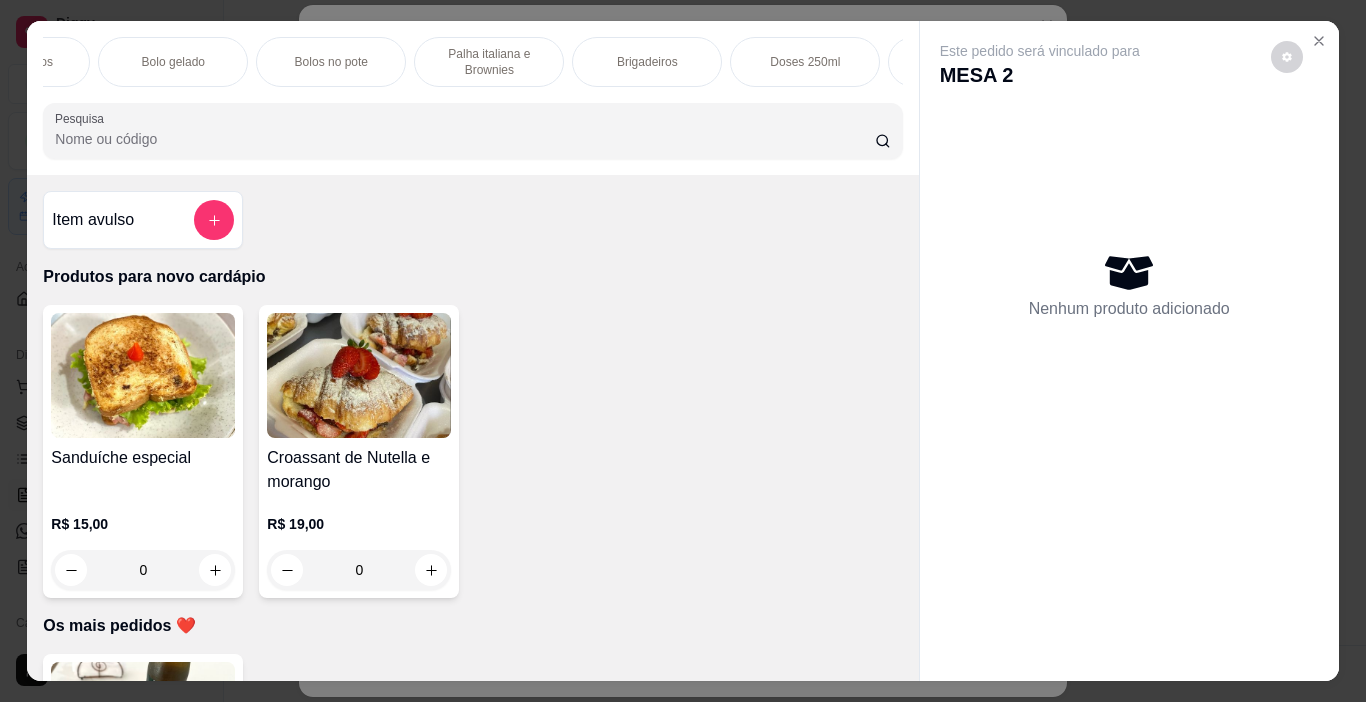 scroll, scrollTop: 0, scrollLeft: 743, axis: horizontal 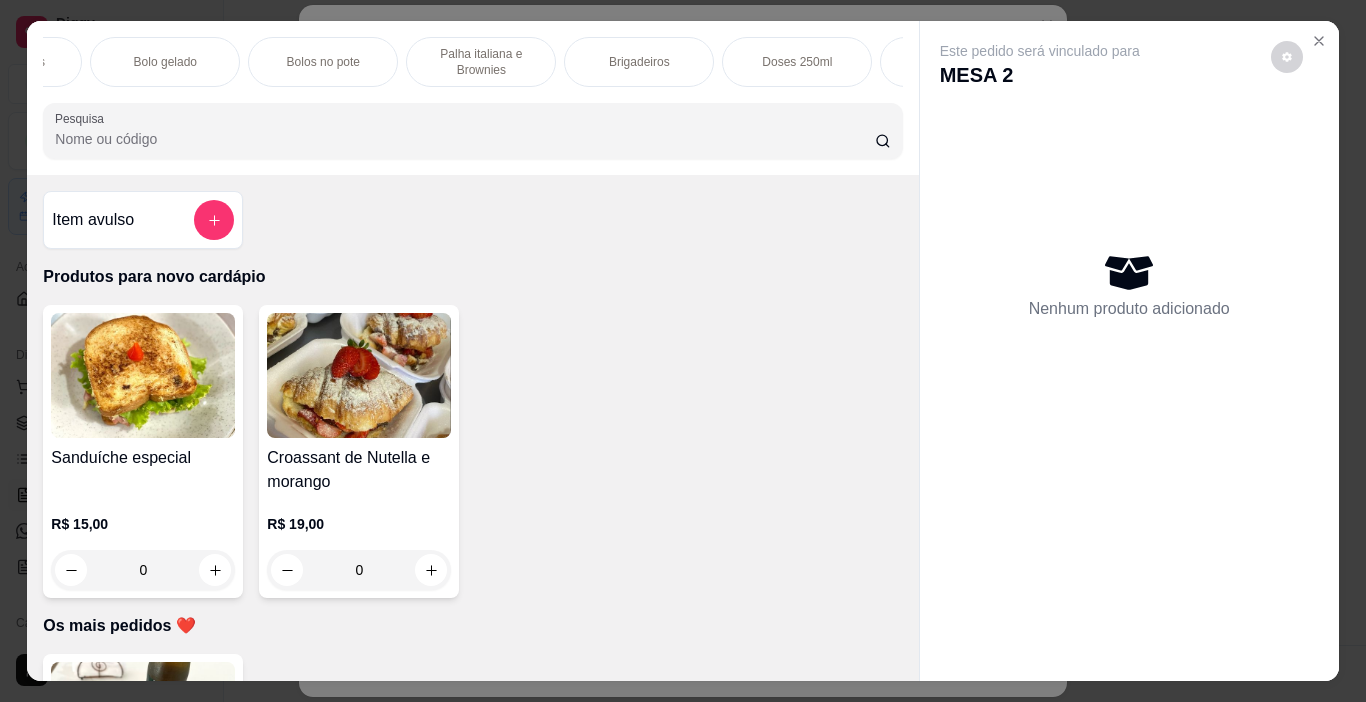 click on "Palha italiana e Brownies" at bounding box center [481, 62] 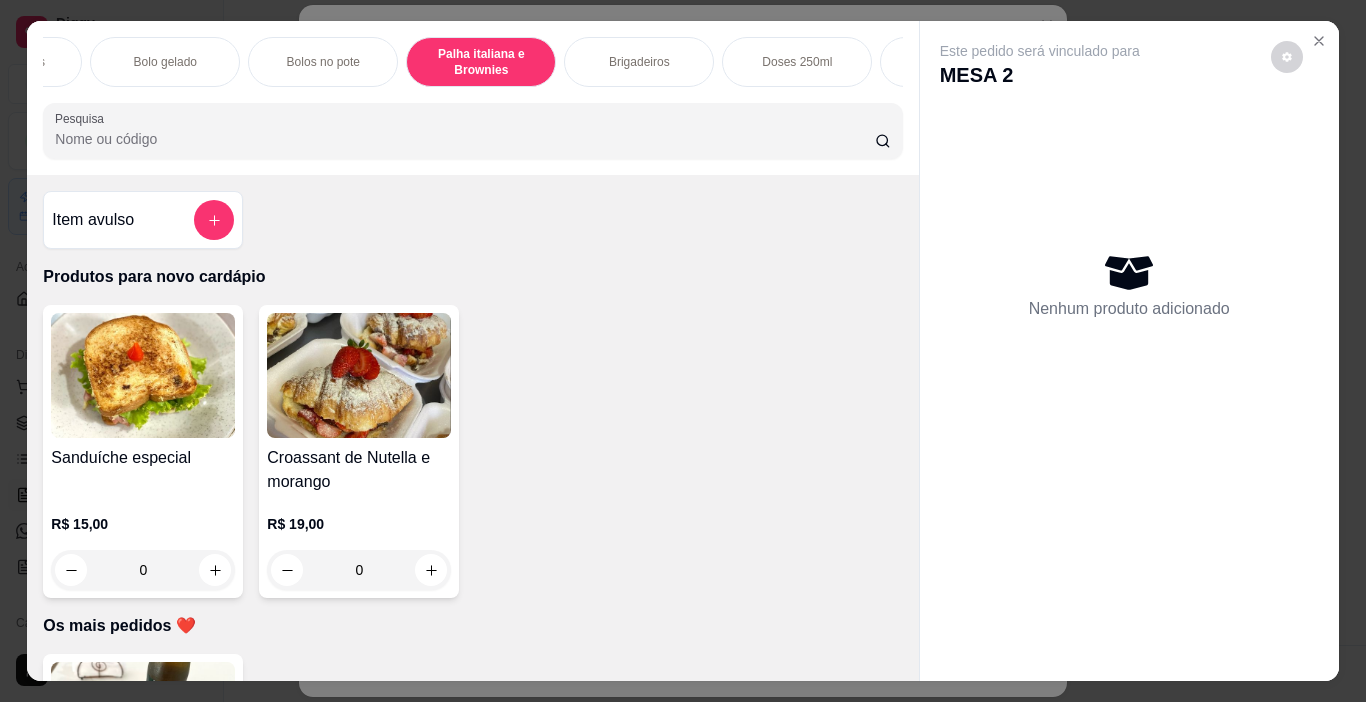 scroll, scrollTop: 3982, scrollLeft: 0, axis: vertical 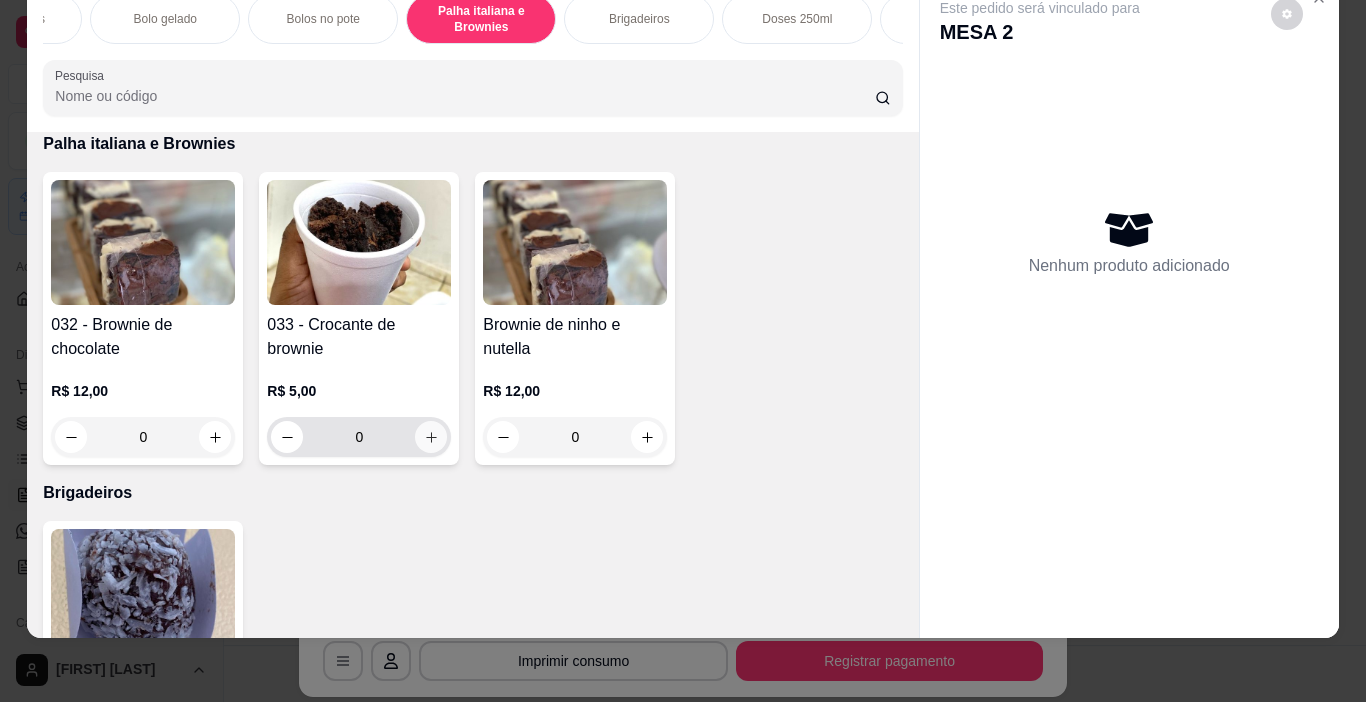 click 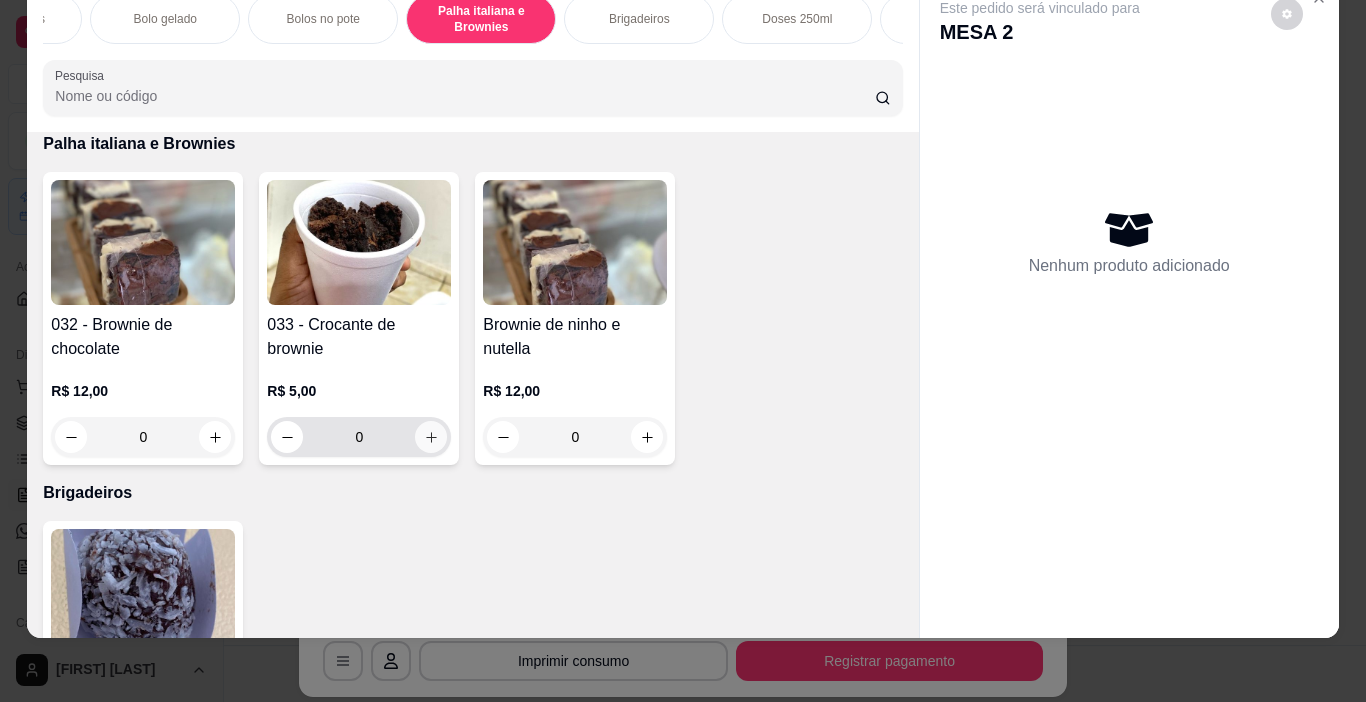 type on "1" 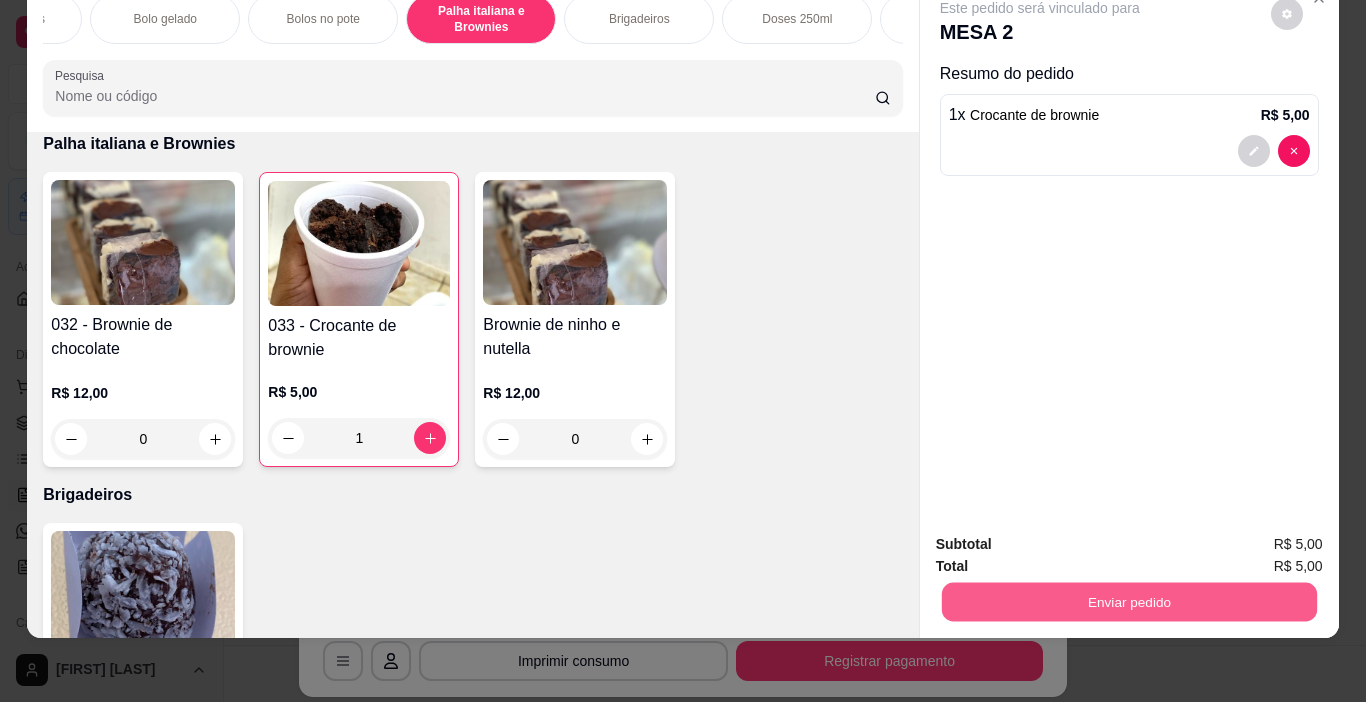 click on "Enviar pedido" at bounding box center (1128, 602) 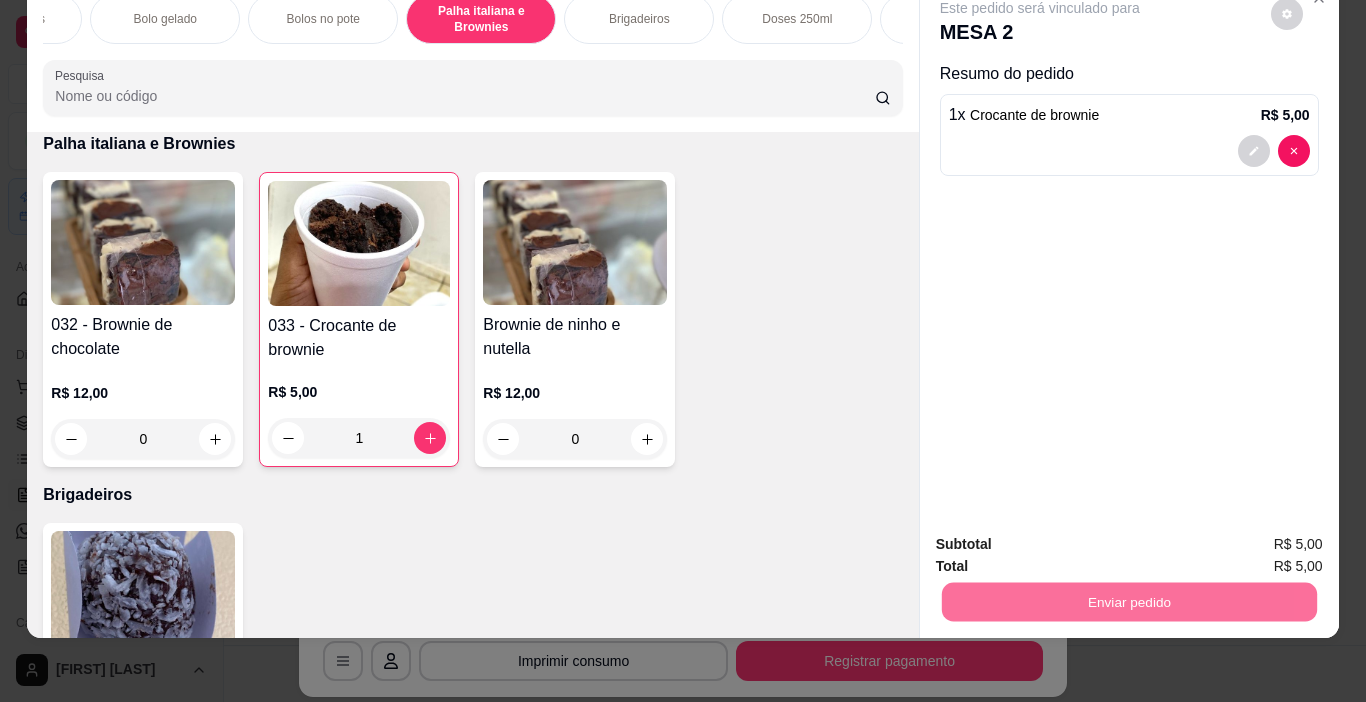 click on "Não registrar e enviar pedido" at bounding box center [1063, 537] 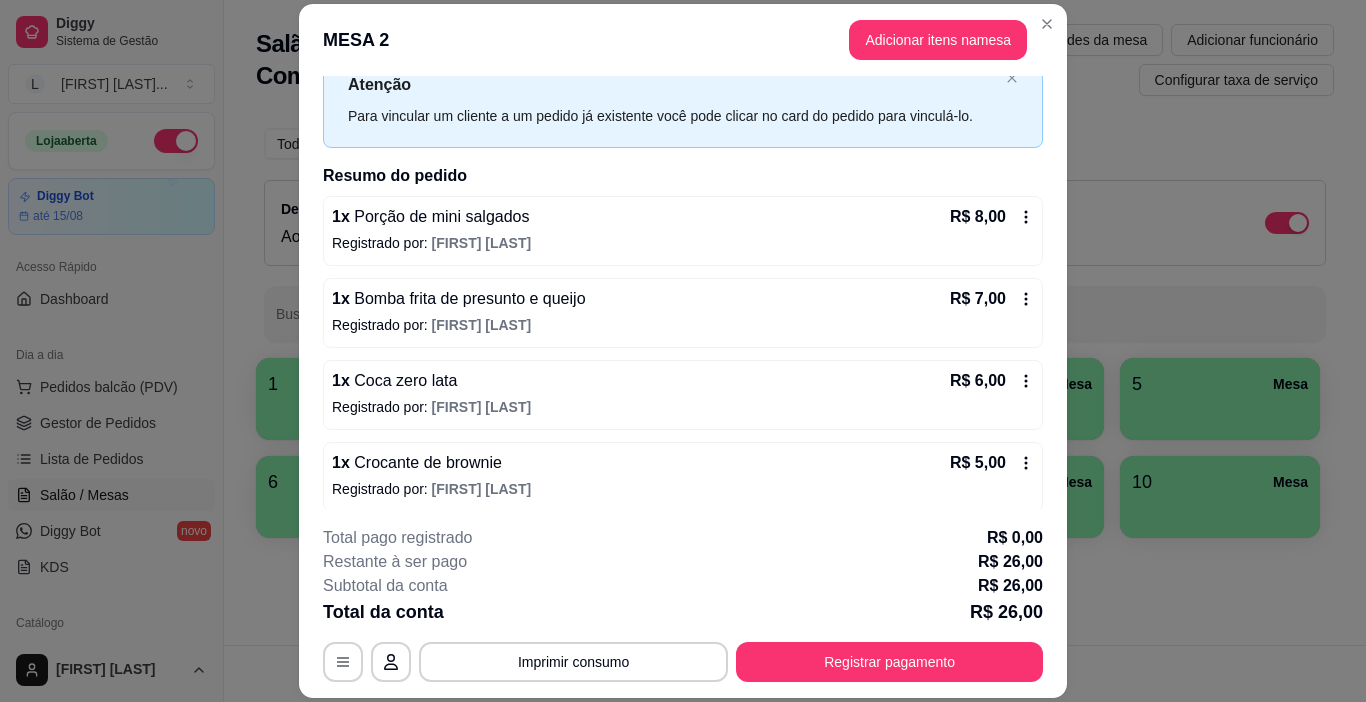 scroll, scrollTop: 78, scrollLeft: 0, axis: vertical 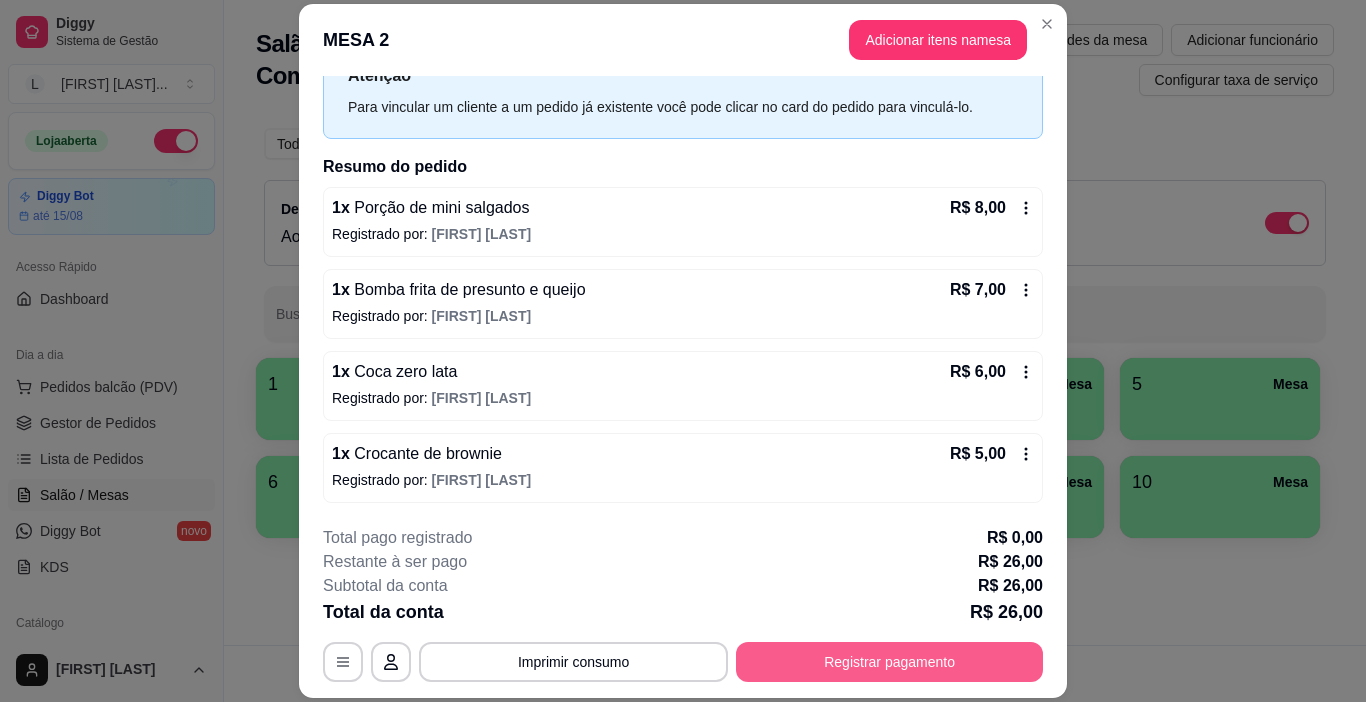 click on "Registrar pagamento" at bounding box center (889, 662) 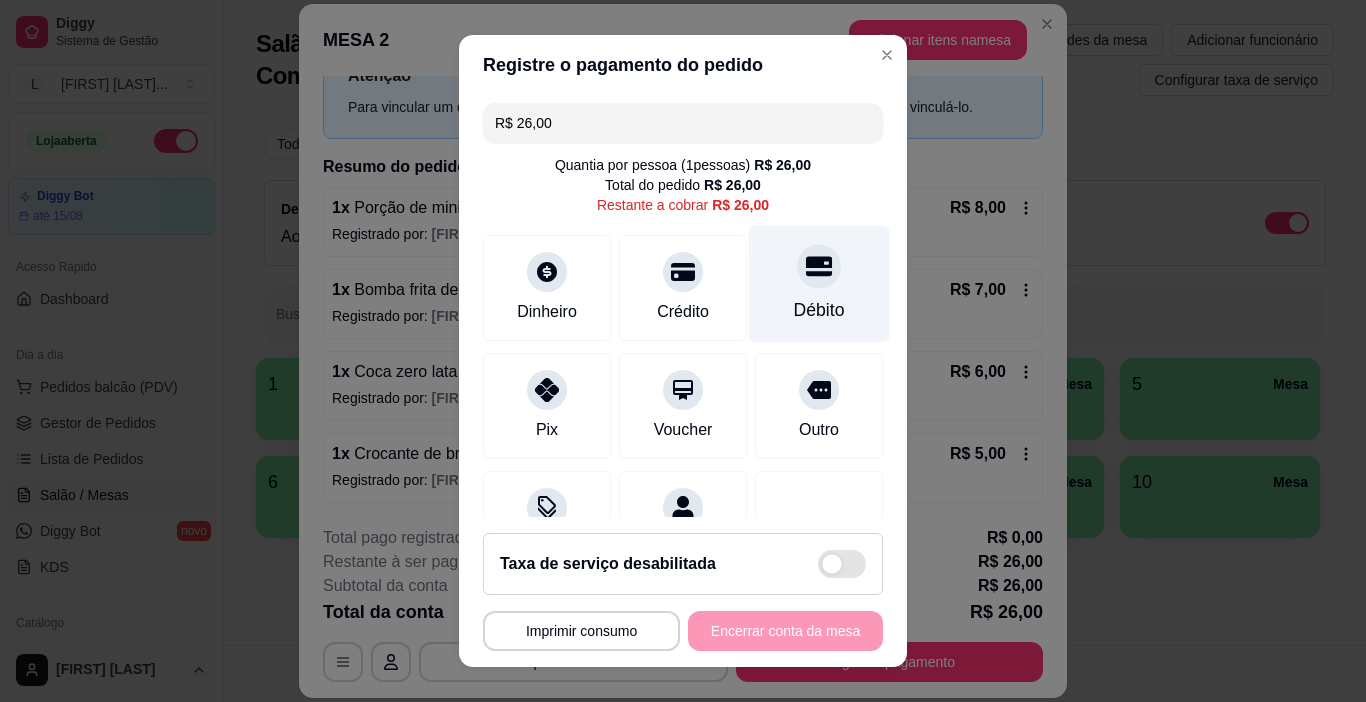 click 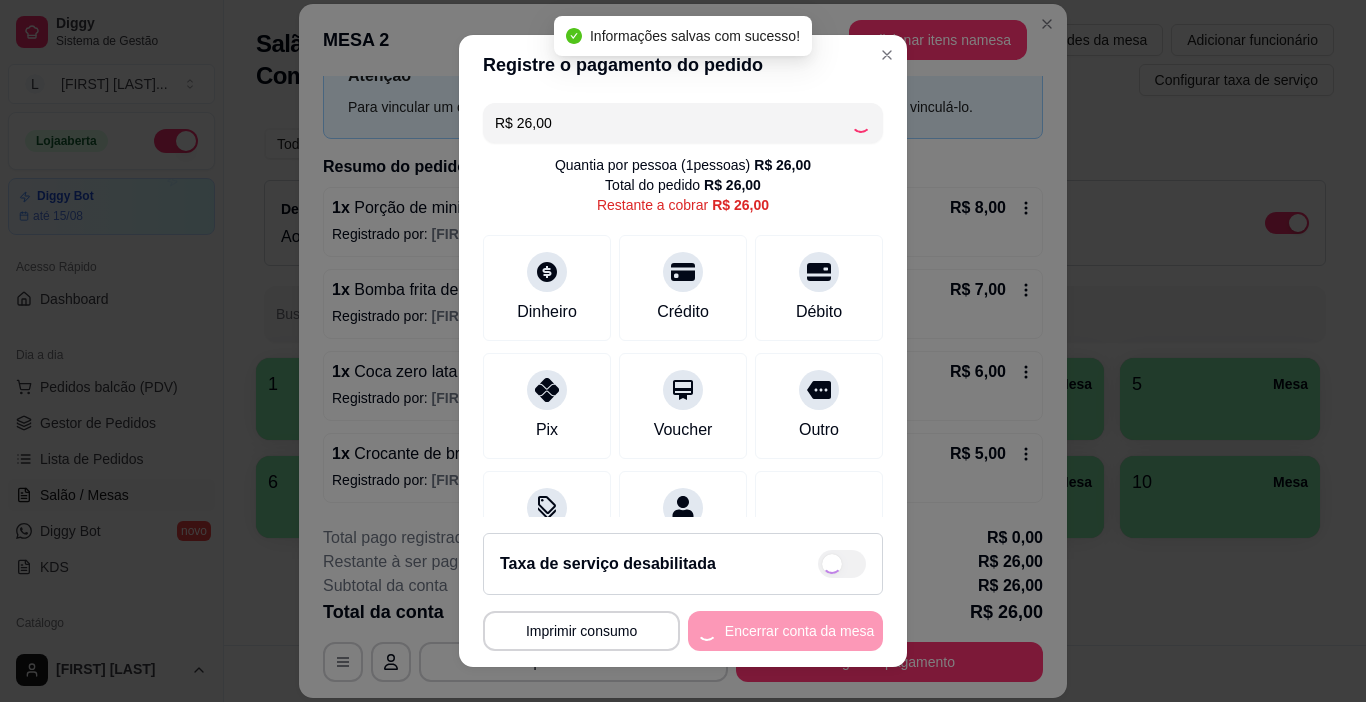 type on "R$ 0,00" 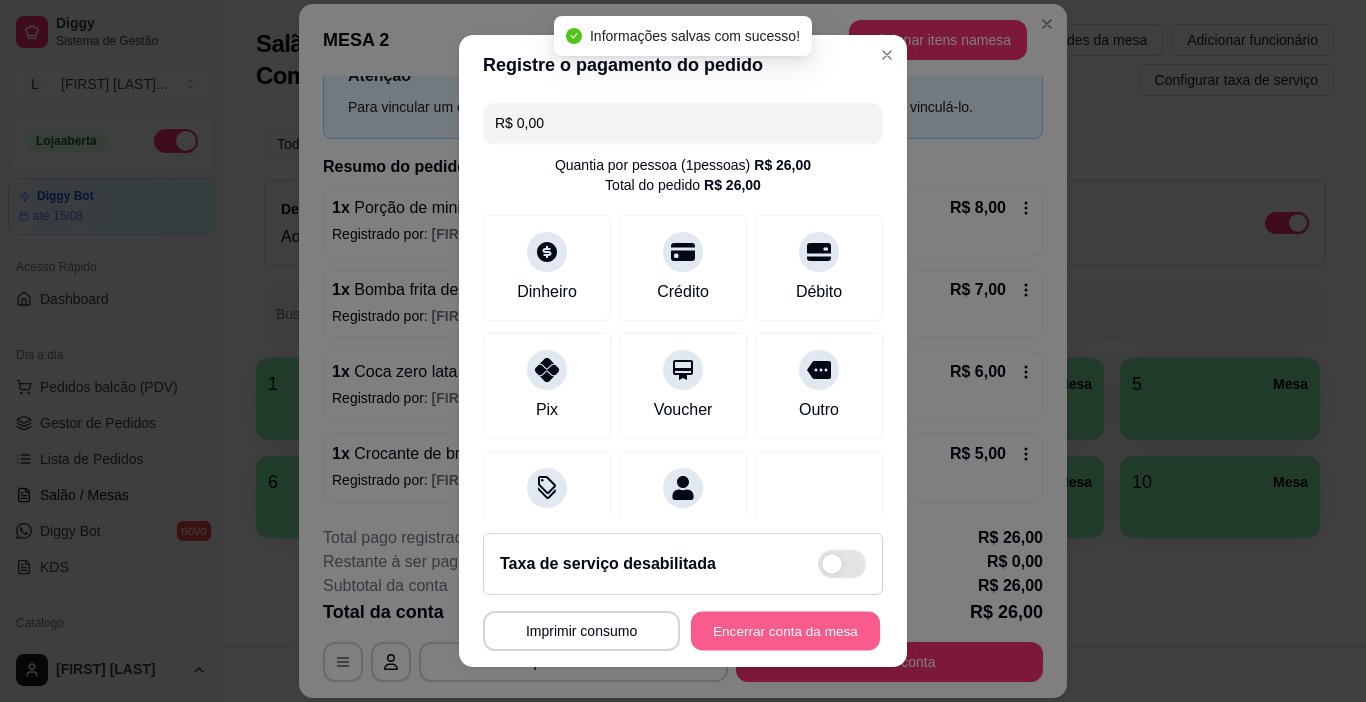 click on "Encerrar conta da mesa" at bounding box center (785, 631) 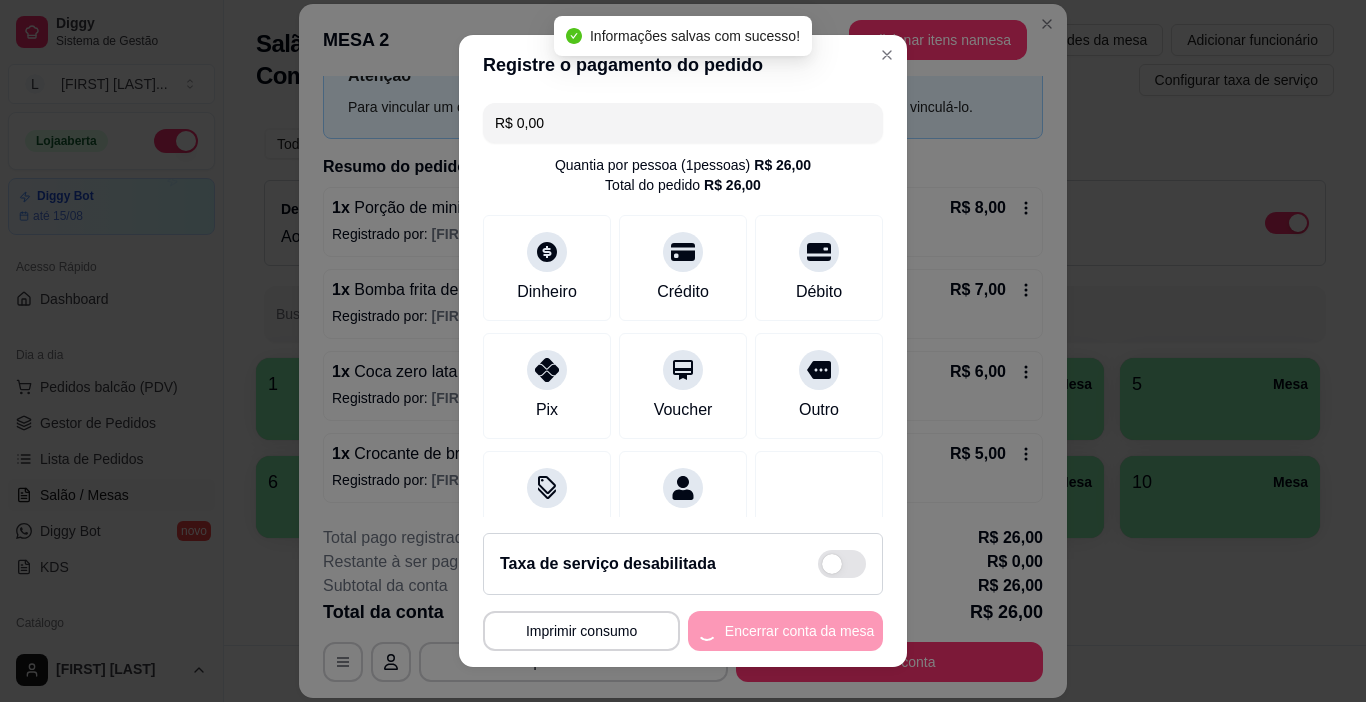 scroll, scrollTop: 0, scrollLeft: 0, axis: both 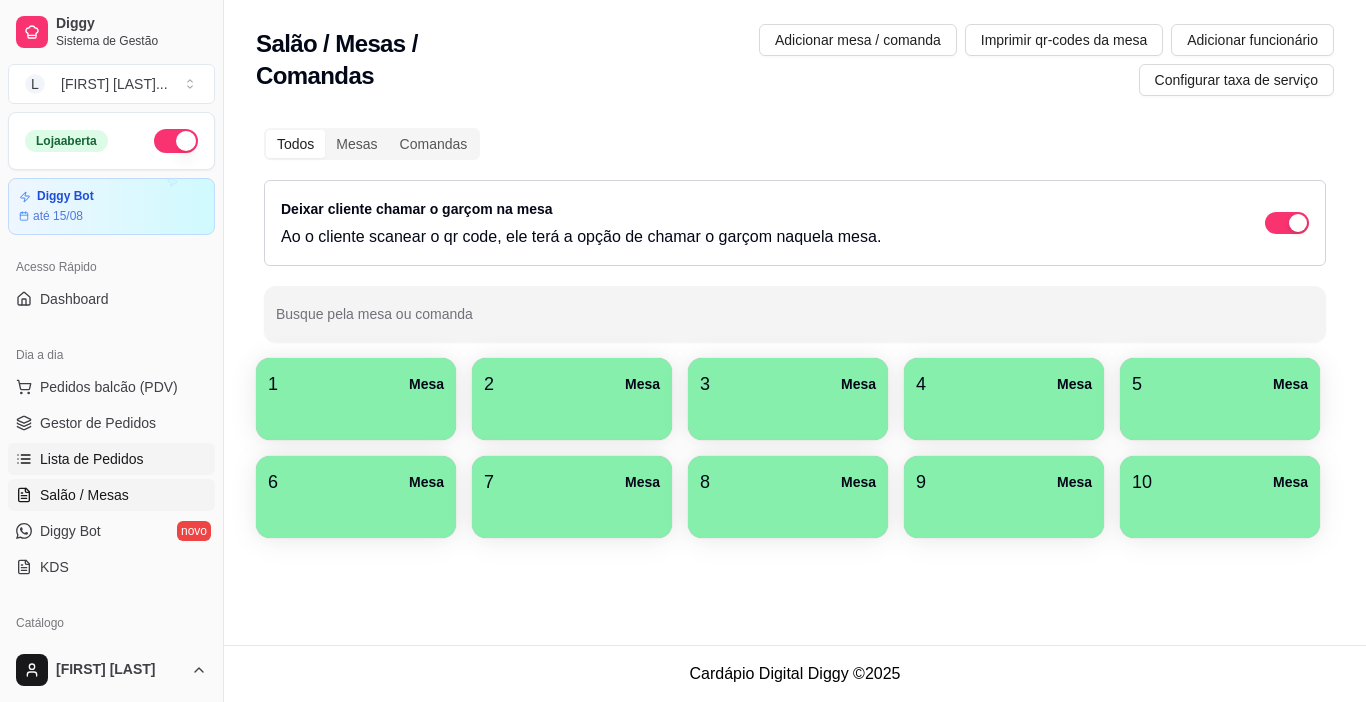click on "Lista de Pedidos" at bounding box center (92, 459) 